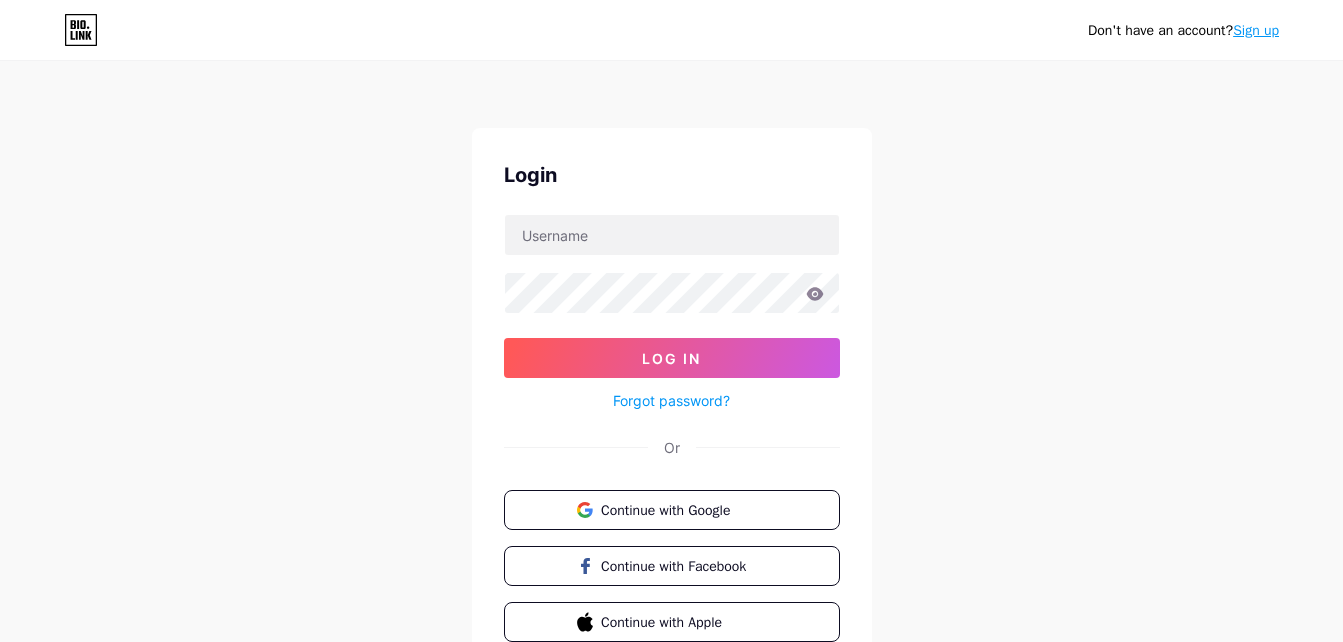 scroll, scrollTop: 0, scrollLeft: 0, axis: both 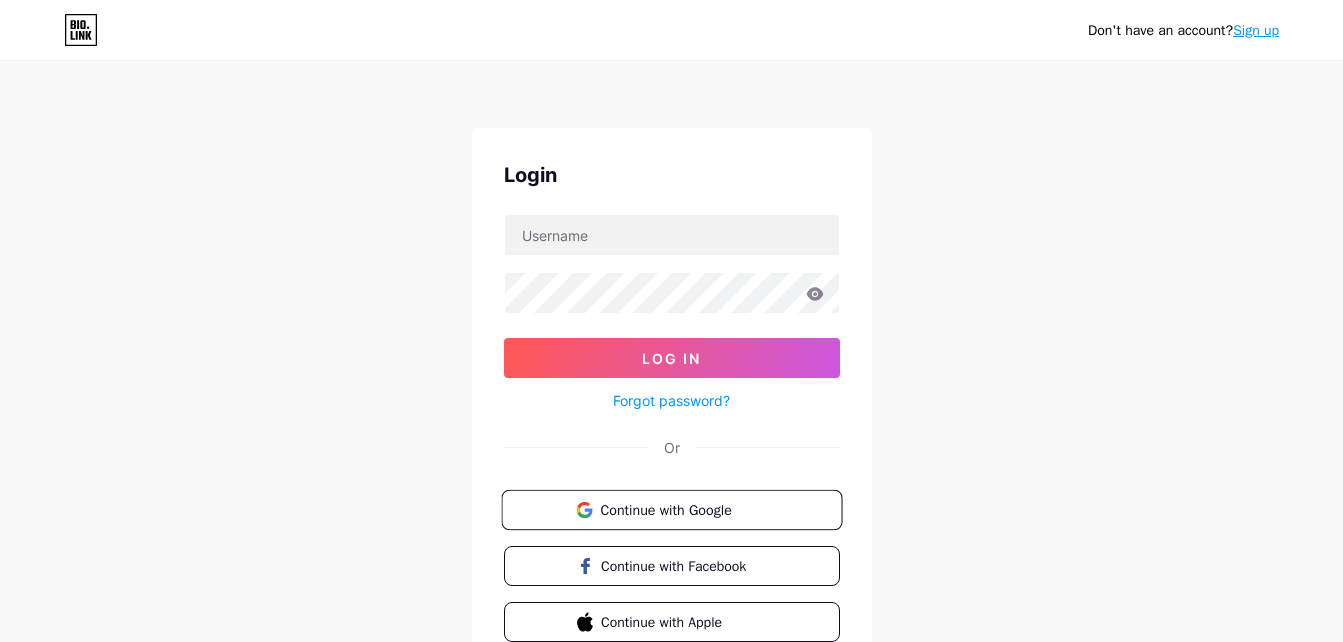 click on "Continue with Google" at bounding box center (671, 510) 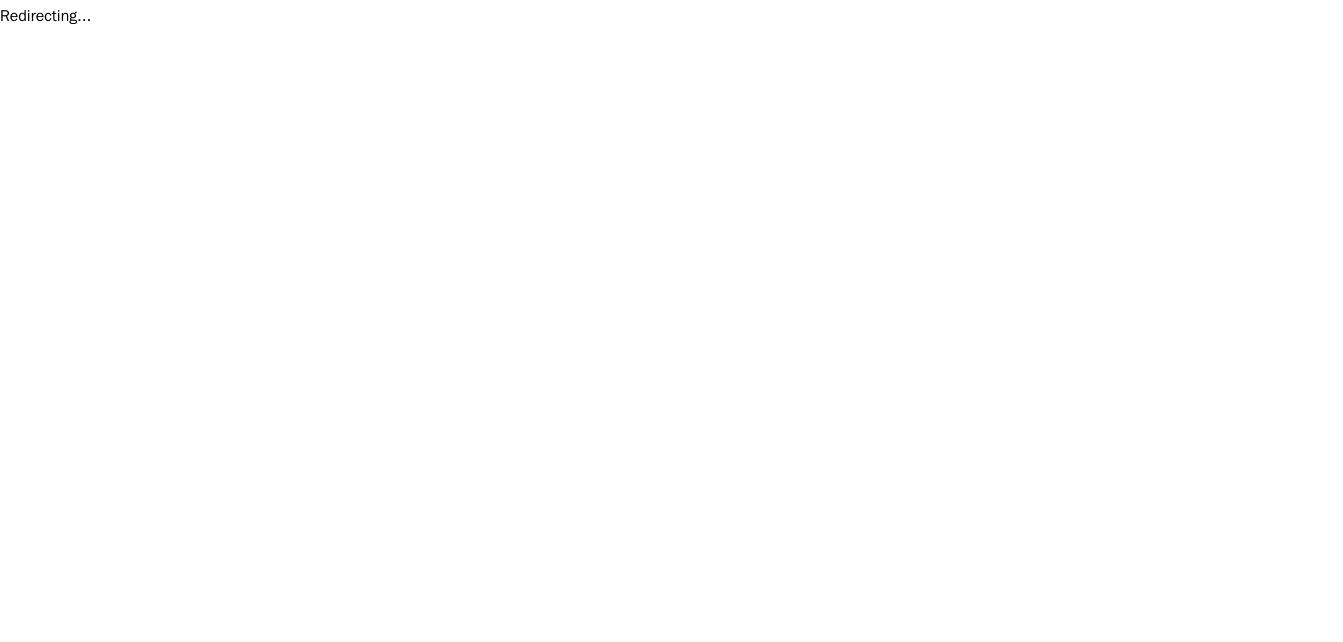 scroll, scrollTop: 0, scrollLeft: 0, axis: both 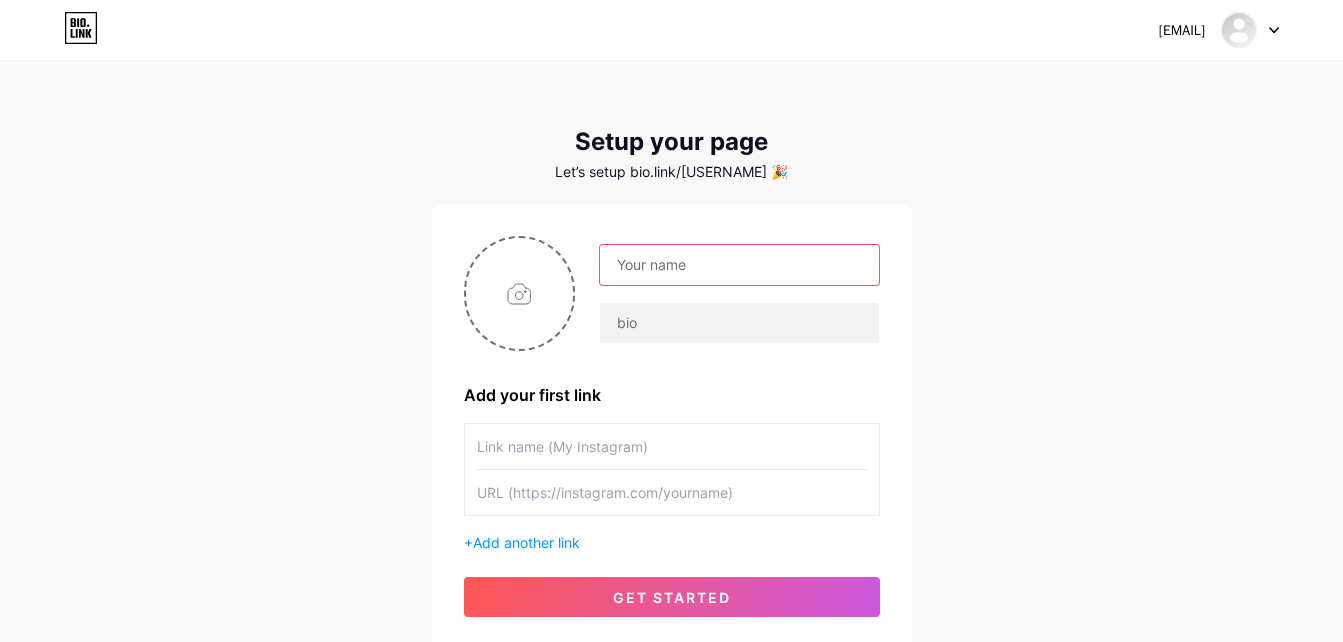 click at bounding box center (739, 265) 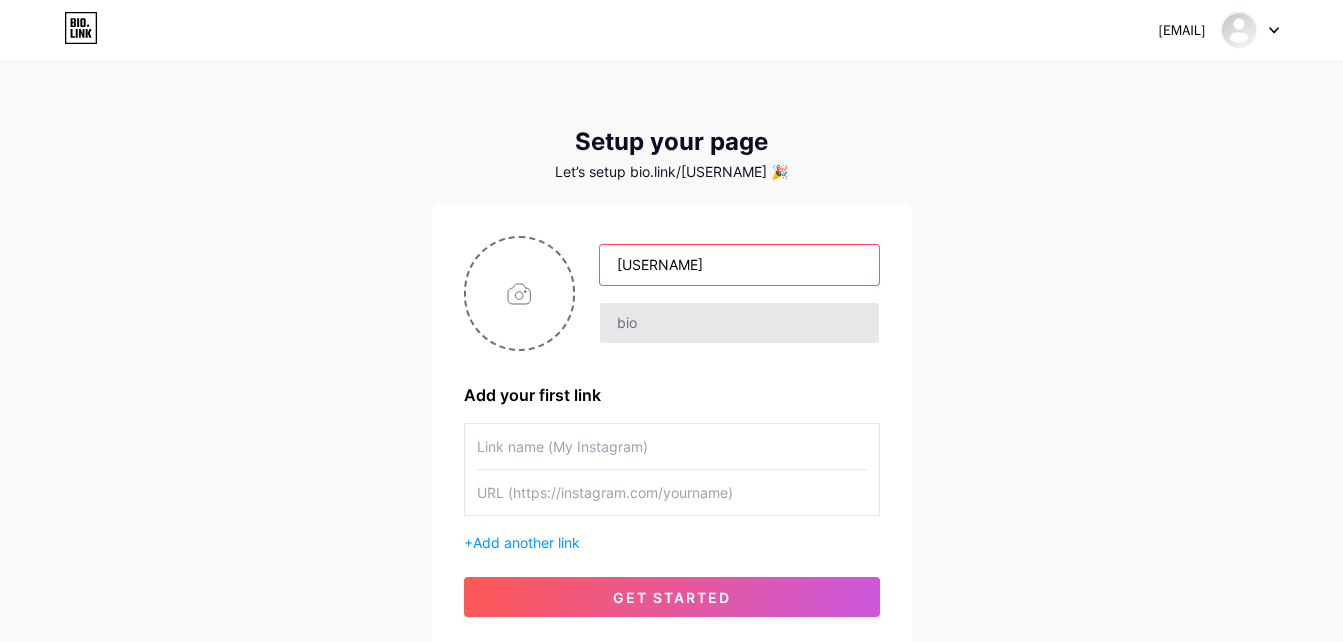 type on "[USERNAME]" 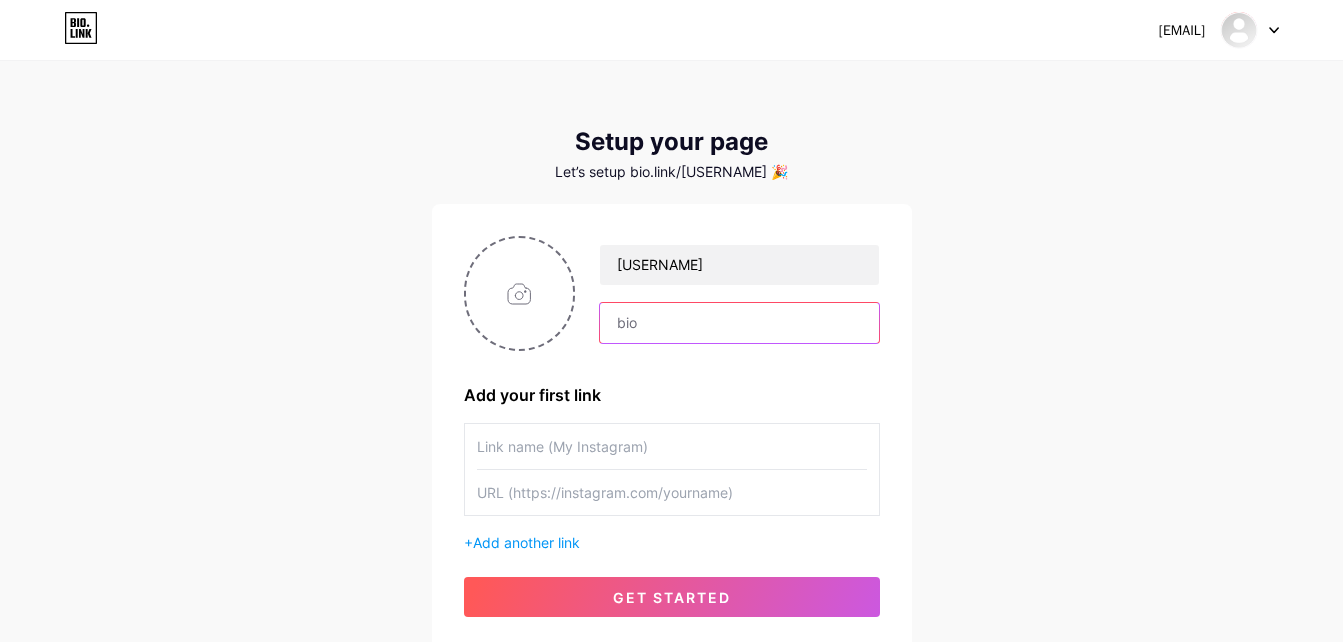 click at bounding box center [739, 323] 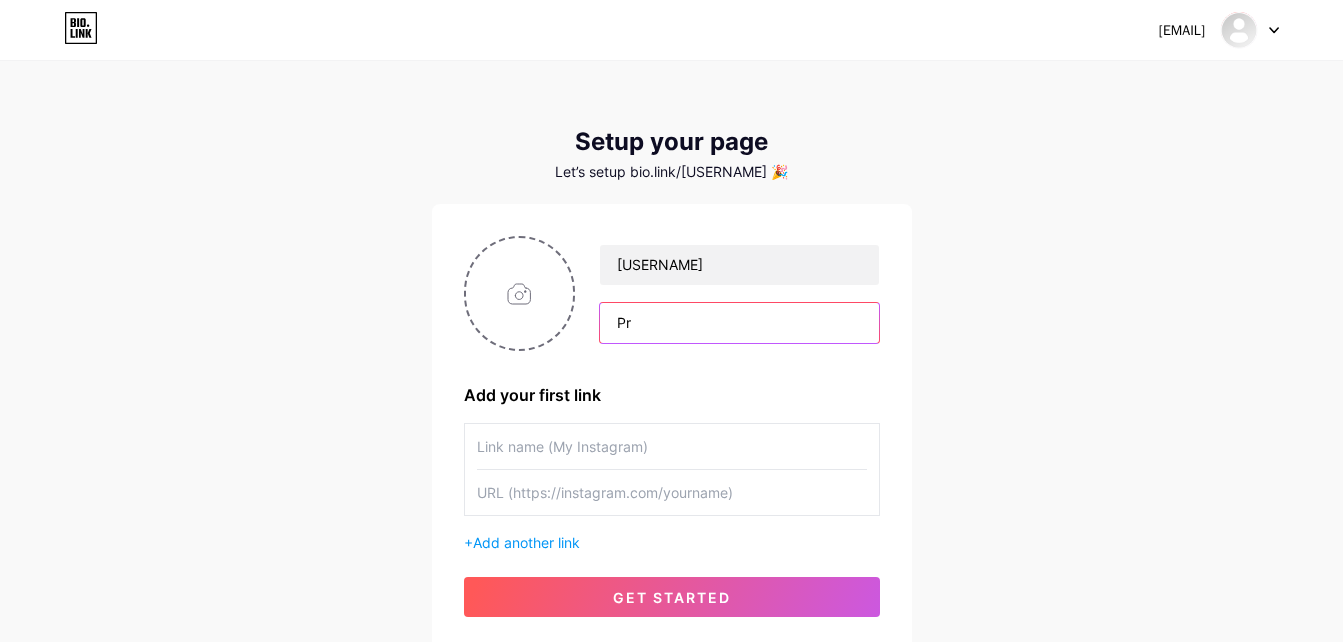 type on "P" 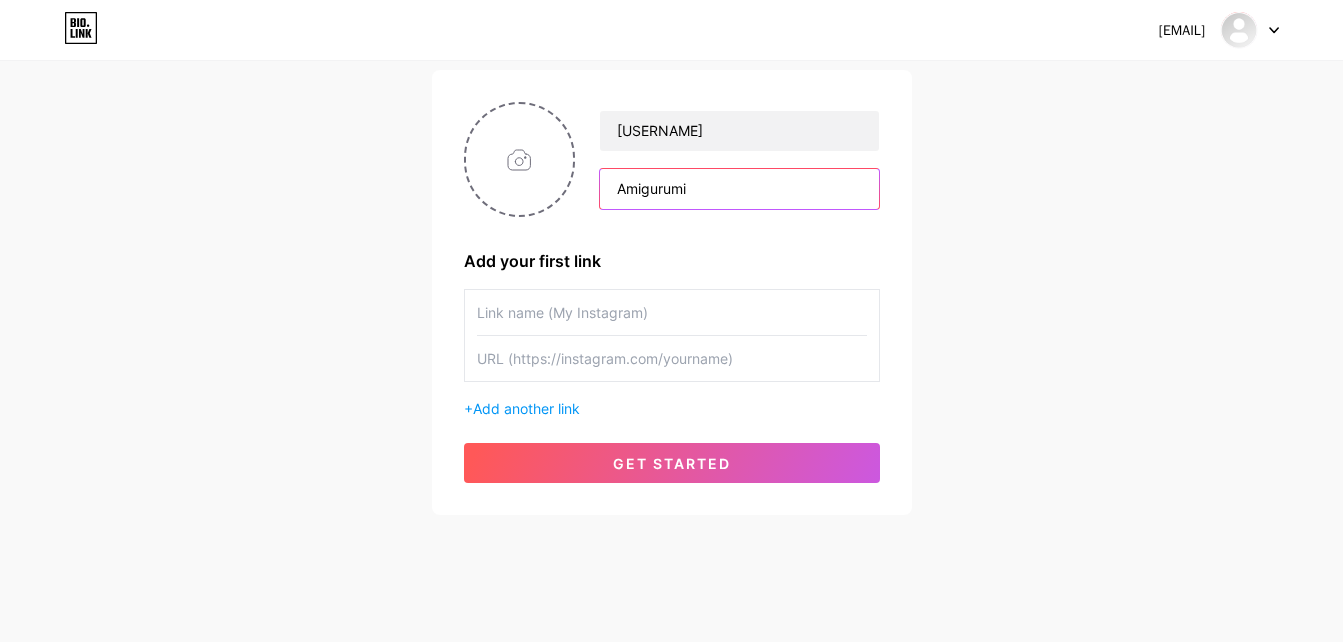 scroll, scrollTop: 151, scrollLeft: 0, axis: vertical 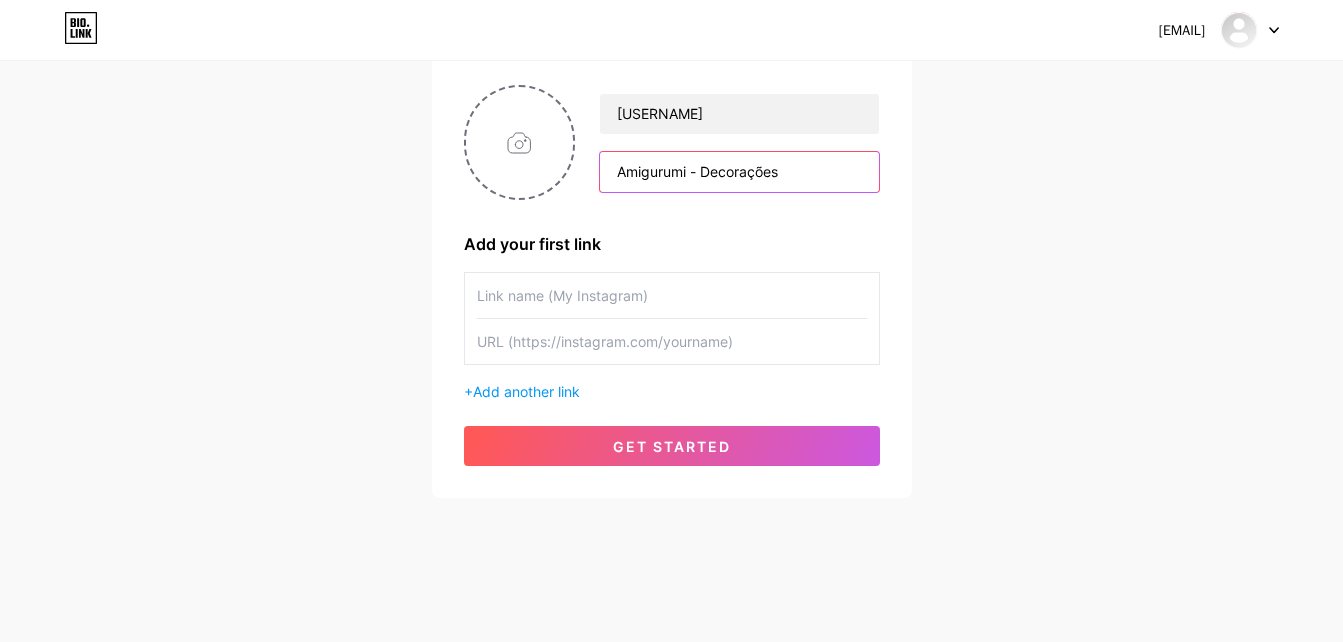 type on "Amigurumi - Decorações" 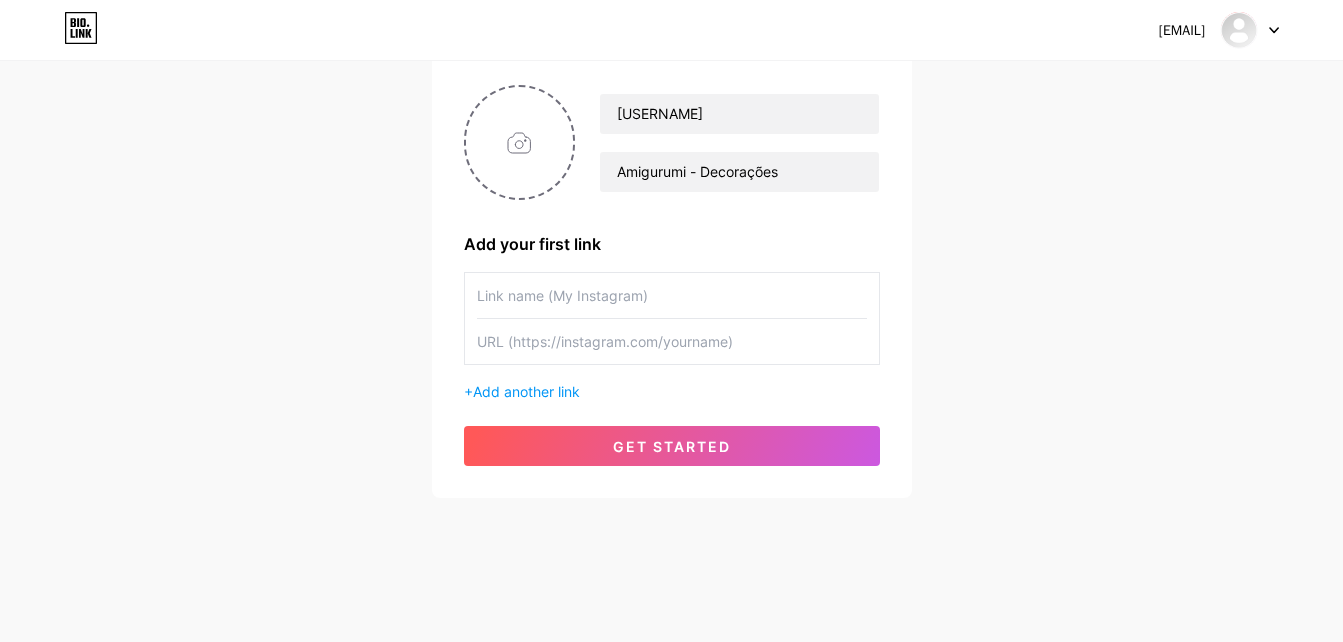 click at bounding box center [672, 295] 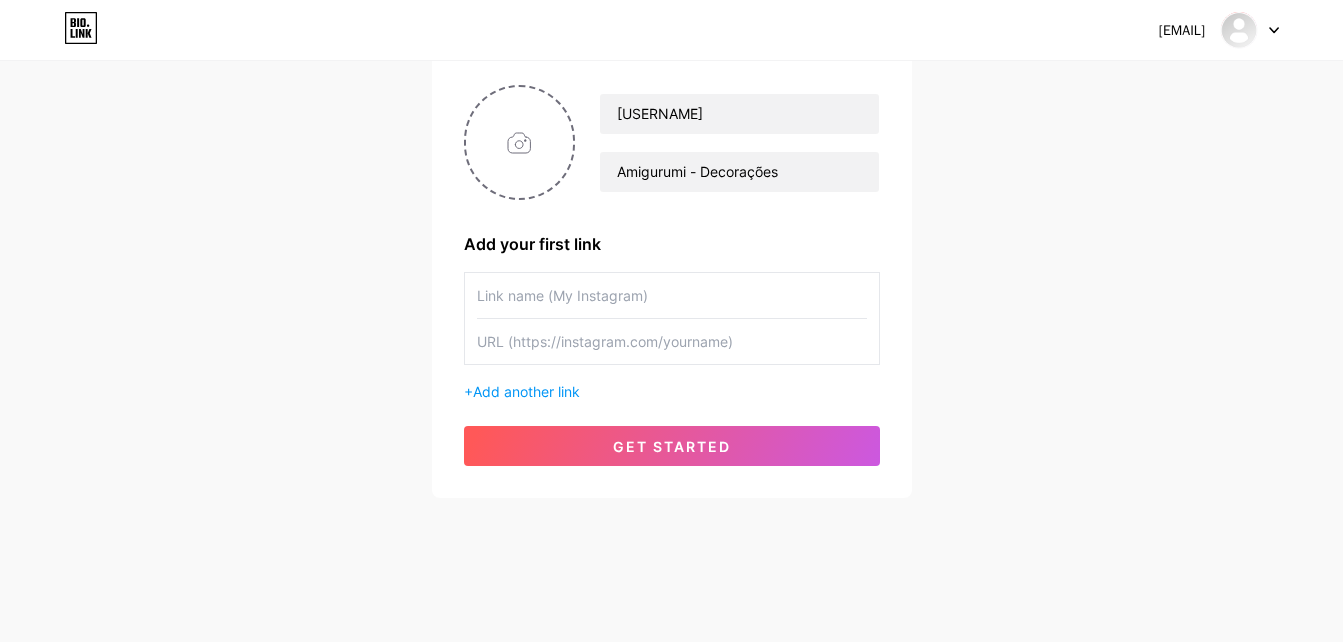 paste on "https://www.instagram.com/[USERNAME]_?igsh=YTFjMDdkZjFhYjFk" 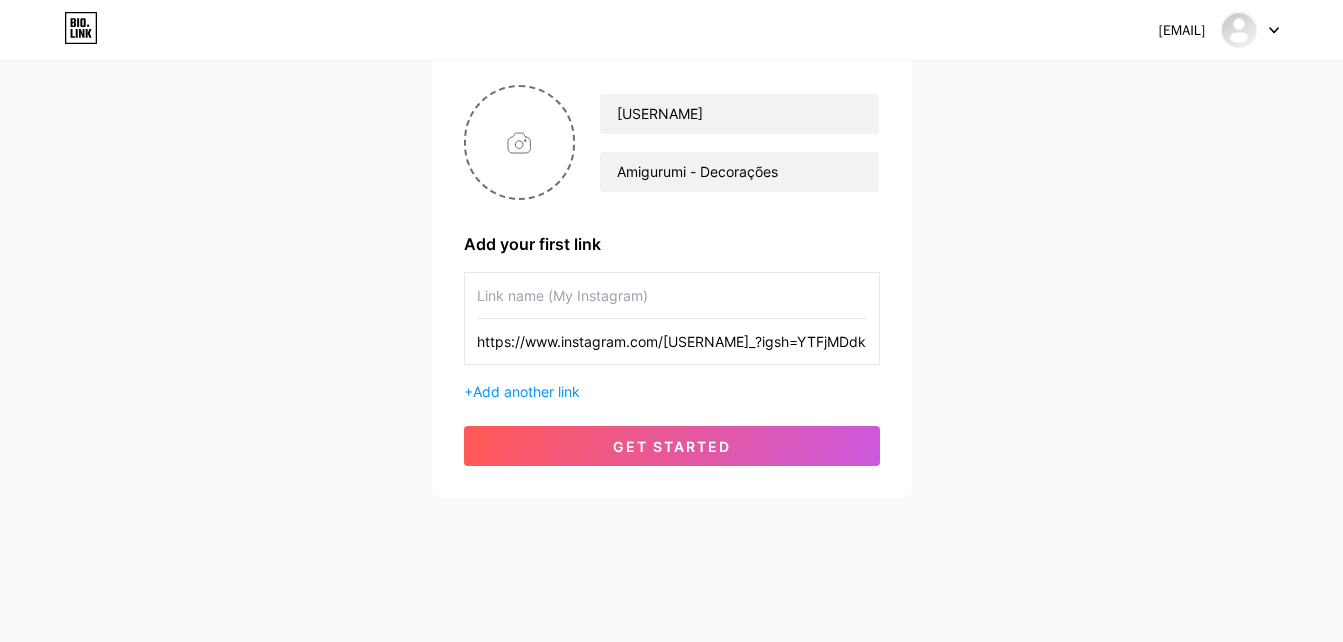 scroll, scrollTop: 0, scrollLeft: 29, axis: horizontal 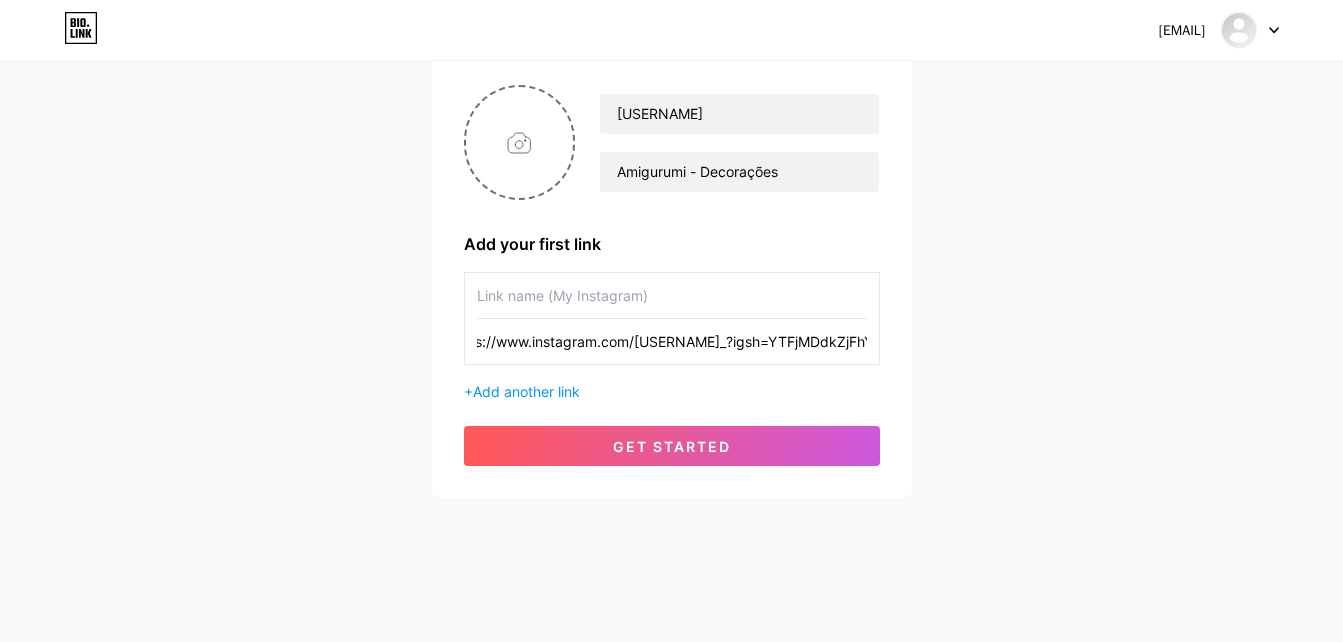 type on "https://www.instagram.com/[USERNAME]_?igsh=YTFjMDdkZjFhYjFk" 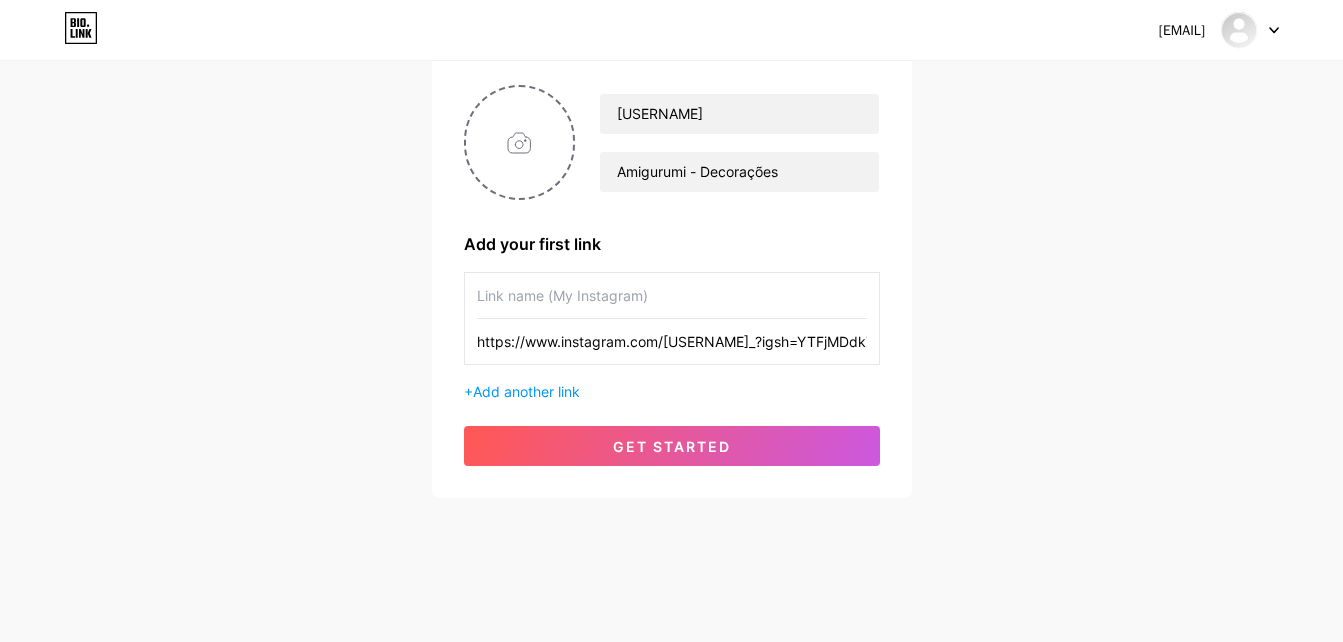 click at bounding box center (672, 295) 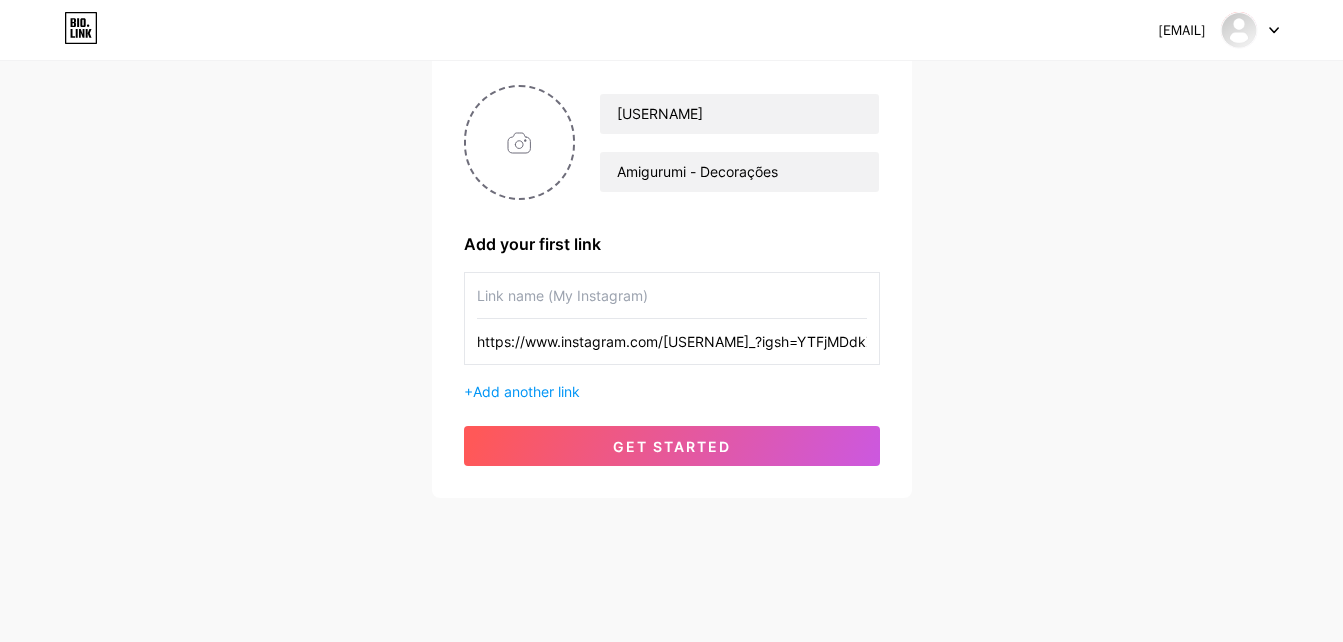 type on "N" 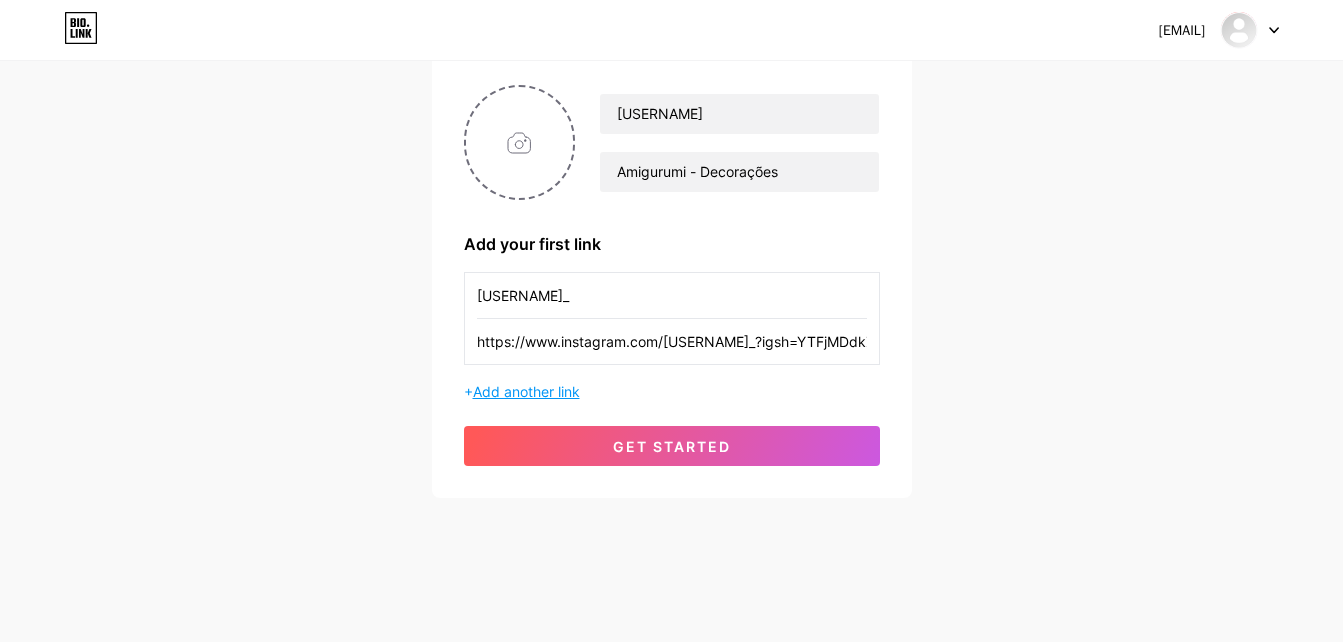 type on "[USERNAME]_" 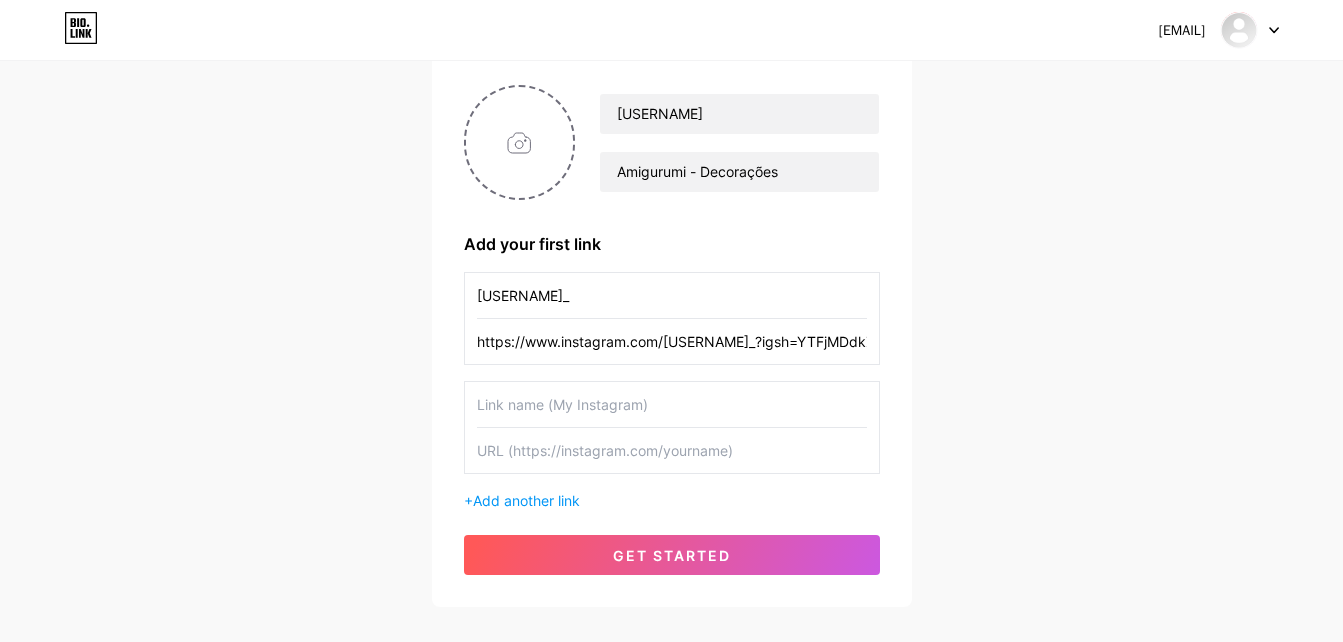 click on "[USERNAME]_" at bounding box center (672, 295) 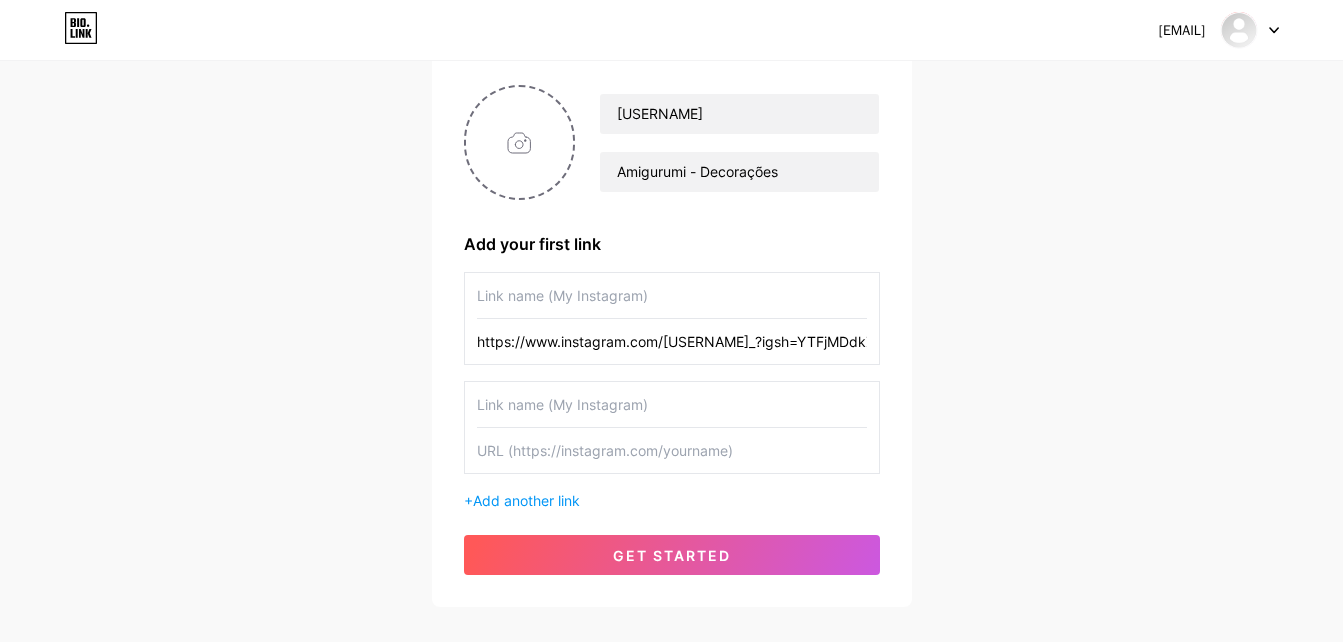 type 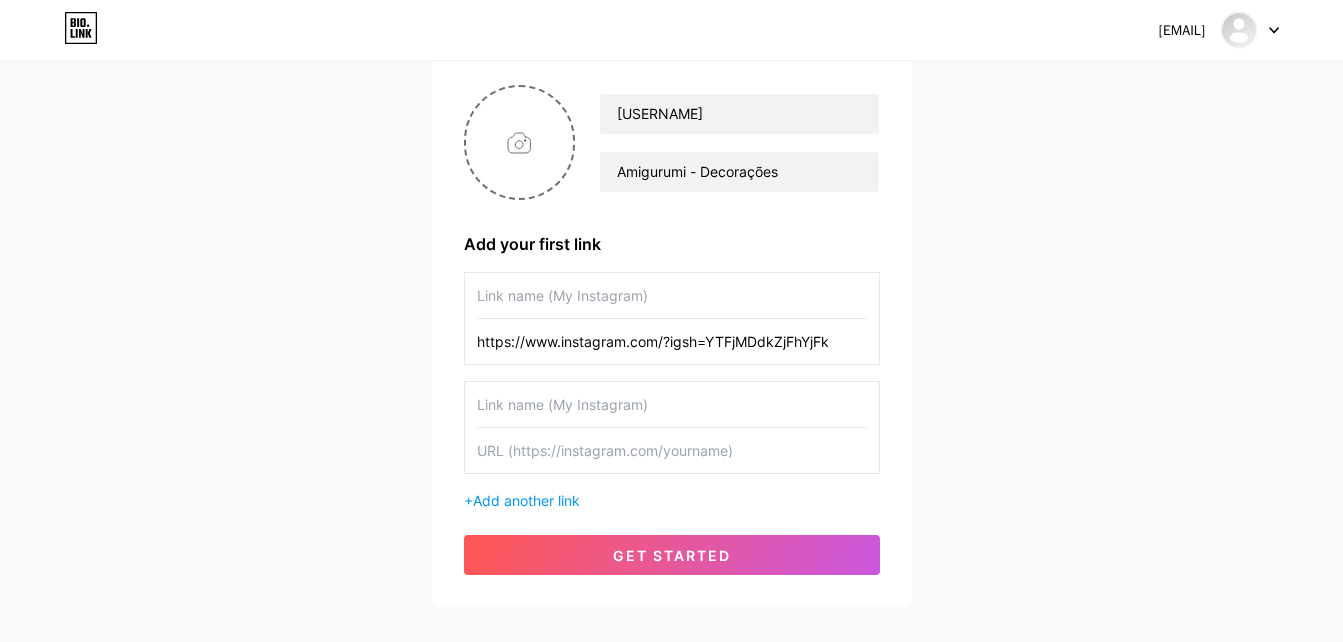 type on "https://www.instagram.com/?igsh=YTFjMDdkZjFhYjFk" 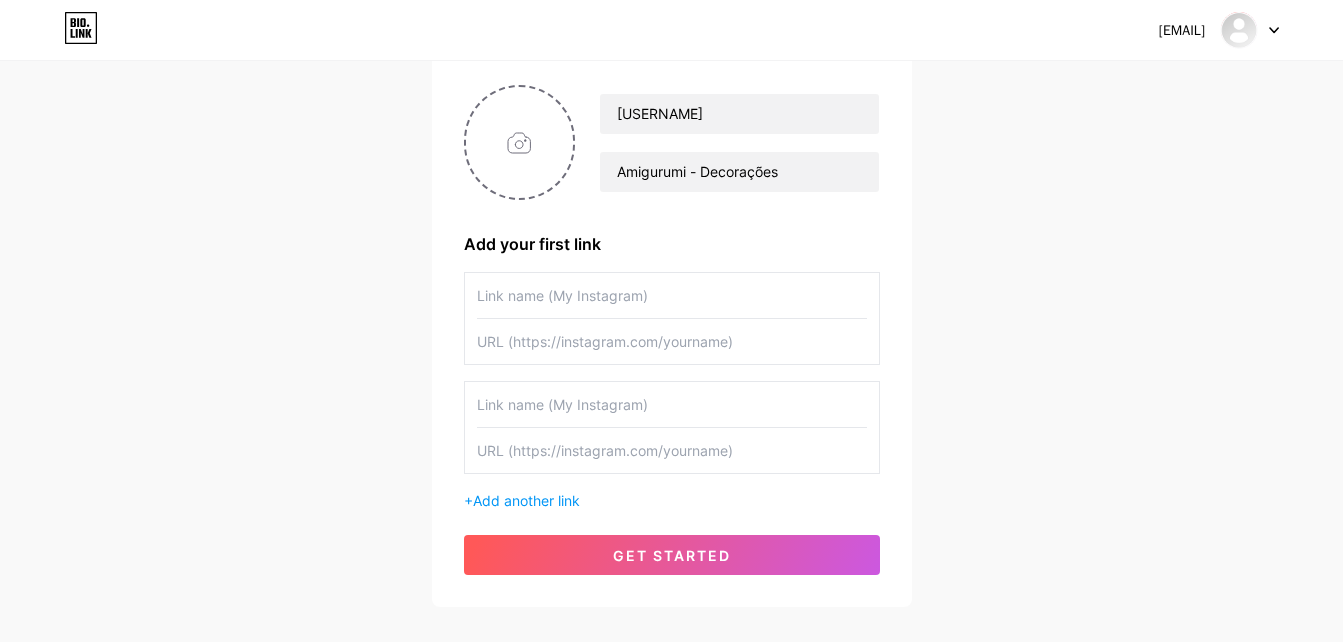 click at bounding box center [672, 341] 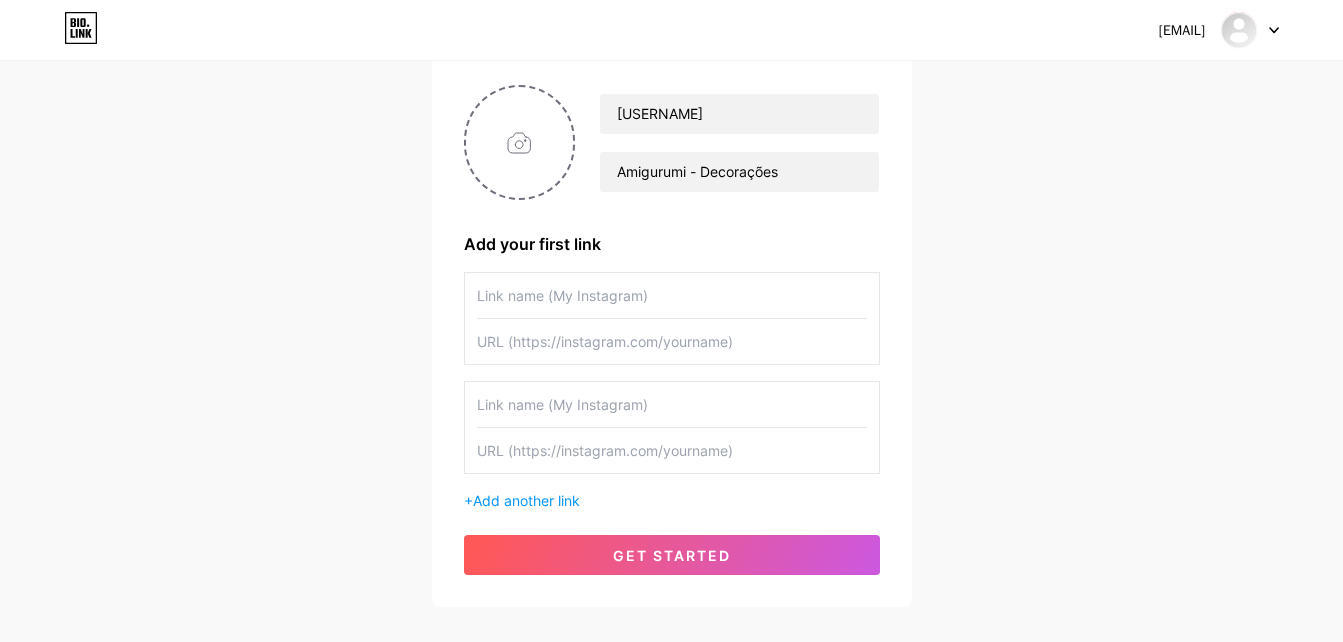 paste on "https://s.shopee.com.br/10sT4CJmp7" 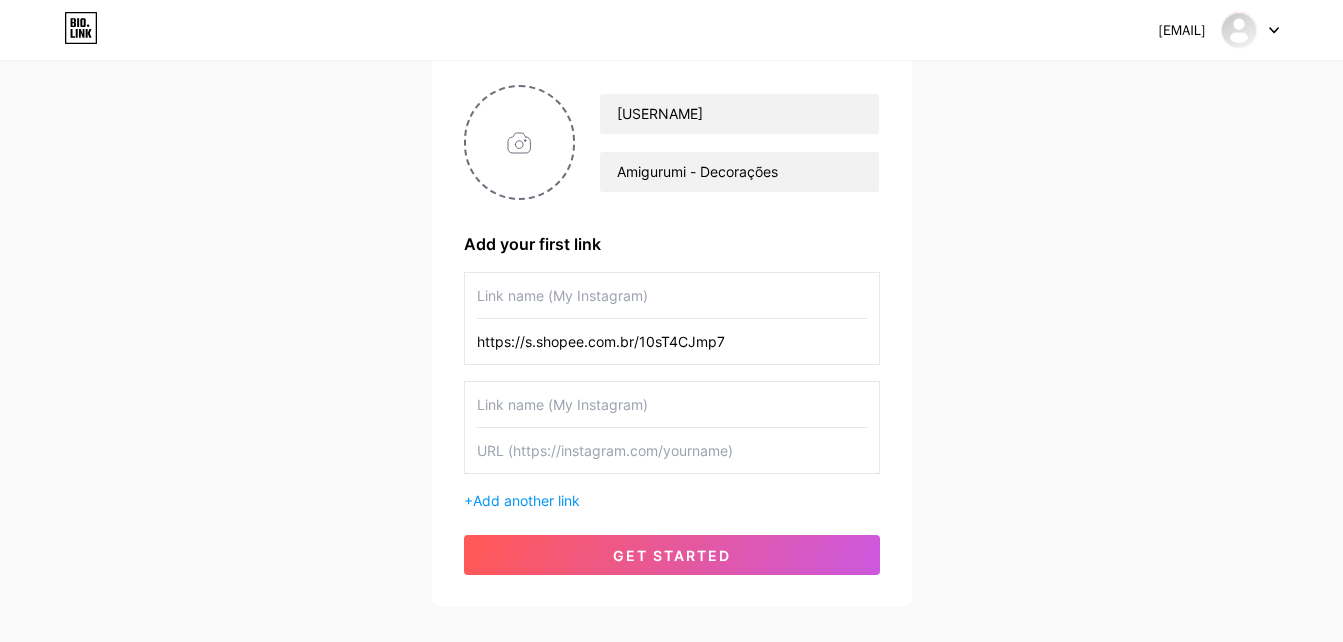 type on "https://s.shopee.com.br/10sT4CJmp7" 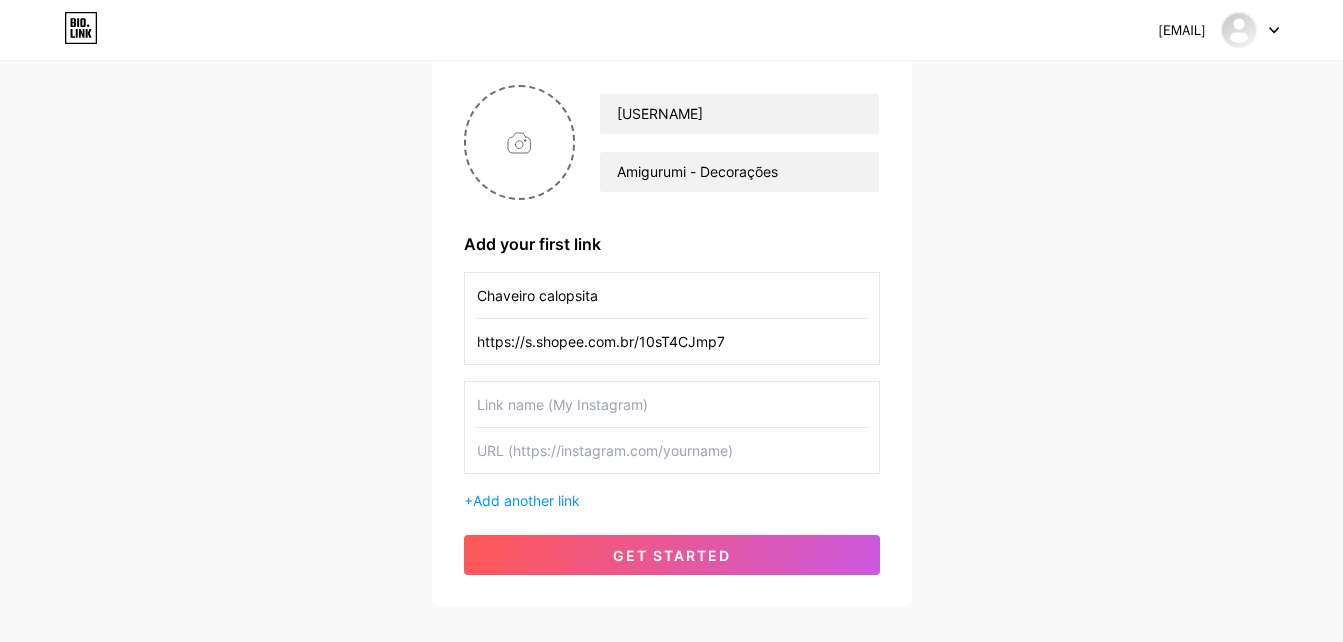 type on "Chaveiro calopsita" 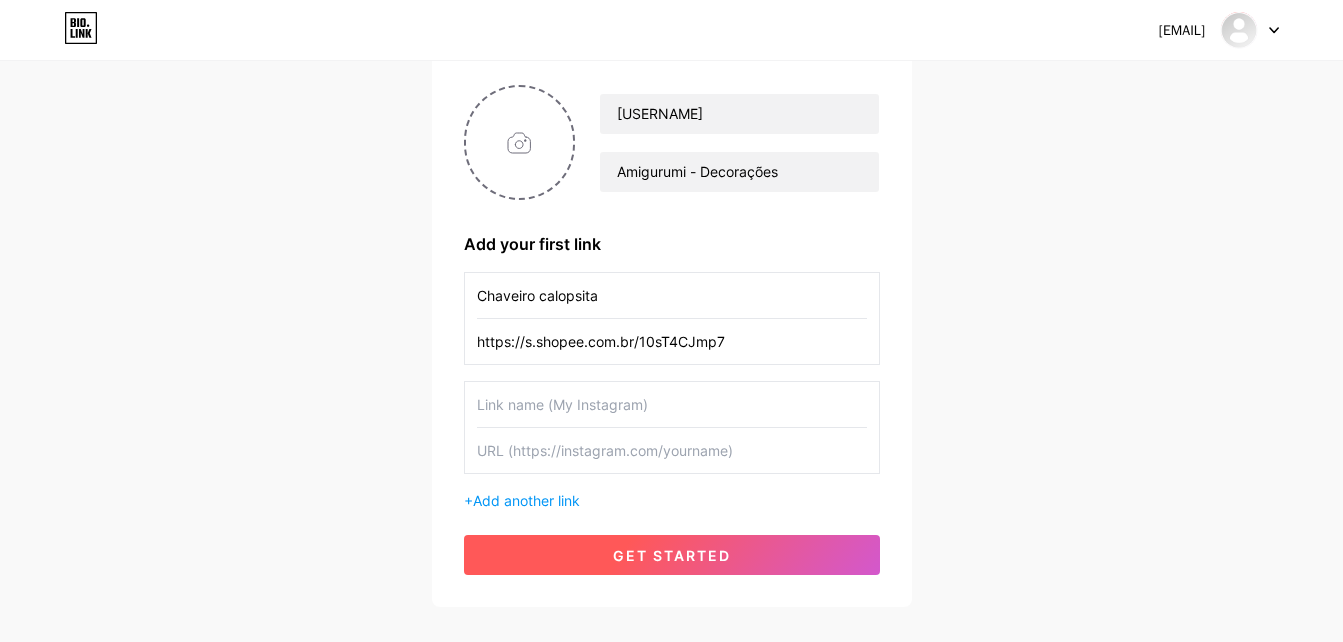click on "get started" at bounding box center [672, 555] 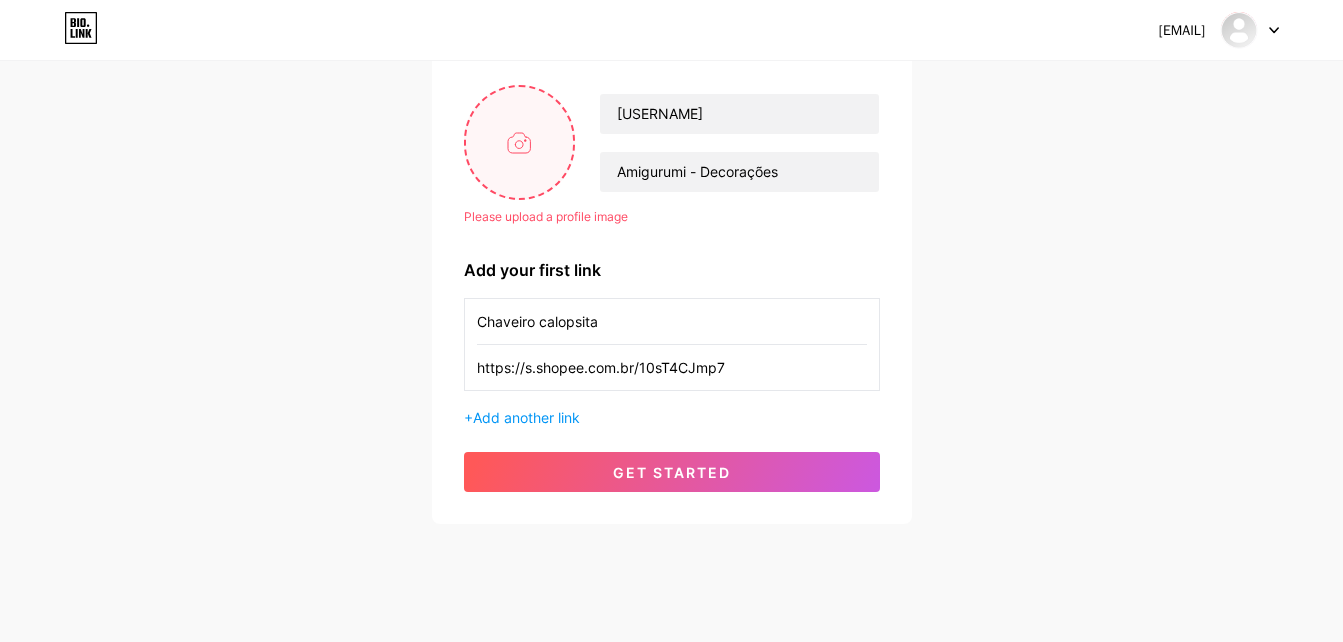 click at bounding box center [520, 142] 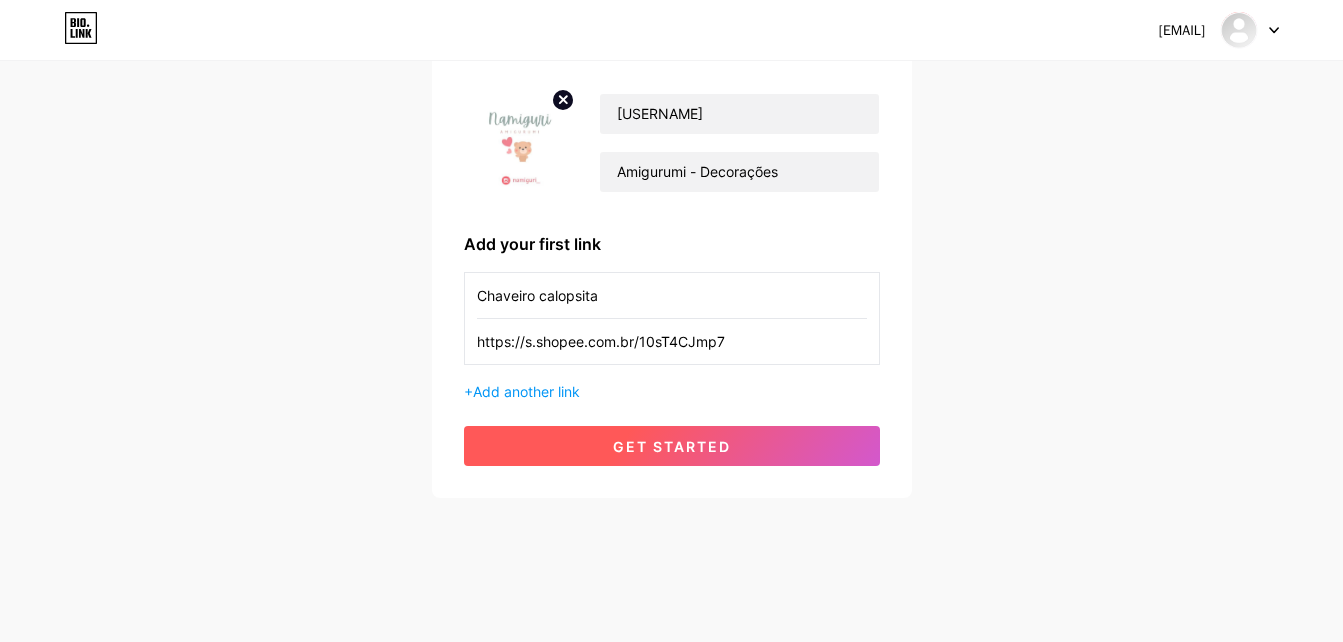 click on "get started" at bounding box center (672, 446) 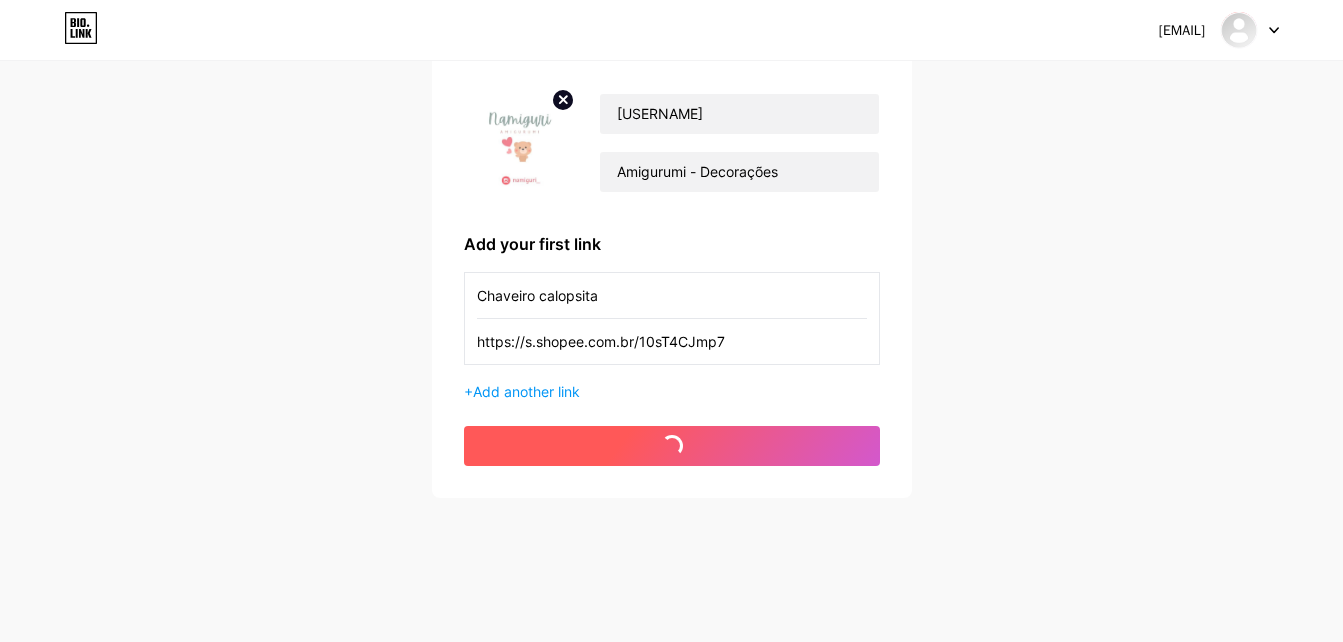 scroll, scrollTop: 0, scrollLeft: 0, axis: both 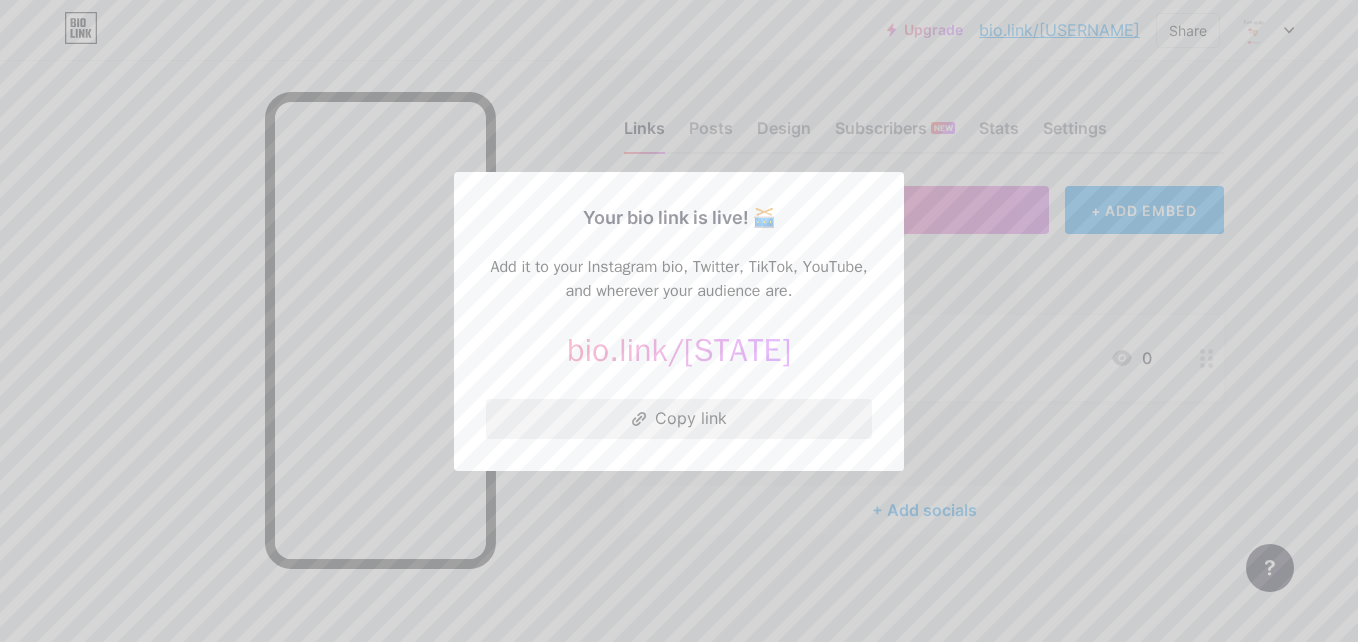click on "Copy link" at bounding box center [679, 419] 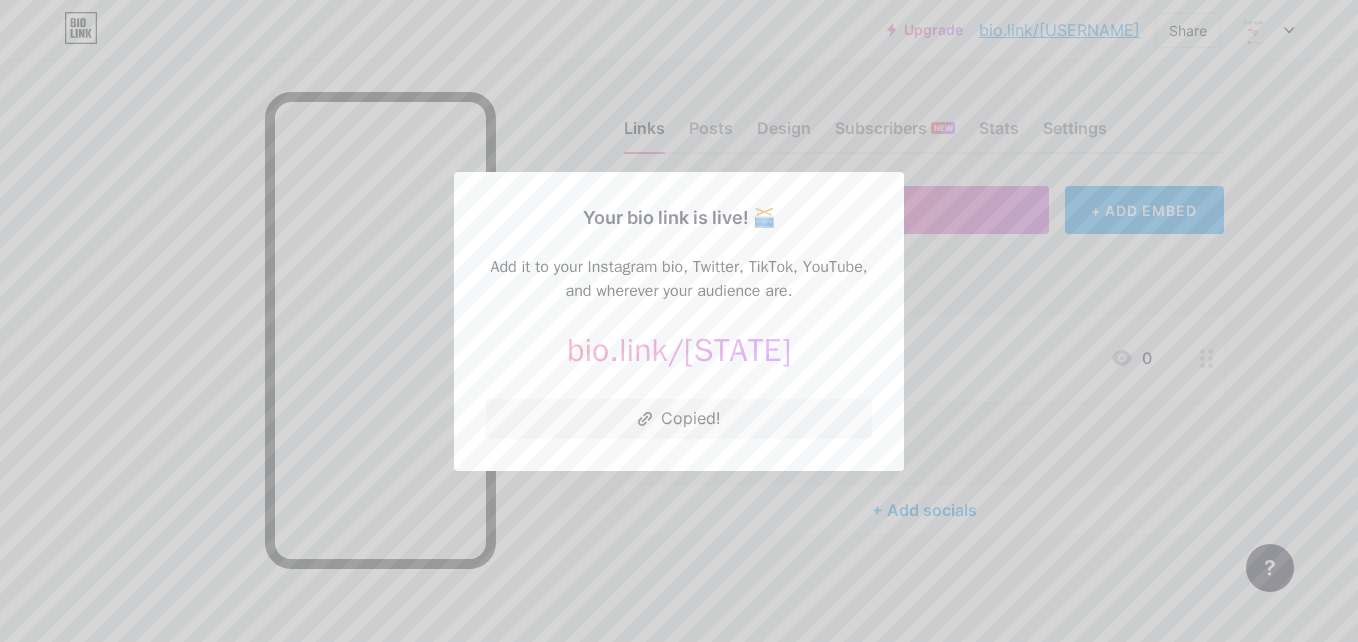 click at bounding box center (679, 321) 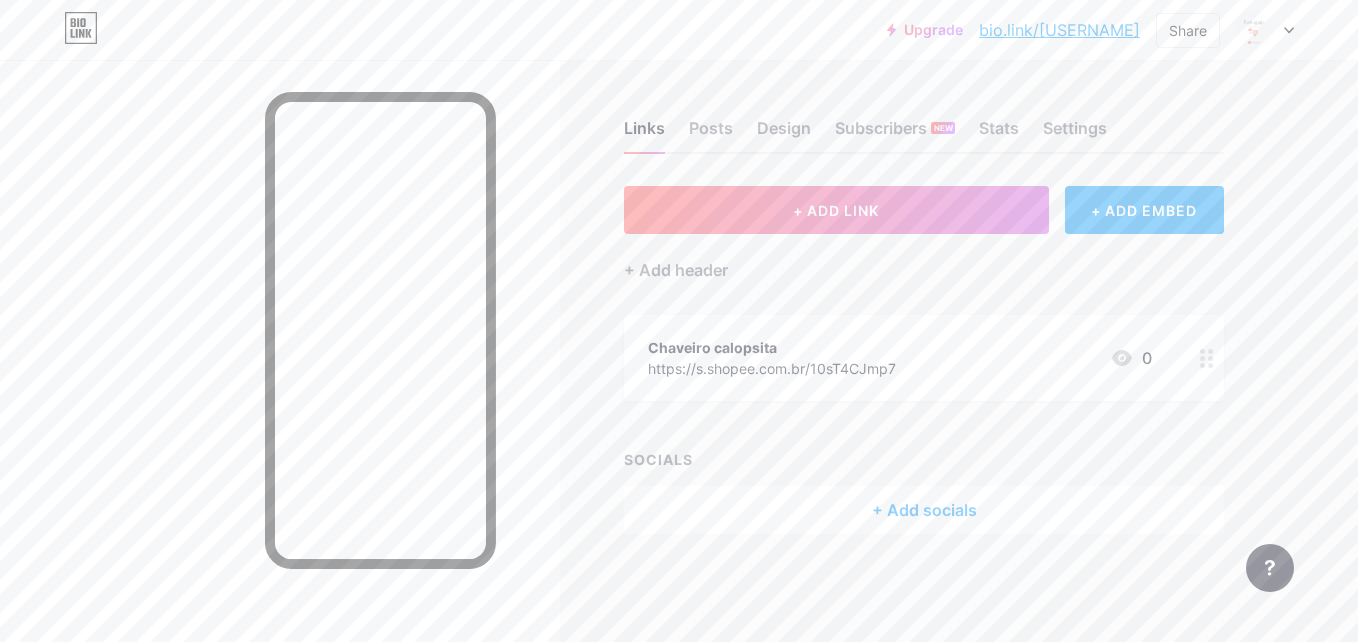 click 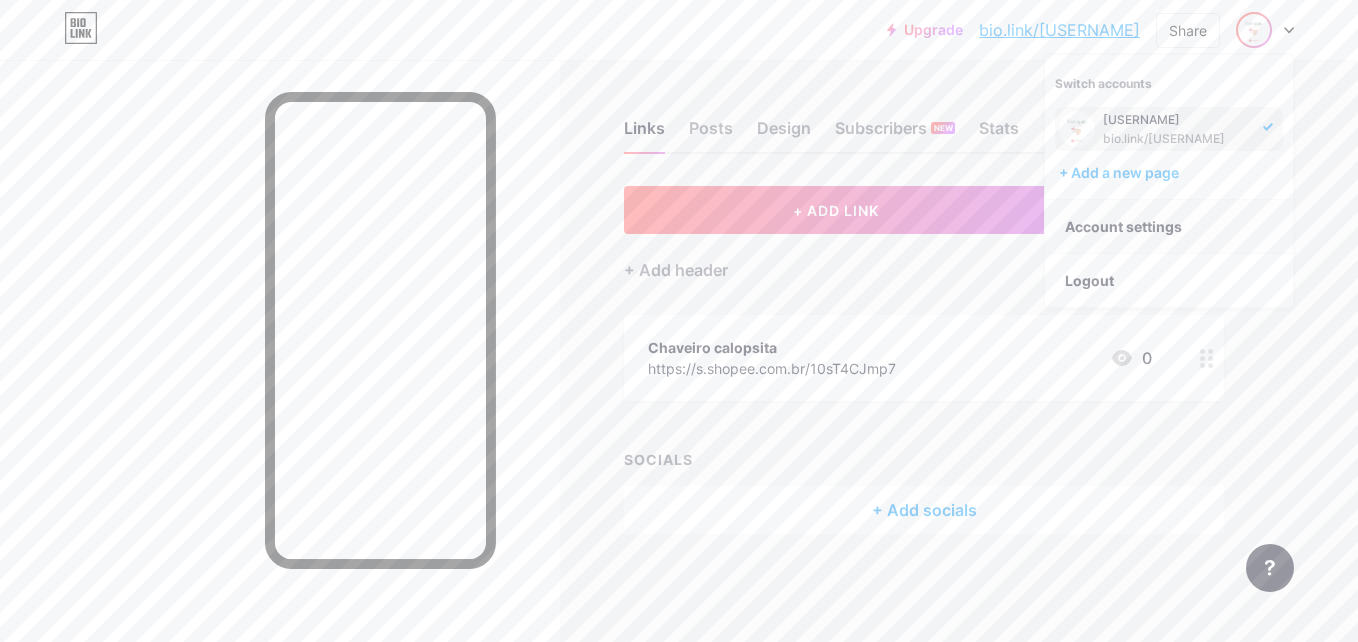 click on "Account settings" at bounding box center [1169, 227] 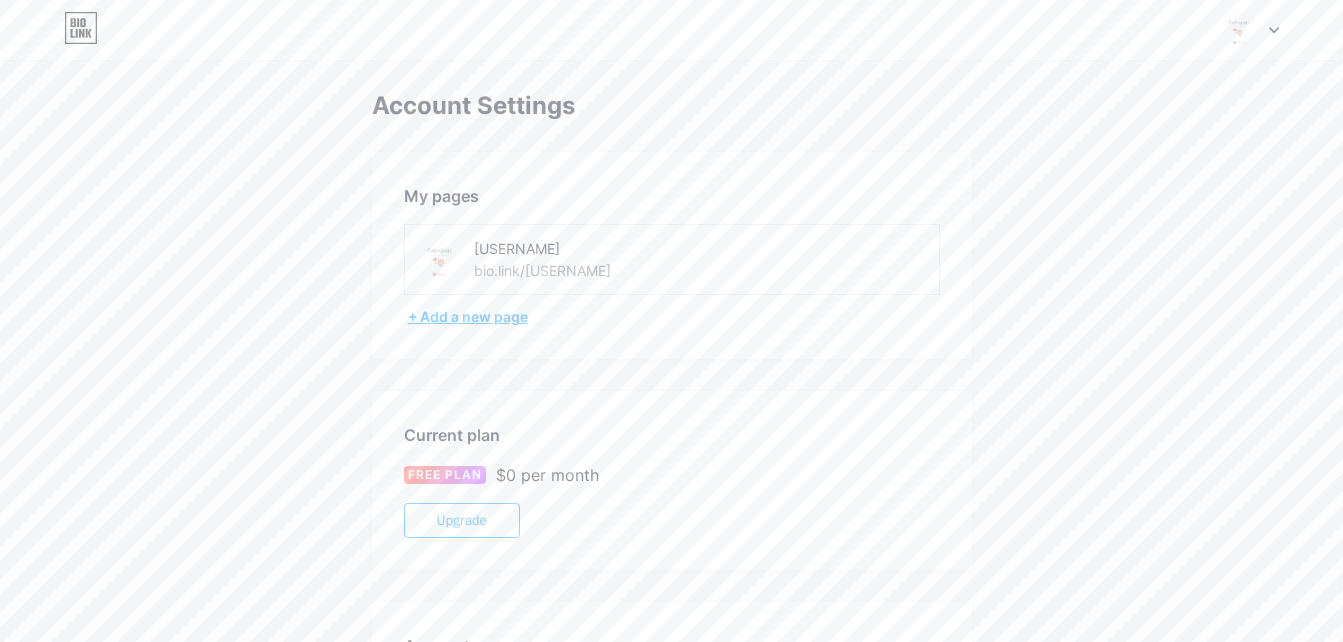 click on "+ Add a new page" at bounding box center (674, 317) 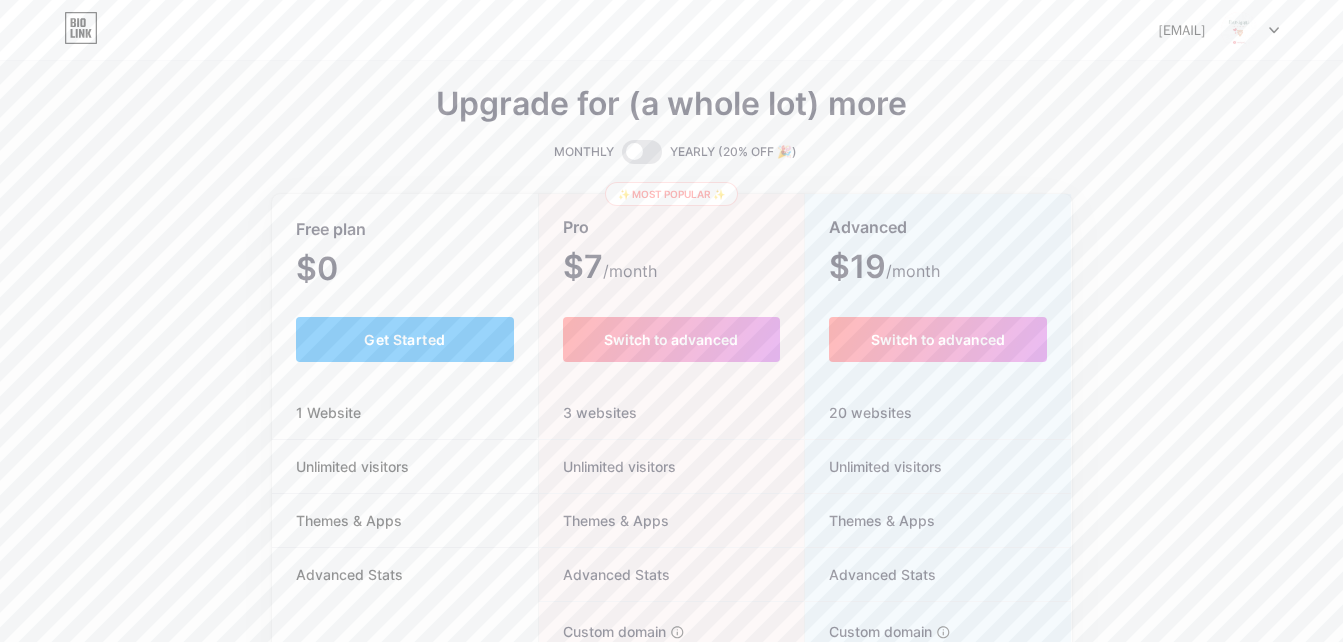 click on "Upgrade for (a whole lot) more
MONTHLY
YEARLY (20% OFF 🎉)
Free plan   $0   /month   Get Started     1 Website Unlimited visitors Themes & Apps Advanced Stats   ✨ Most popular ✨   Pro   $7   /month     Switch to advanced      3 websites
Unlimited visitors     Themes & Apps     Advanced Stats     Custom domain        Host it on your own personal domain    Build email list        Collect emails of your visitors and send them email updates    Publish blog posts        Start a blog in seconds, powered by a powerful editor    Verified badge        Add authenticity by showing a blue checkmark    Remove Bio Link branding        Remove all credits and make it fully white-label      Advanced   $19   /month     Switch to advanced      20 websites
Unlimited visitors     Themes & Apps     Advanced Stats     Custom domain        Host it on your own personal domain    Build email list         Publish blog posts         Verified badge" at bounding box center (671, 497) 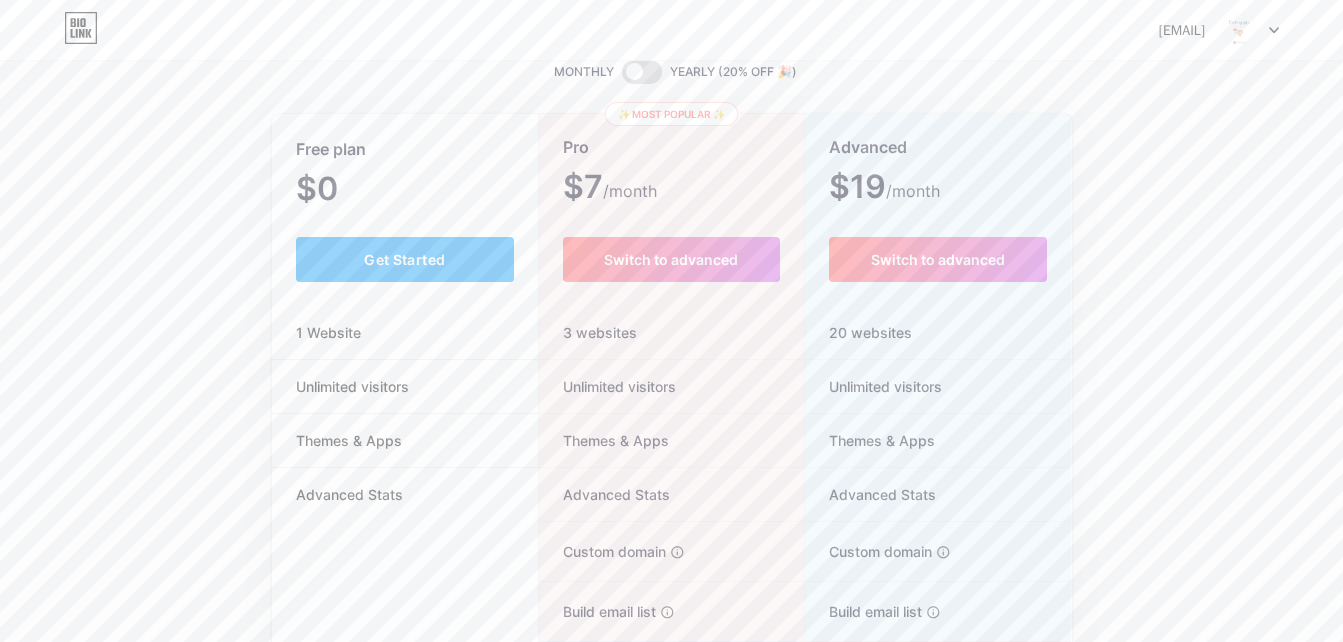 scroll, scrollTop: 40, scrollLeft: 0, axis: vertical 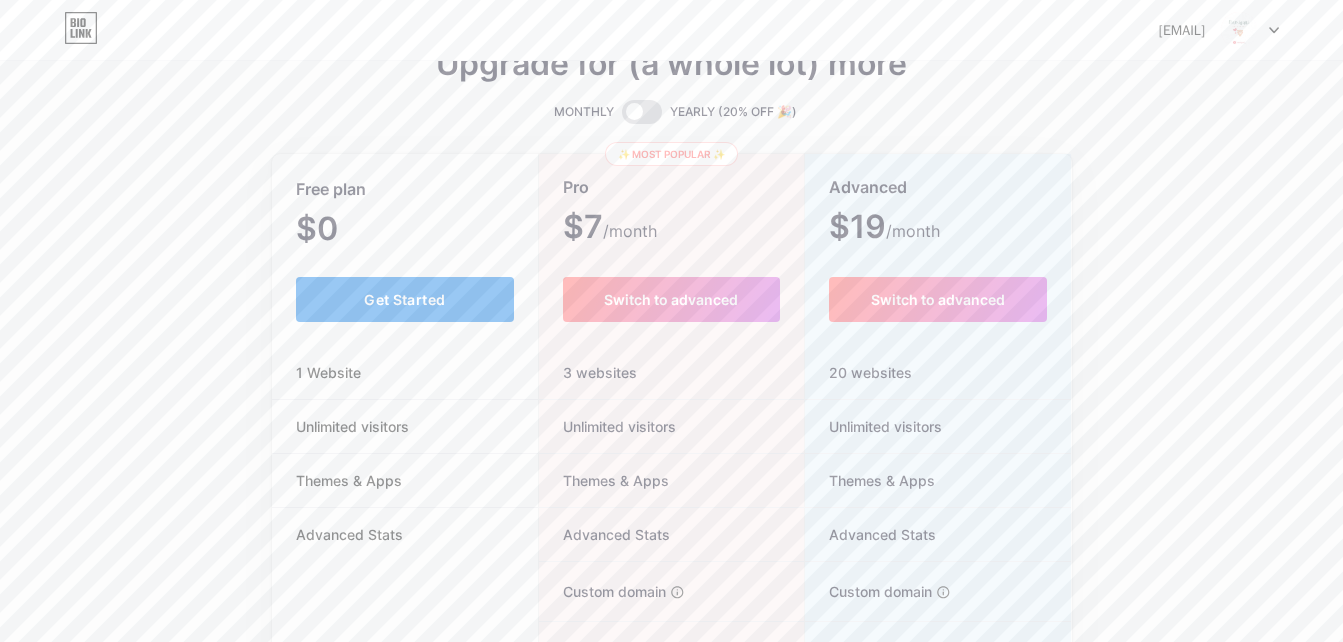 click on "Get Started" at bounding box center (405, 299) 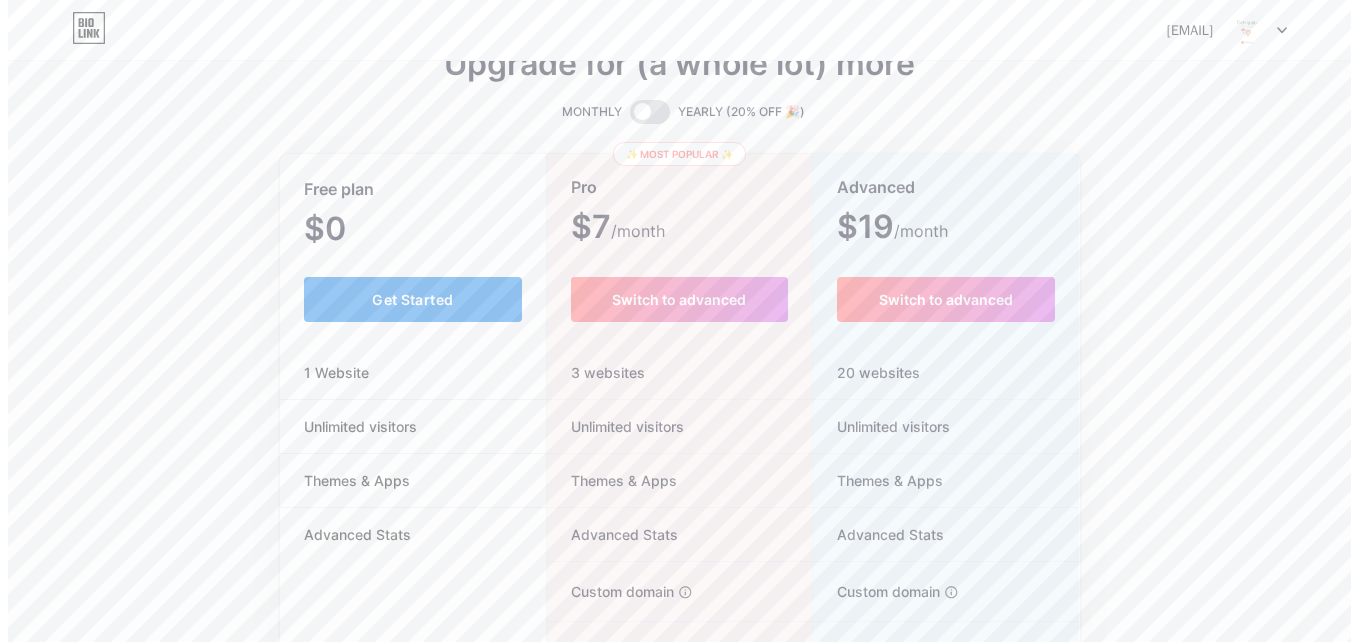 scroll, scrollTop: 0, scrollLeft: 0, axis: both 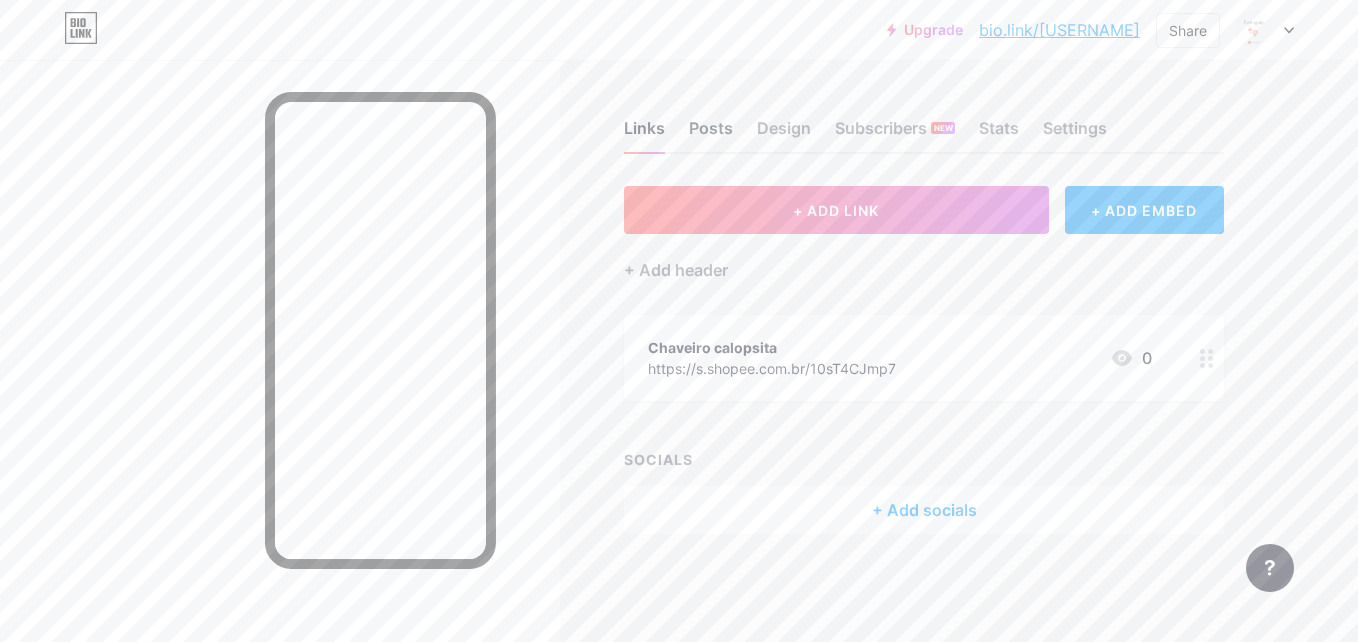 click on "Posts" at bounding box center [711, 134] 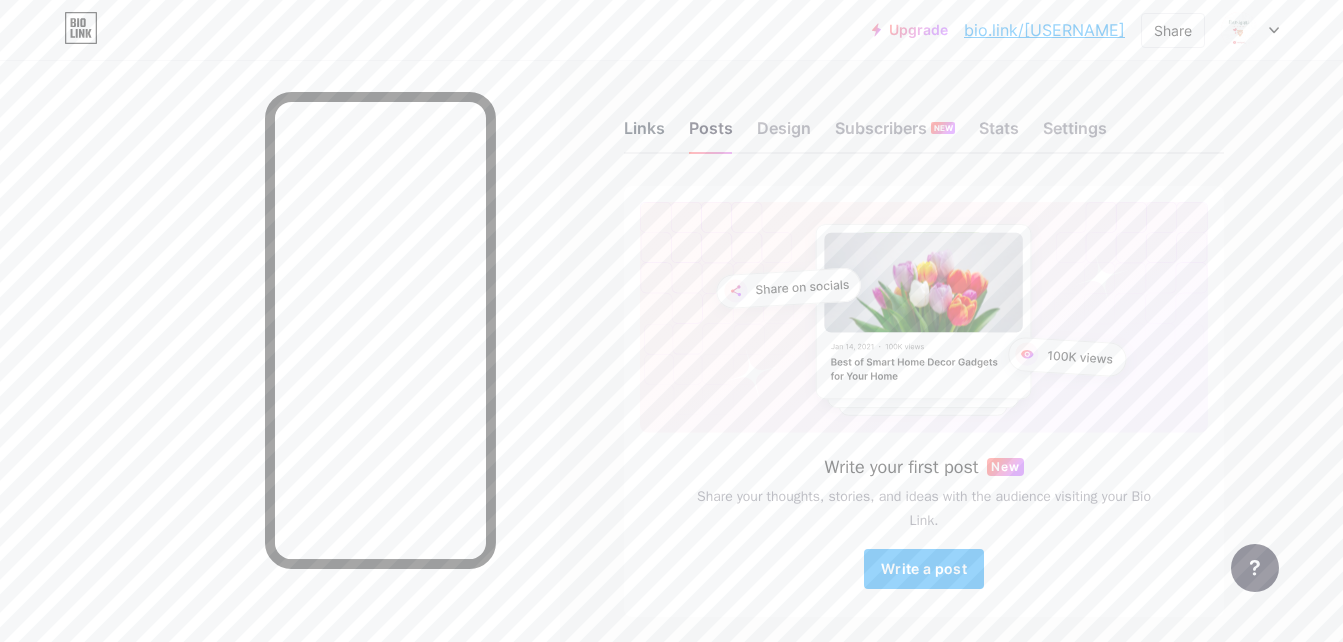 click on "Links" at bounding box center (644, 134) 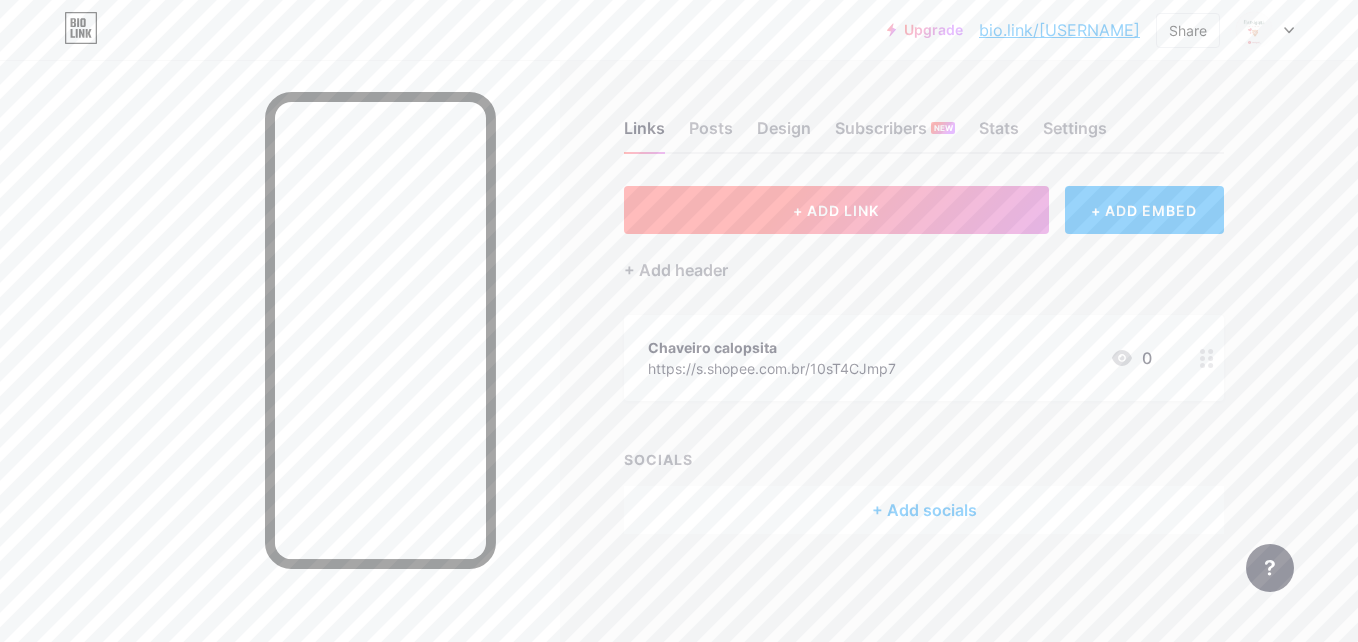 click on "+ ADD LINK" at bounding box center (836, 210) 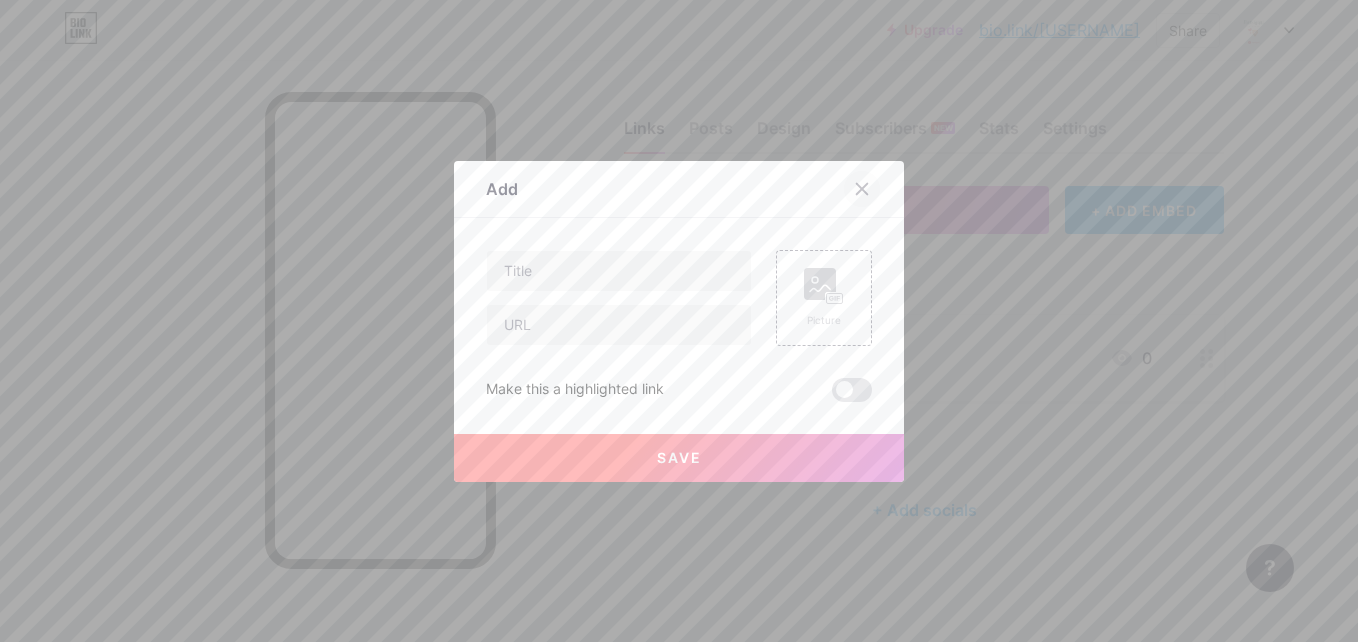click 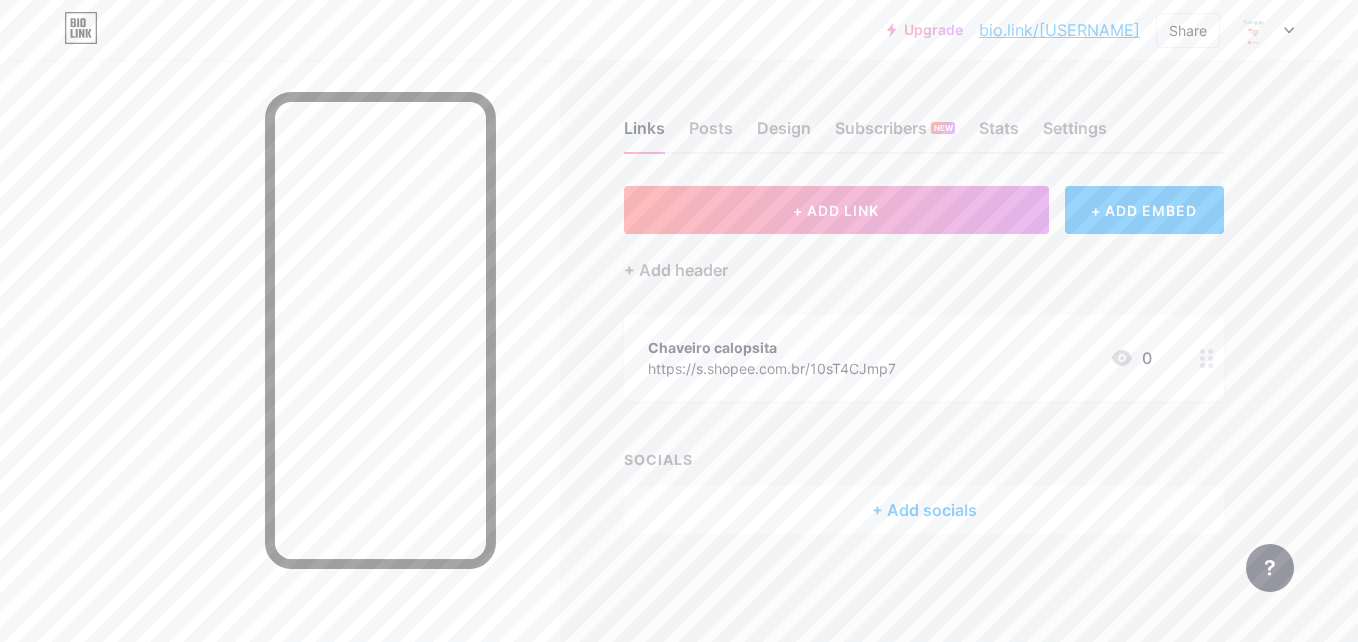 click on "https://s.shopee.com.br/10sT4CJmp7" at bounding box center (772, 368) 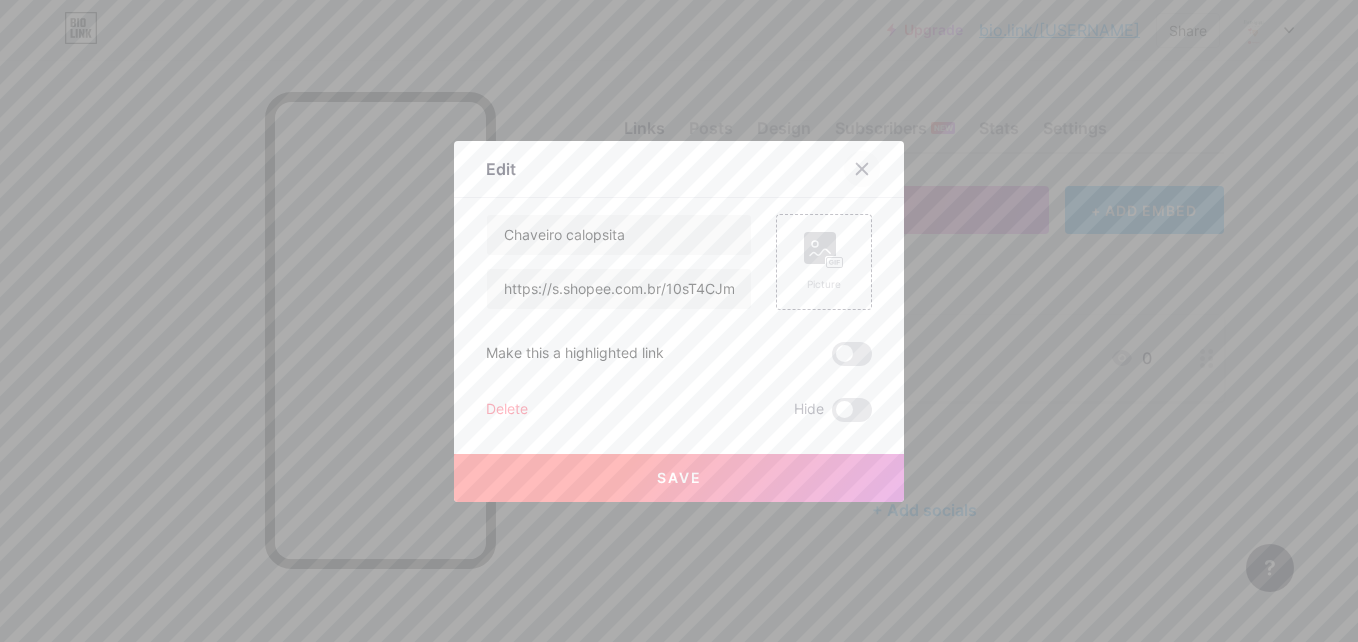 click 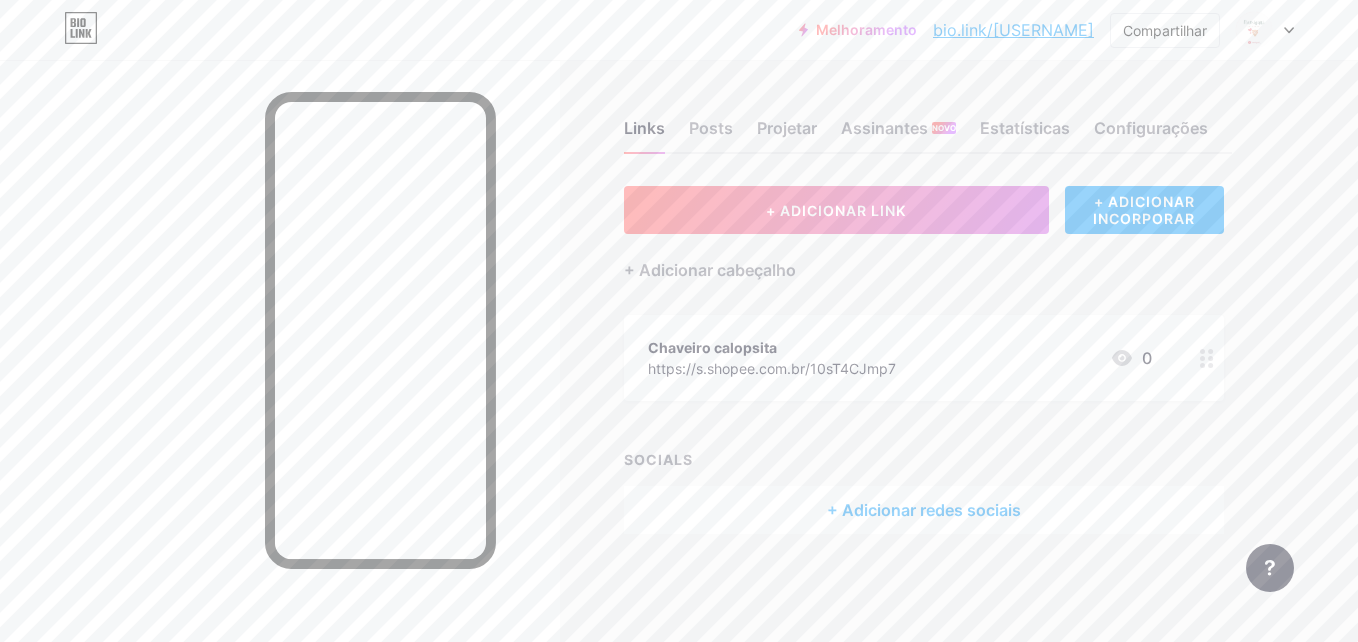 click on "+ Adicionar redes sociais" at bounding box center [924, 510] 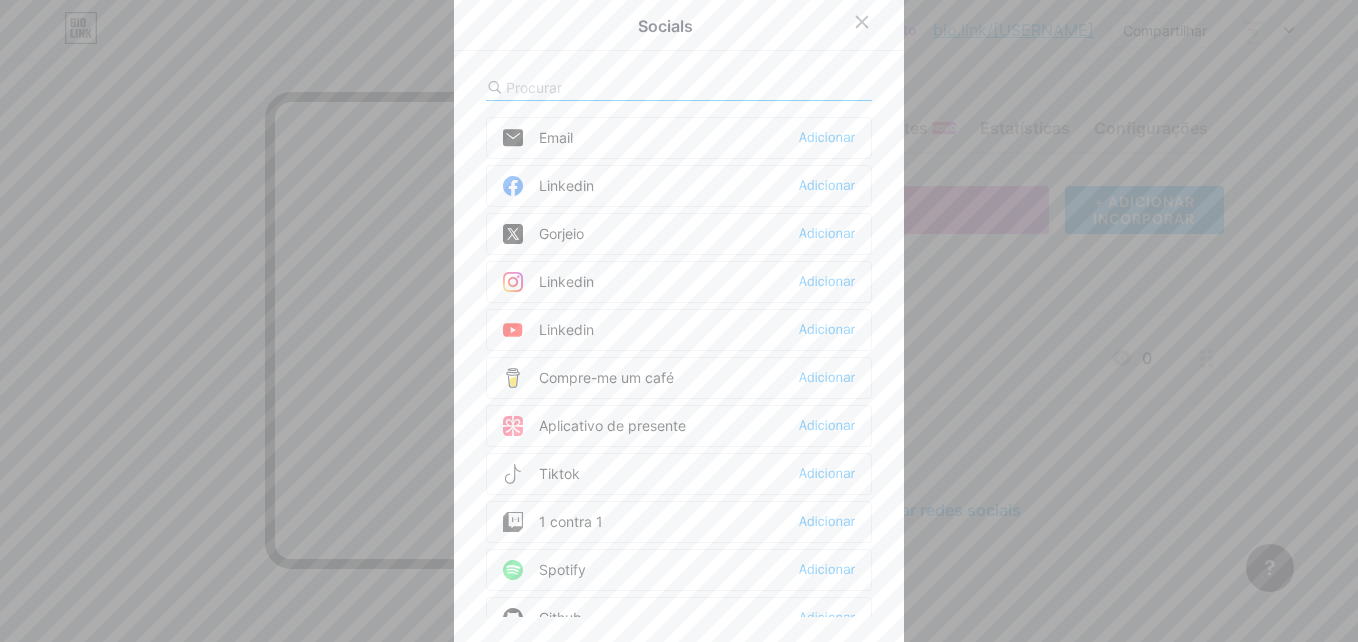 click on "Linkedin     Adicionar" at bounding box center (679, 282) 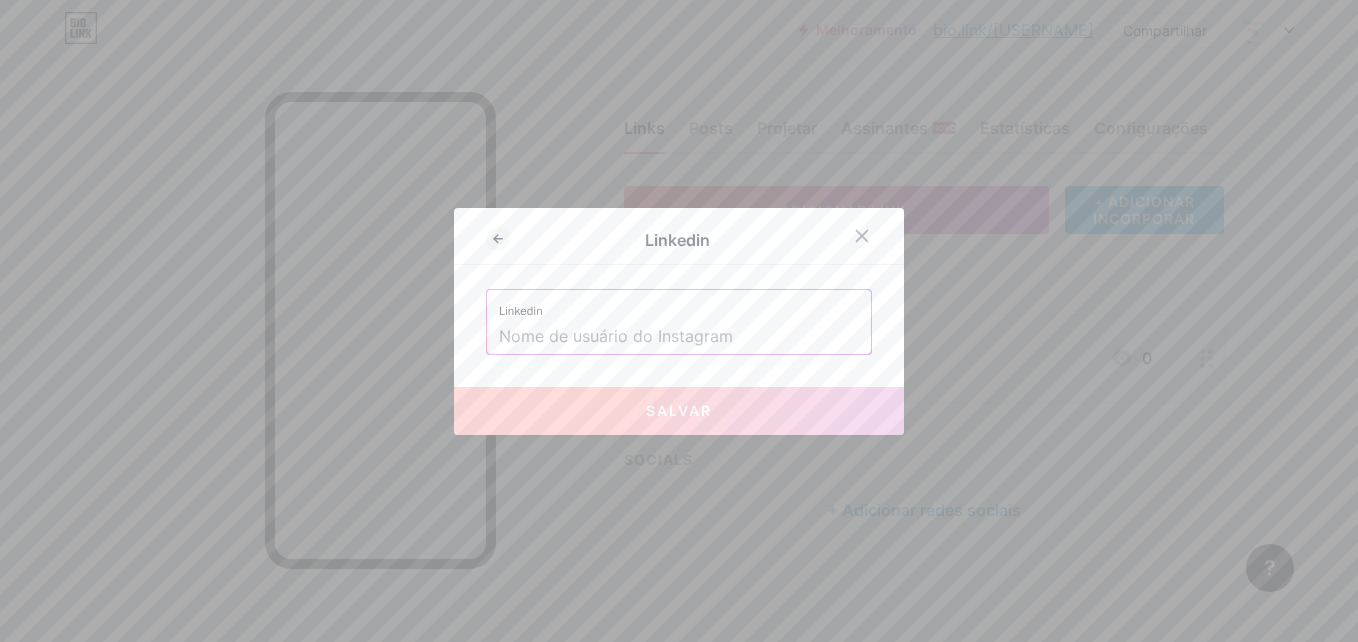 click at bounding box center (679, 337) 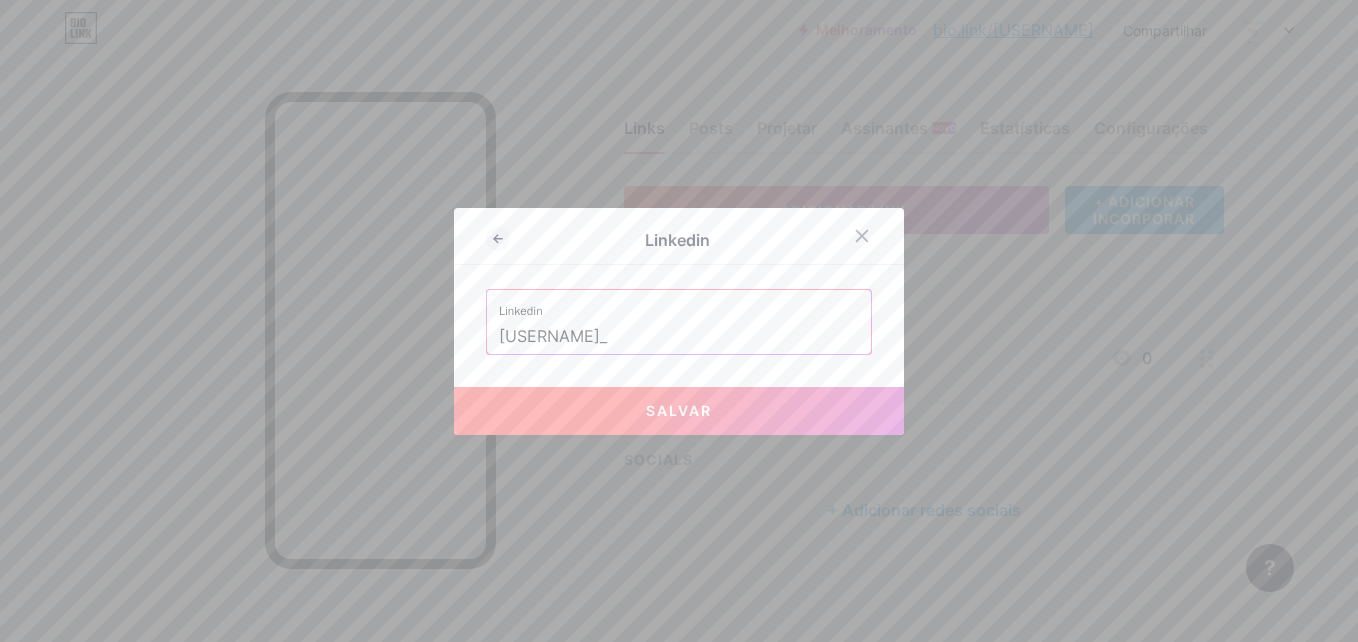 click on "Salvar" at bounding box center [679, 411] 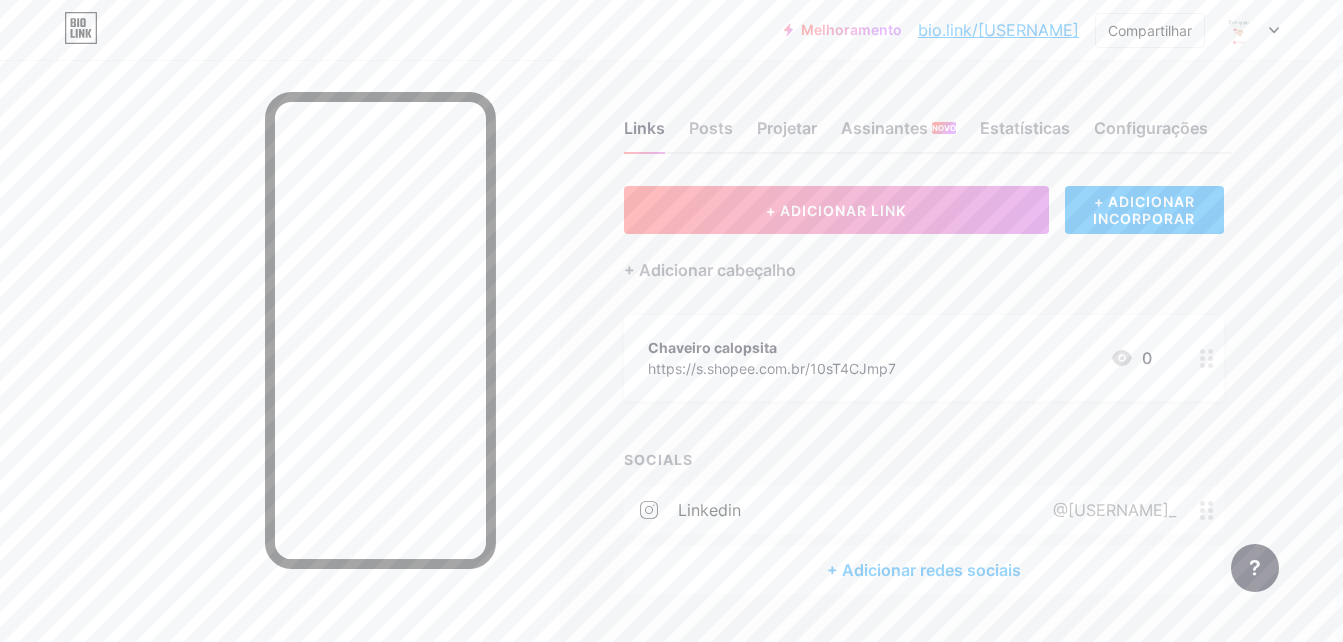 click at bounding box center [1207, 358] 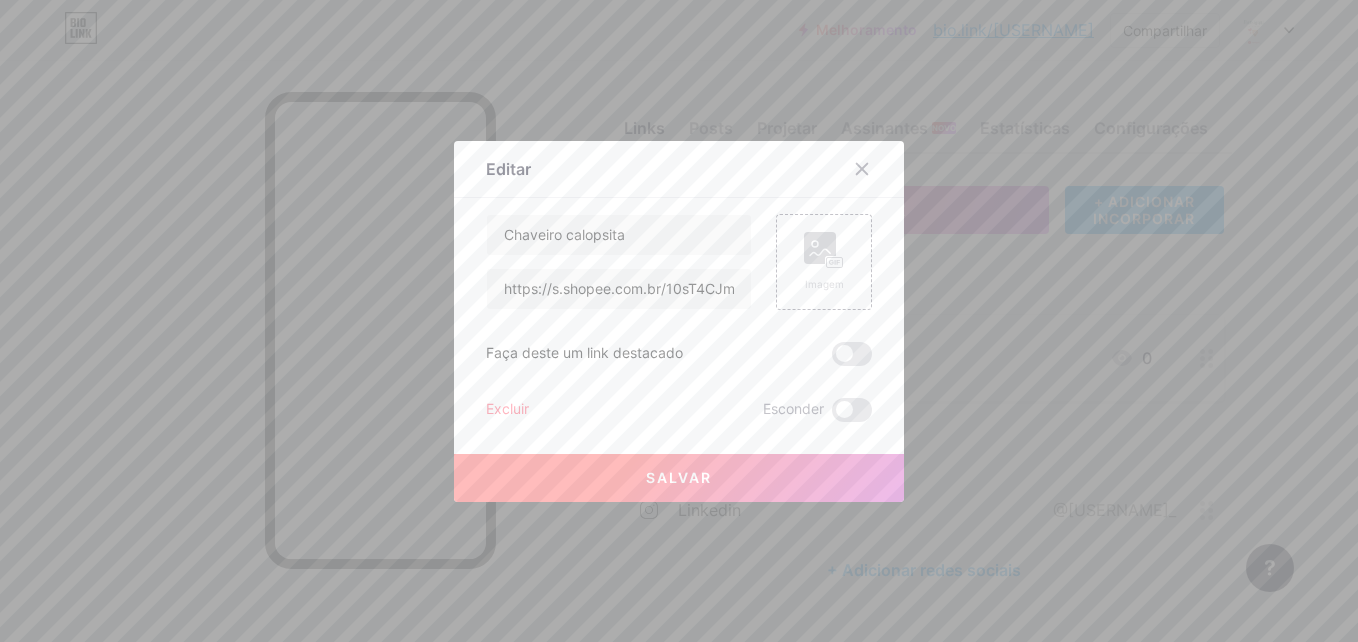 click on "Excluir" at bounding box center (507, 410) 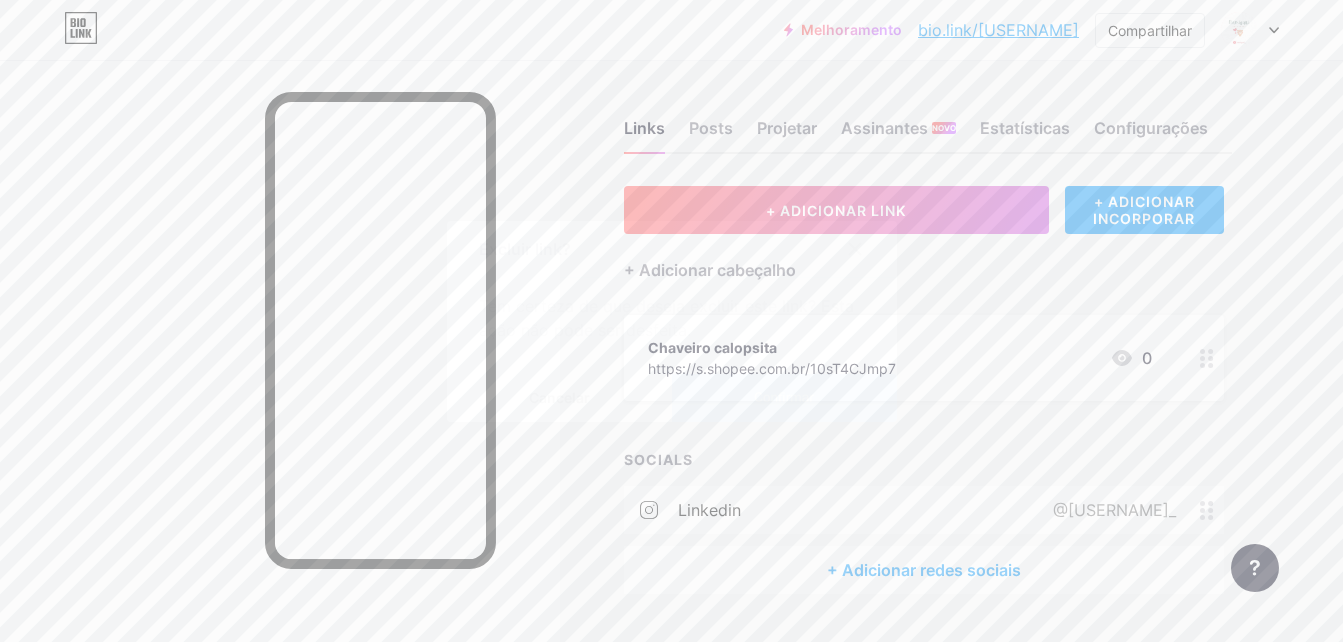 click on "Confirmar" at bounding box center (784, 398) 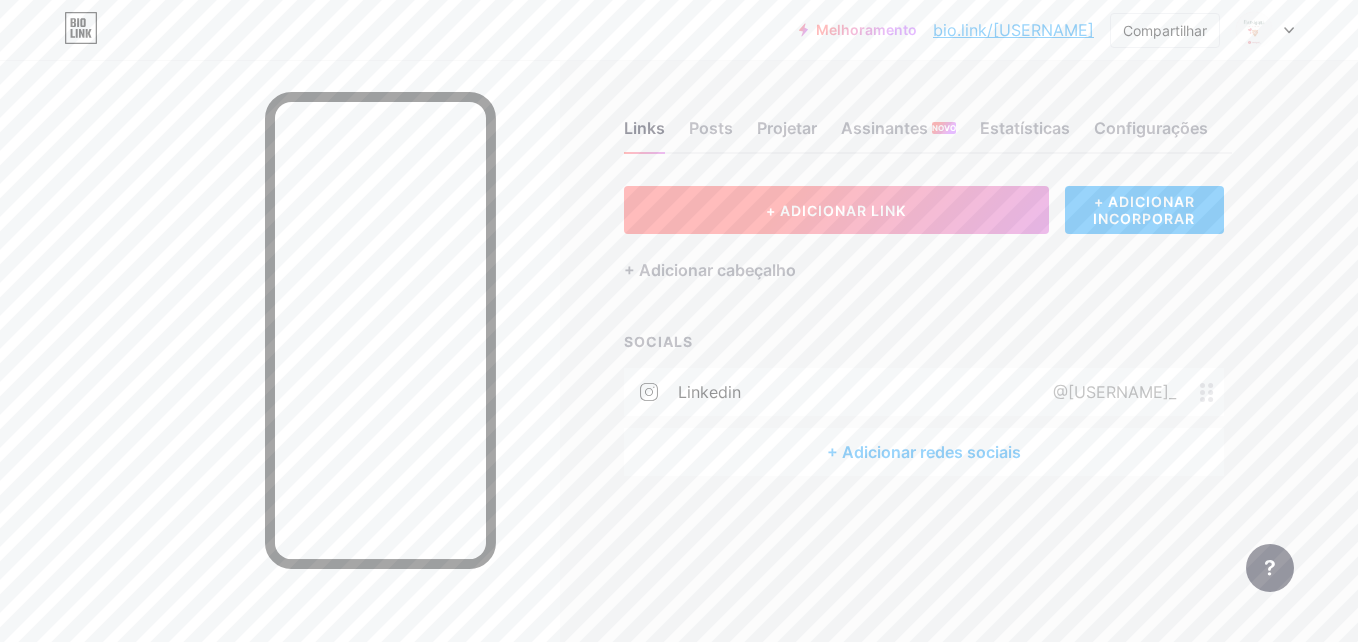 click on "+ ADICIONAR LINK" at bounding box center [836, 210] 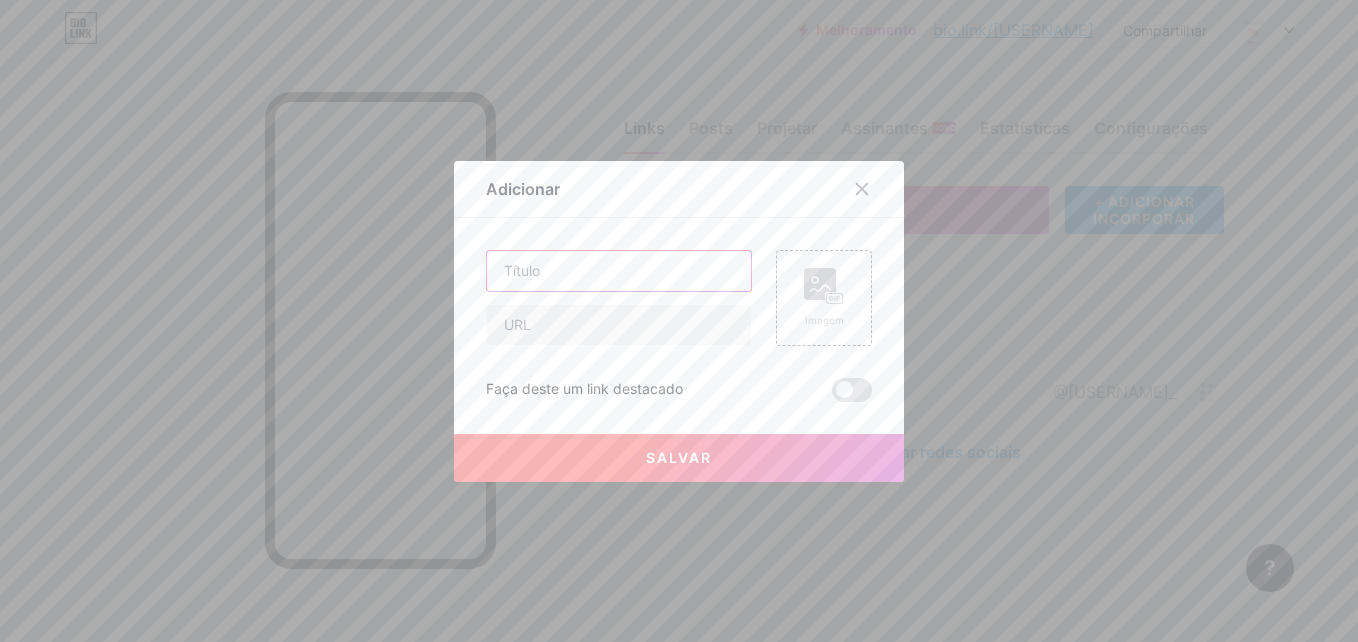 click at bounding box center (619, 271) 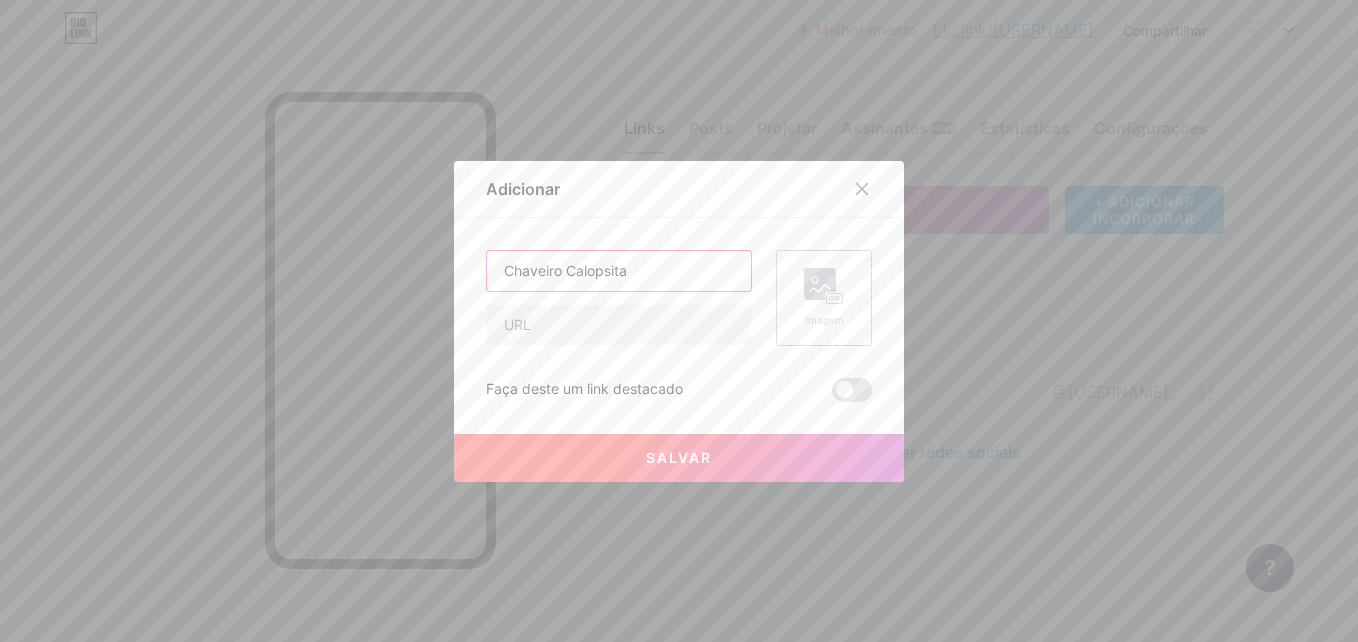 type on "Chaveiro Calopsita" 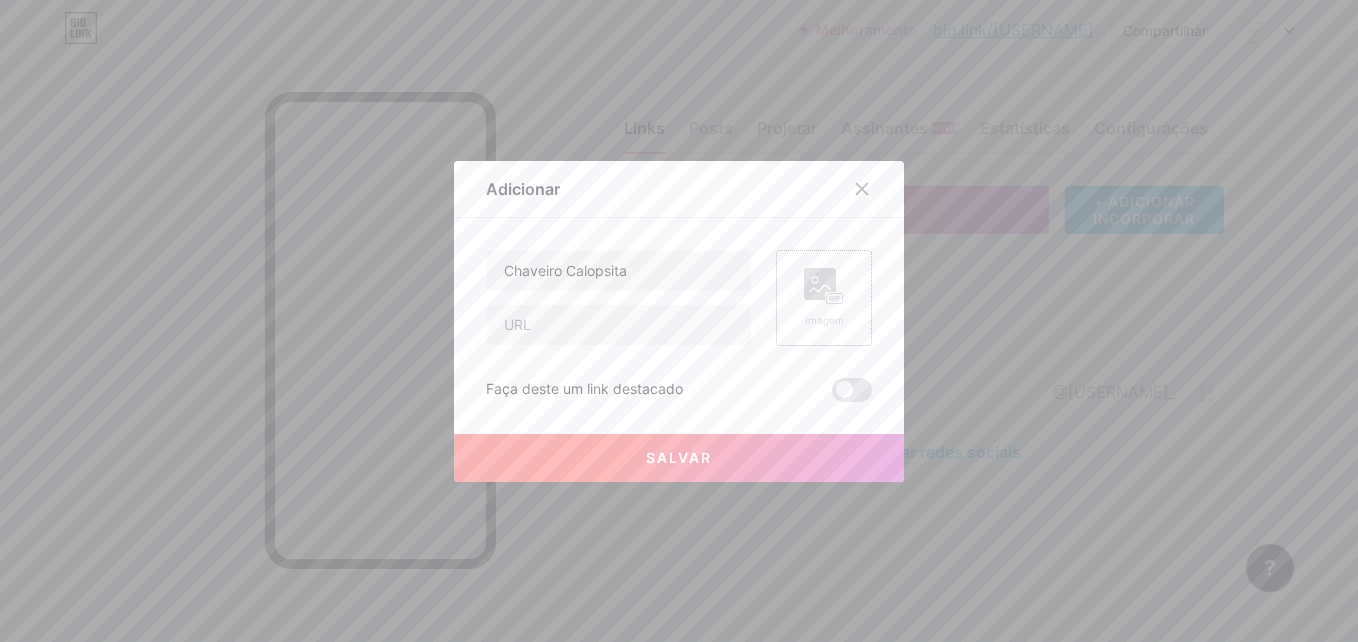 click on "Imagem" at bounding box center (824, 298) 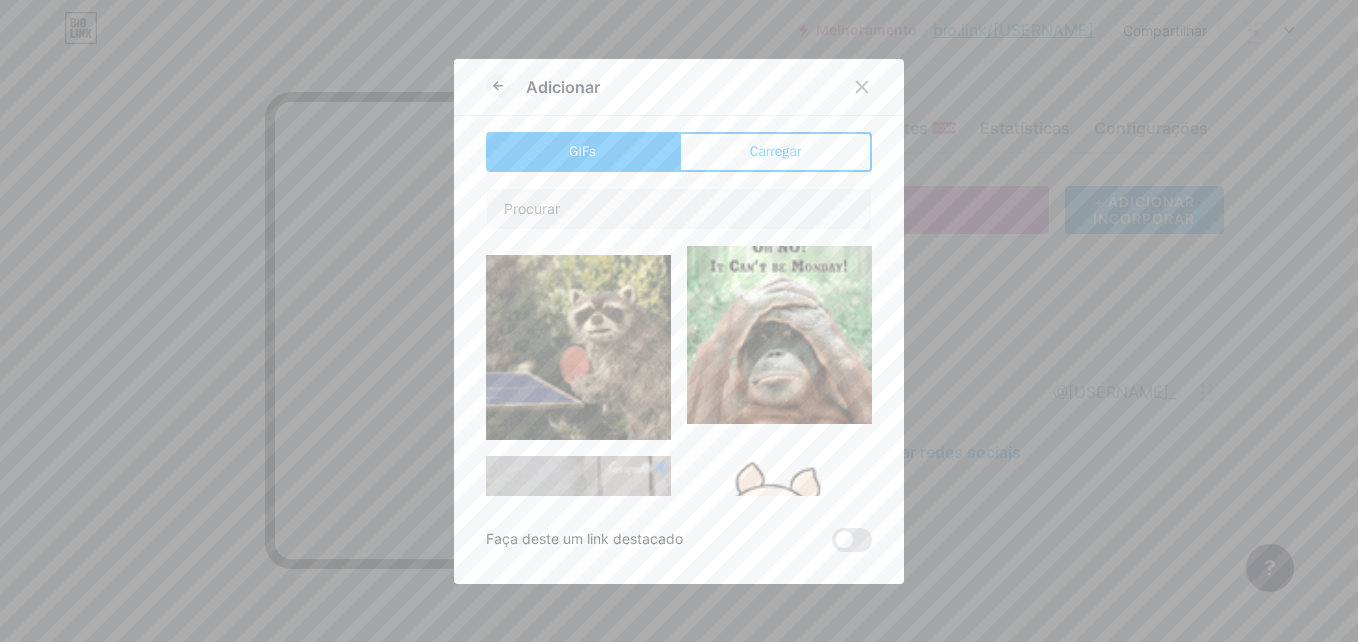 scroll, scrollTop: 38, scrollLeft: 0, axis: vertical 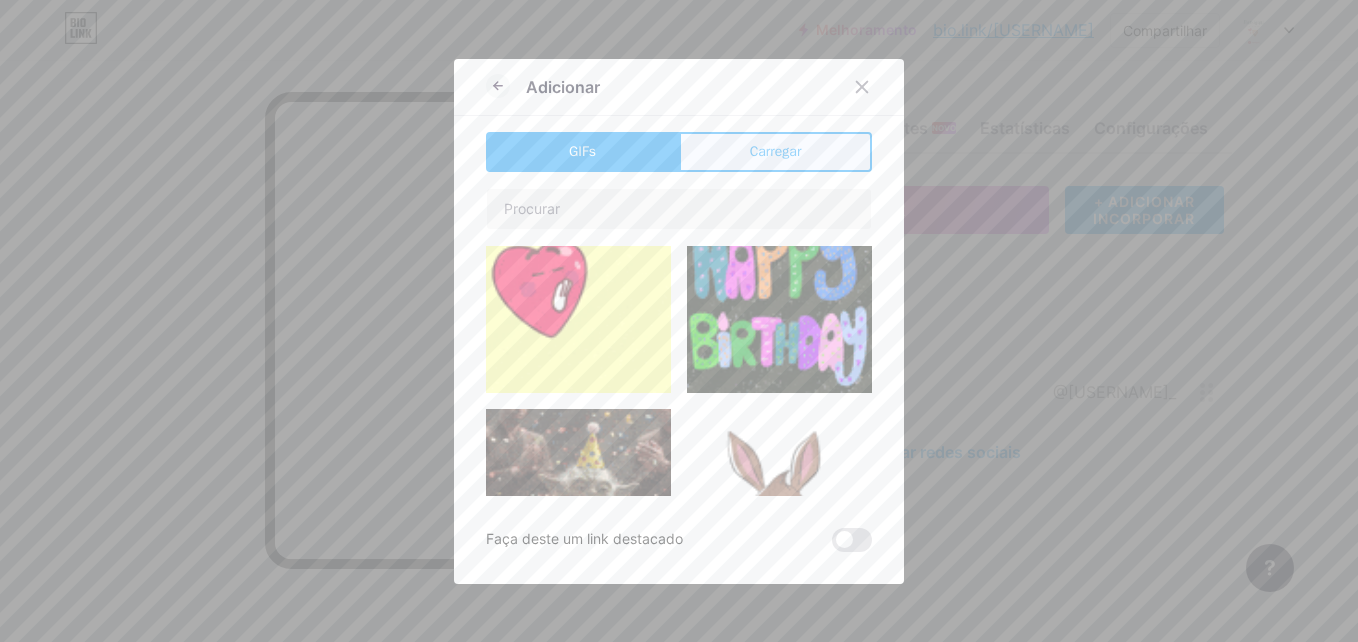 click on "Carregar" at bounding box center (776, 151) 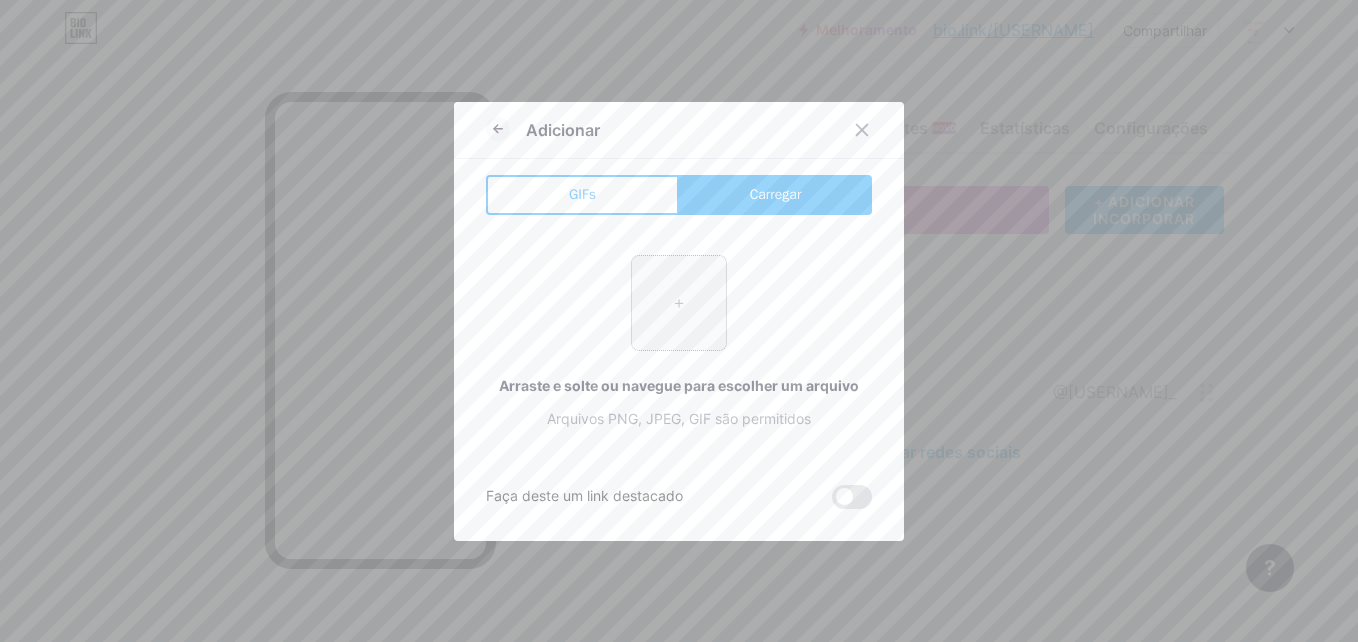 click at bounding box center [679, 303] 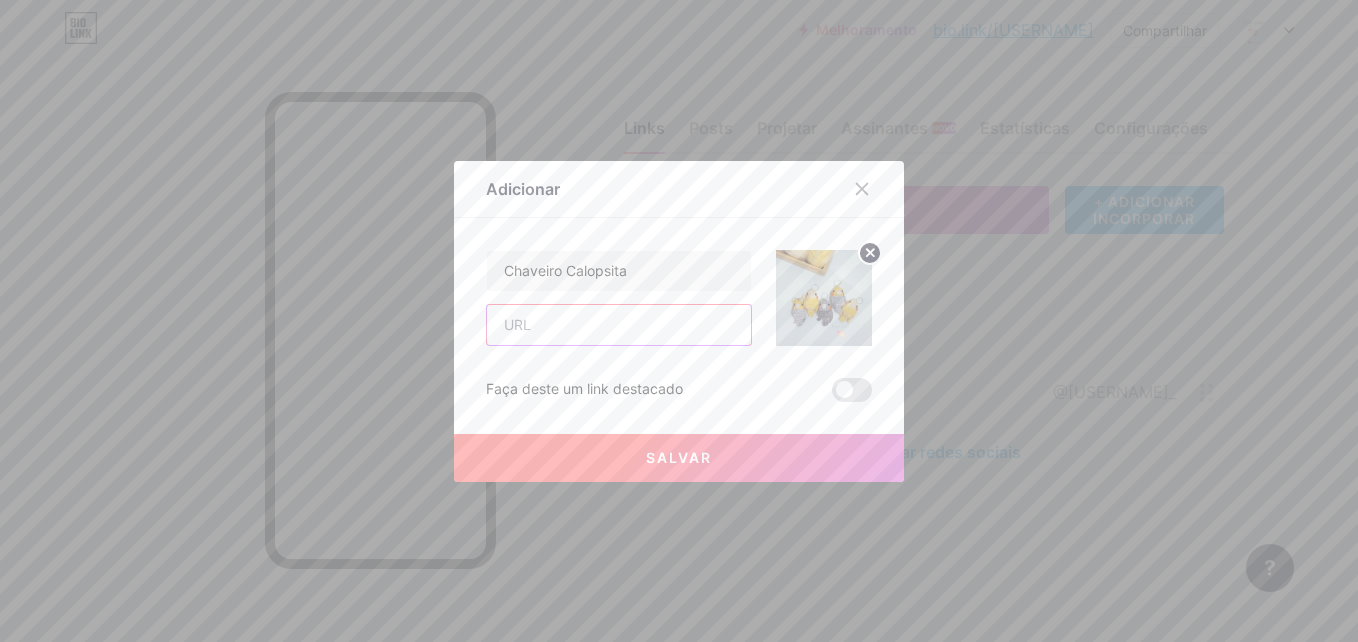 click at bounding box center [619, 325] 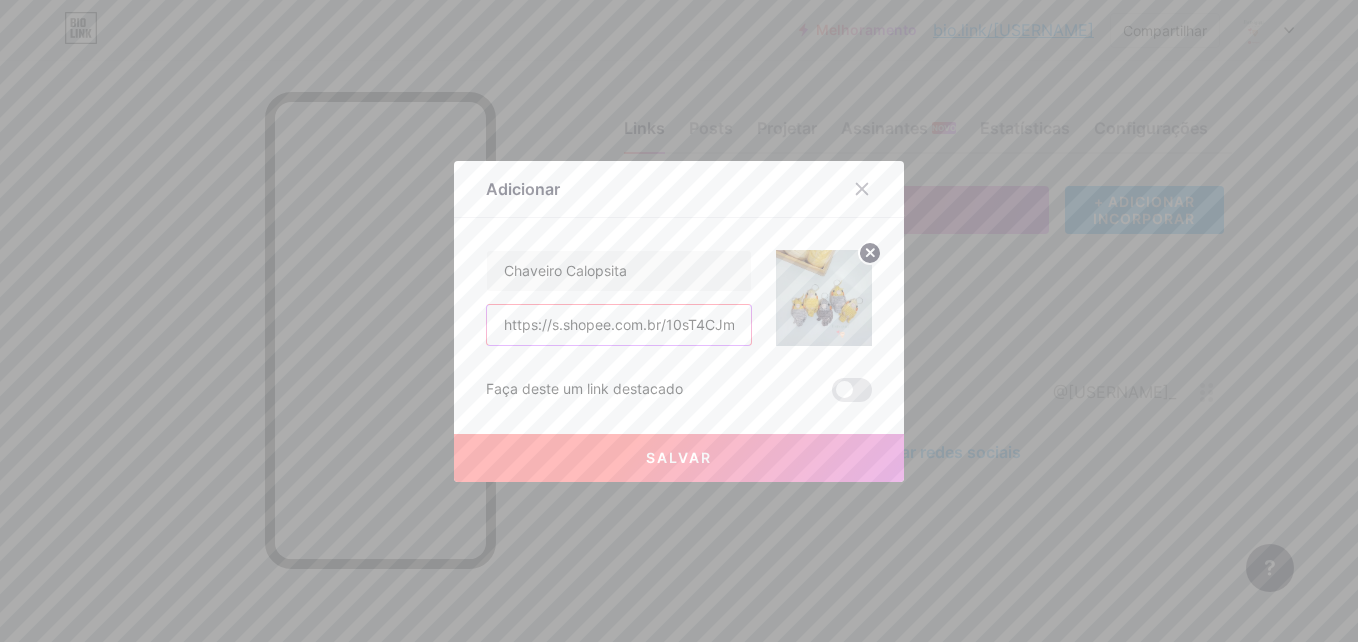 scroll, scrollTop: 0, scrollLeft: 18, axis: horizontal 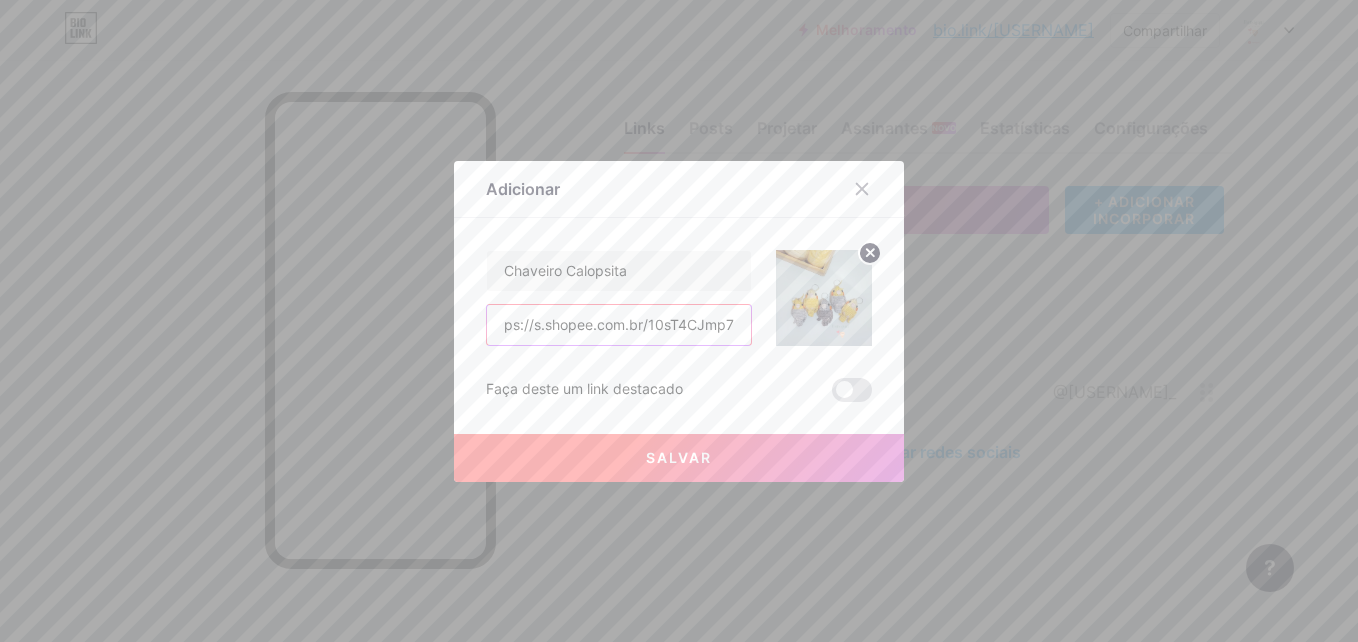 type on "https://s.shopee.com.br/10sT4CJmp7" 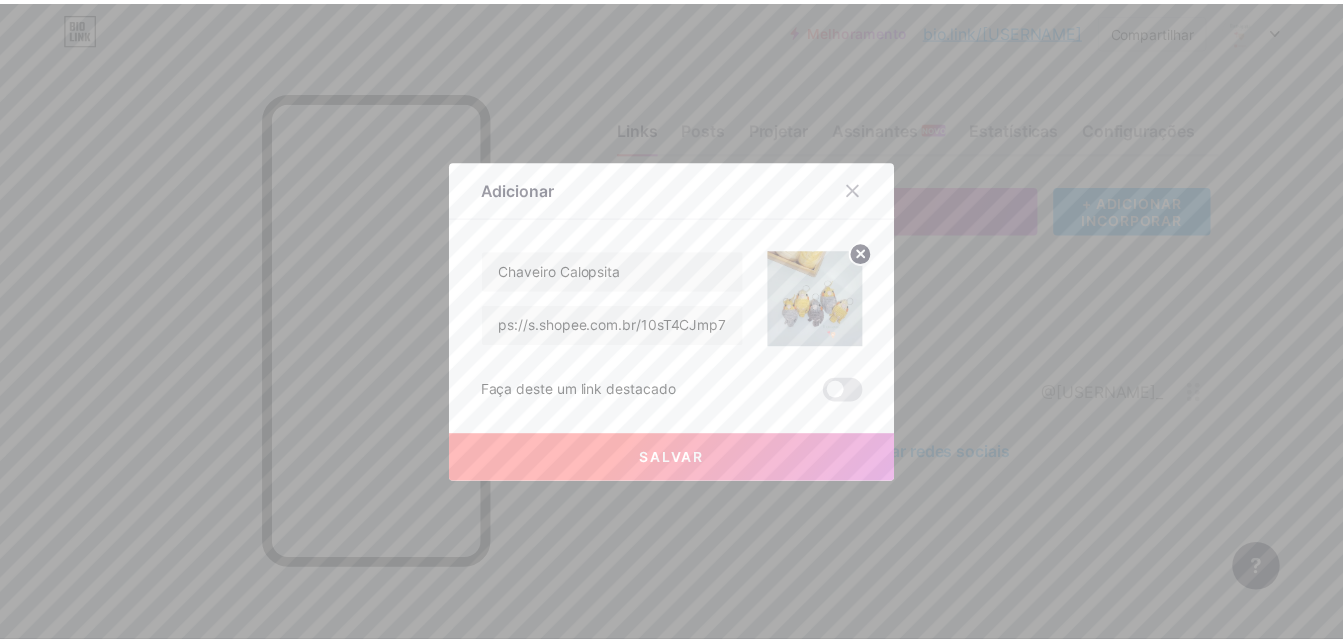 scroll, scrollTop: 0, scrollLeft: 0, axis: both 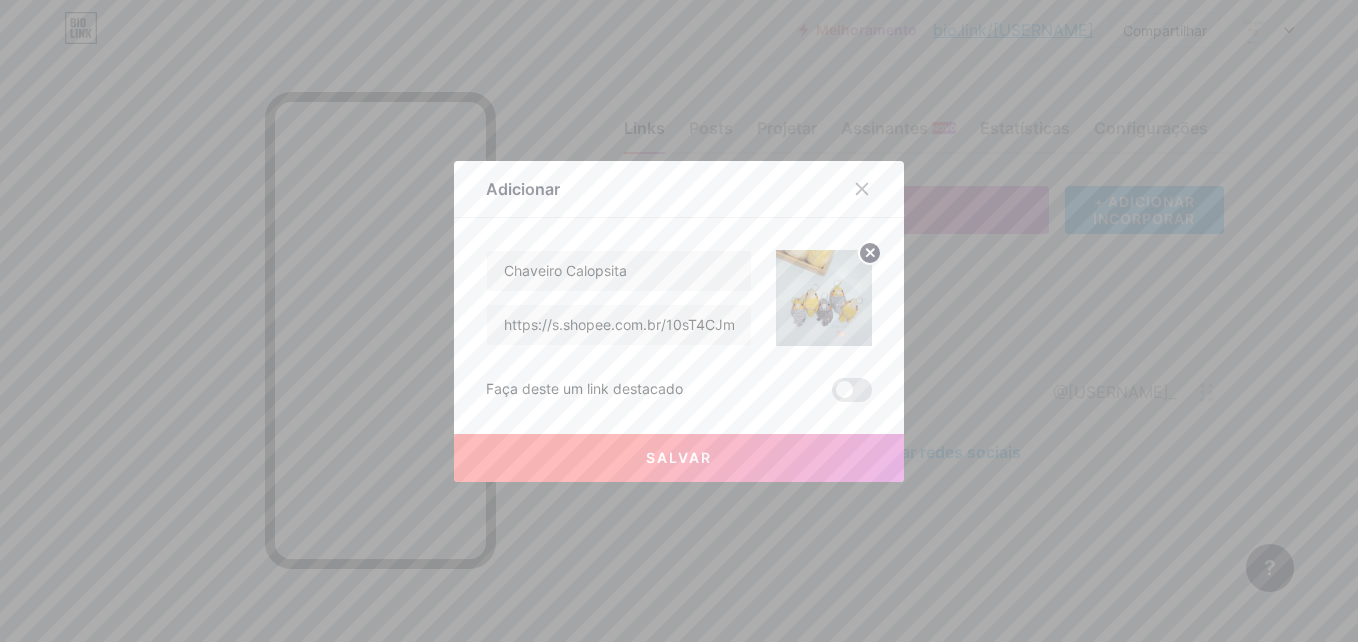 click on "Salvar" at bounding box center [679, 458] 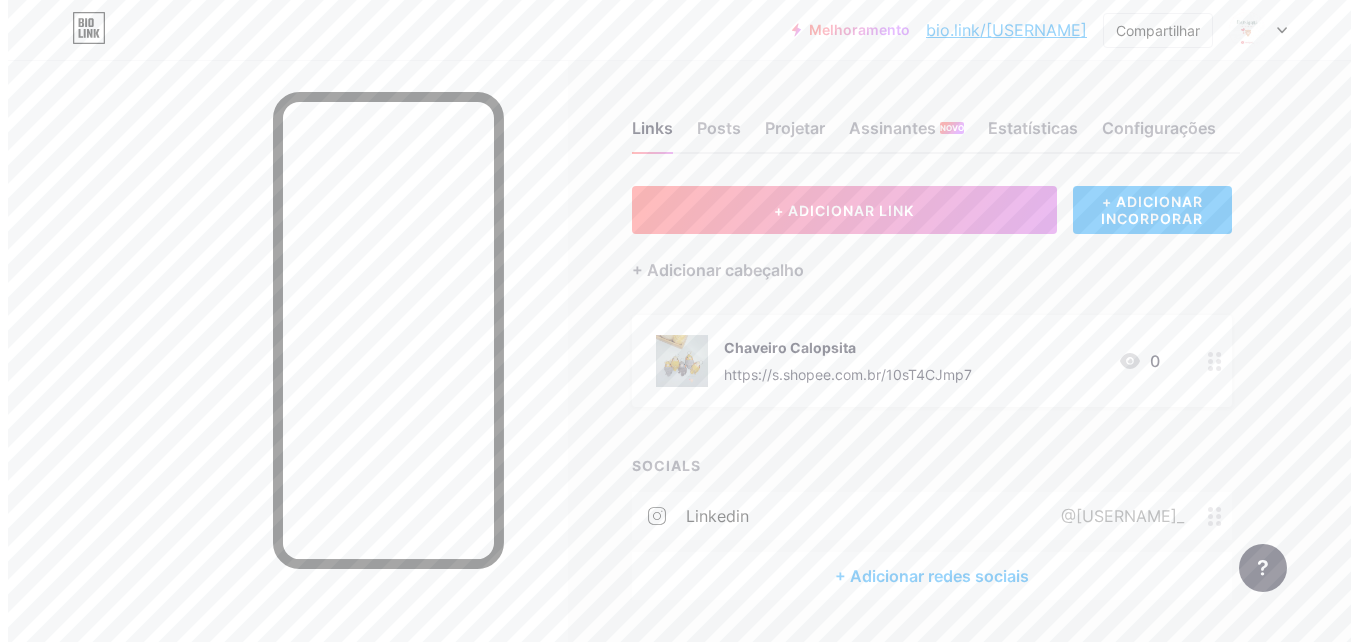 scroll, scrollTop: 57, scrollLeft: 0, axis: vertical 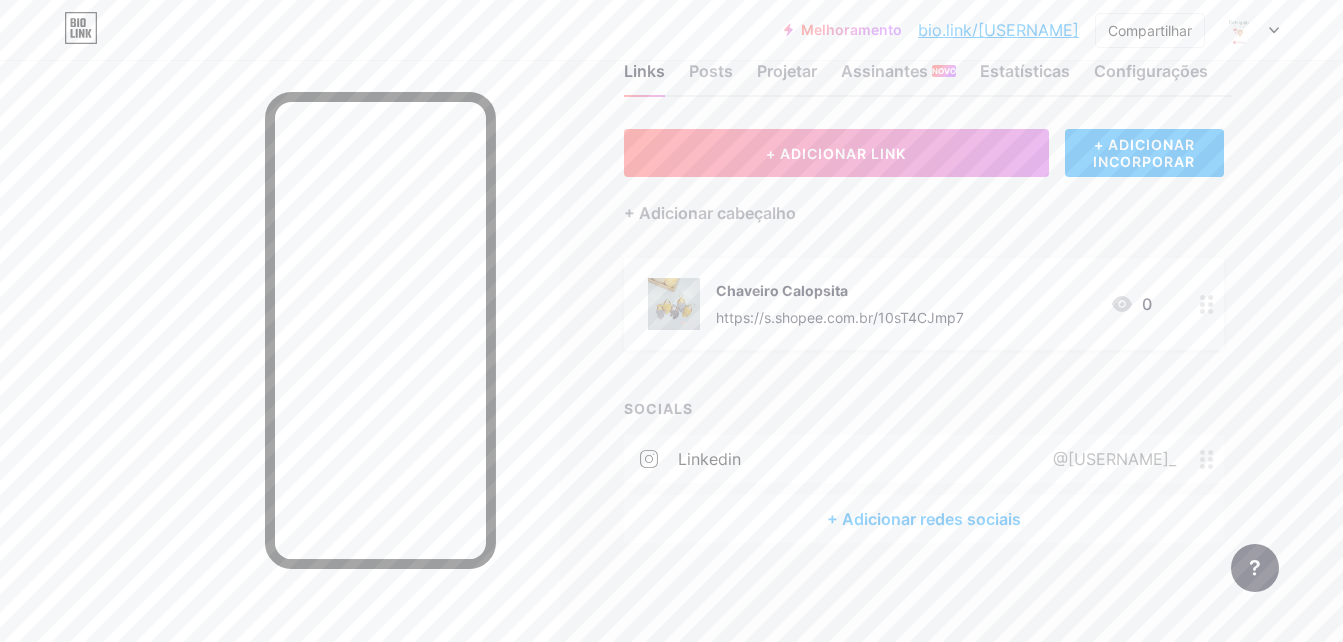 click on "+ Adicionar redes sociais" at bounding box center [924, 519] 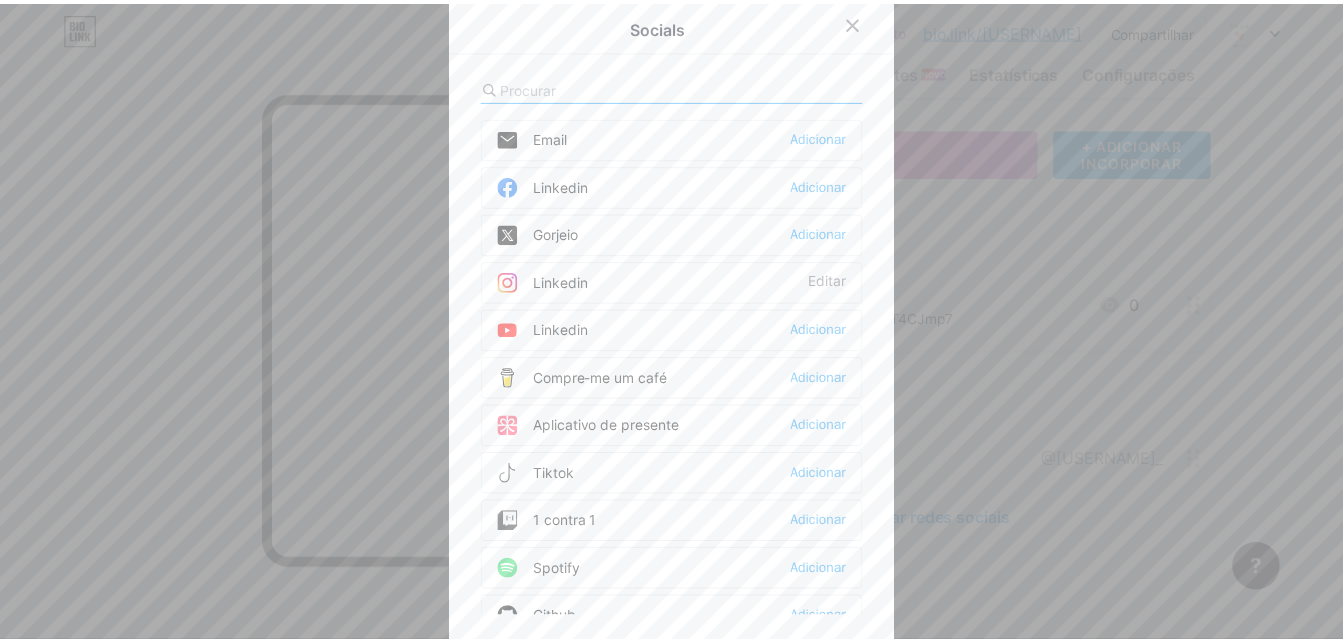 scroll, scrollTop: 7, scrollLeft: 0, axis: vertical 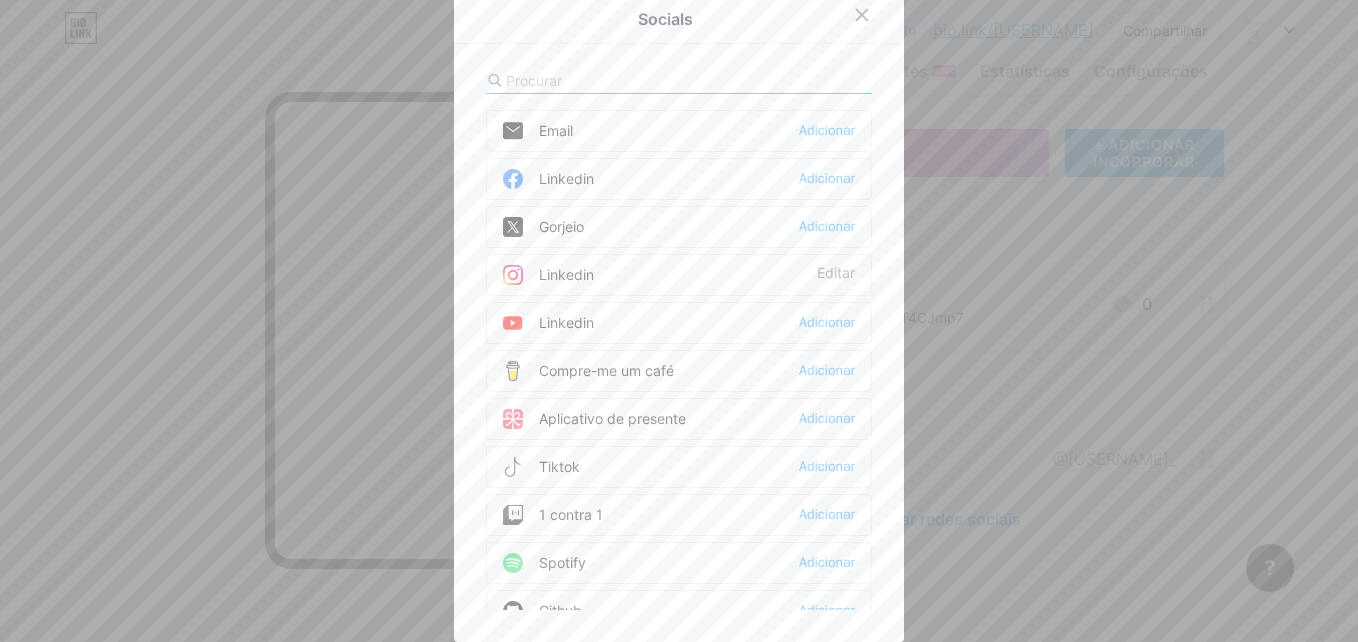 click on "Socials
Email
Adicionar         Linkedin     Adicionar       Gorjeio     Adicionar                                                               Linkedin     Editar         Linkedin     Adicionar
Compre-me um café     Adicionar
Aplicativo de presente     Adicionar
Tiktok
Adicionar             1 contra 1     Adicionar
Spotify
Adicionar
Github
Adicionar
Behance
Adicionar         Drible     Adicionar           Discórdia     Adicionar
Média     Adicionar
Reddit
Adicionar                                 Nuvem de som     Adicionar         Acampamento de Banda     Adicionar
Linkedin
Adicionar                               Clube     Adicionar       Subpilha     Adicionar                     Telegrama     Adicionar         Sinal     Adicionar             Contrair-se     Adicionar
Patreon
Adicionar                         Camafeu" at bounding box center [679, 314] 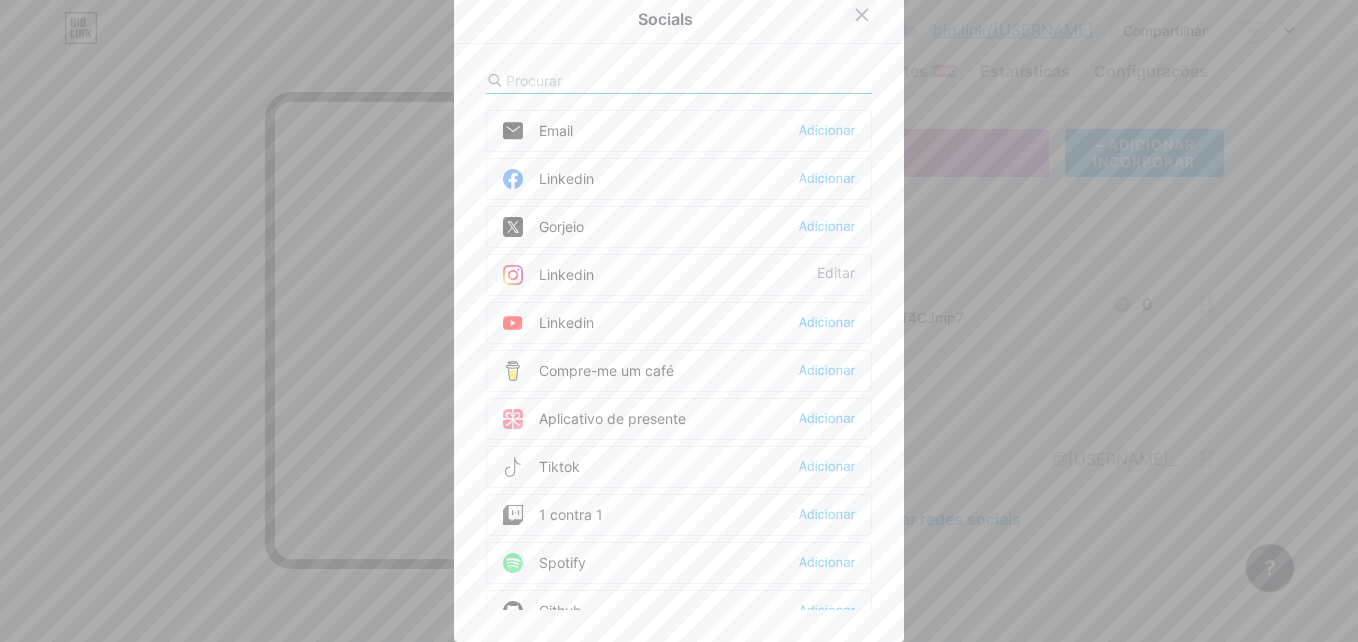 click 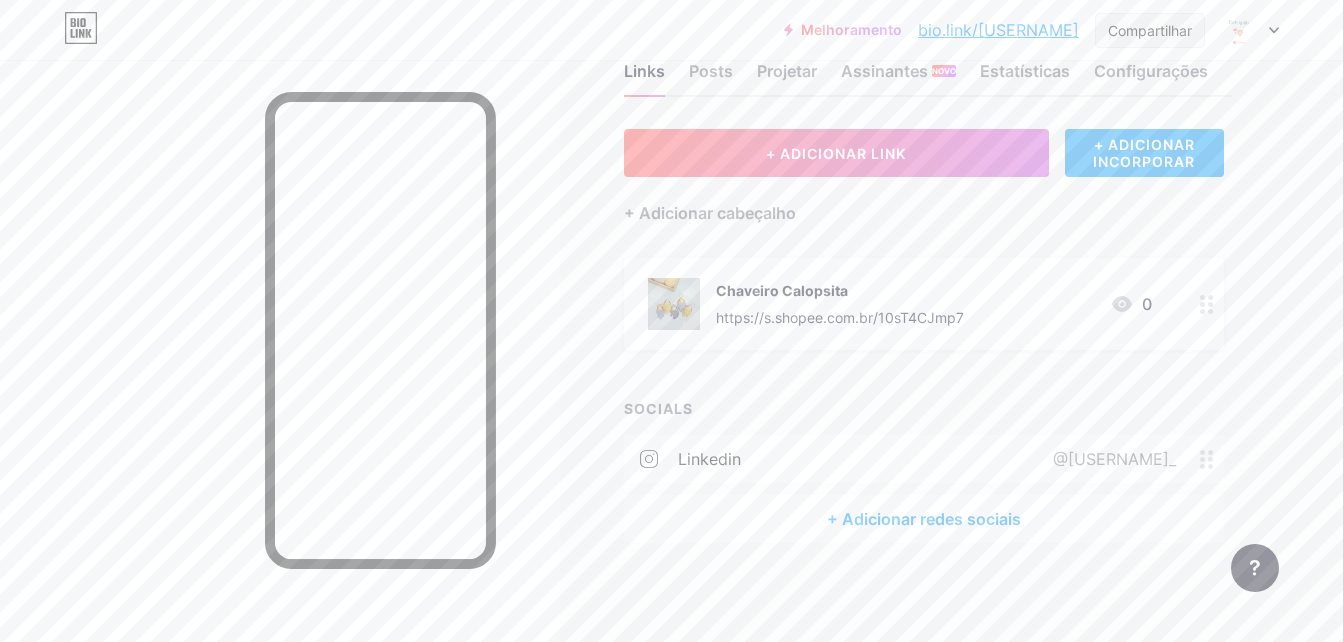 click on "Compartilhar" at bounding box center [1150, 30] 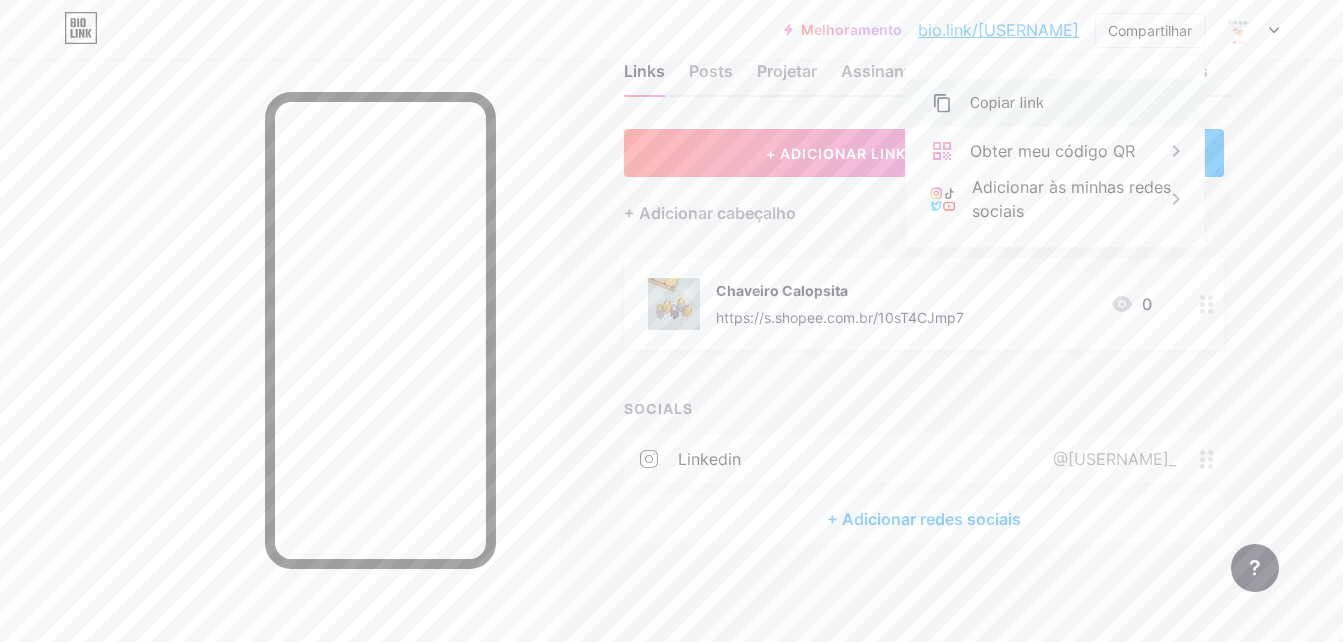 click on "Copiar link" at bounding box center (1007, 103) 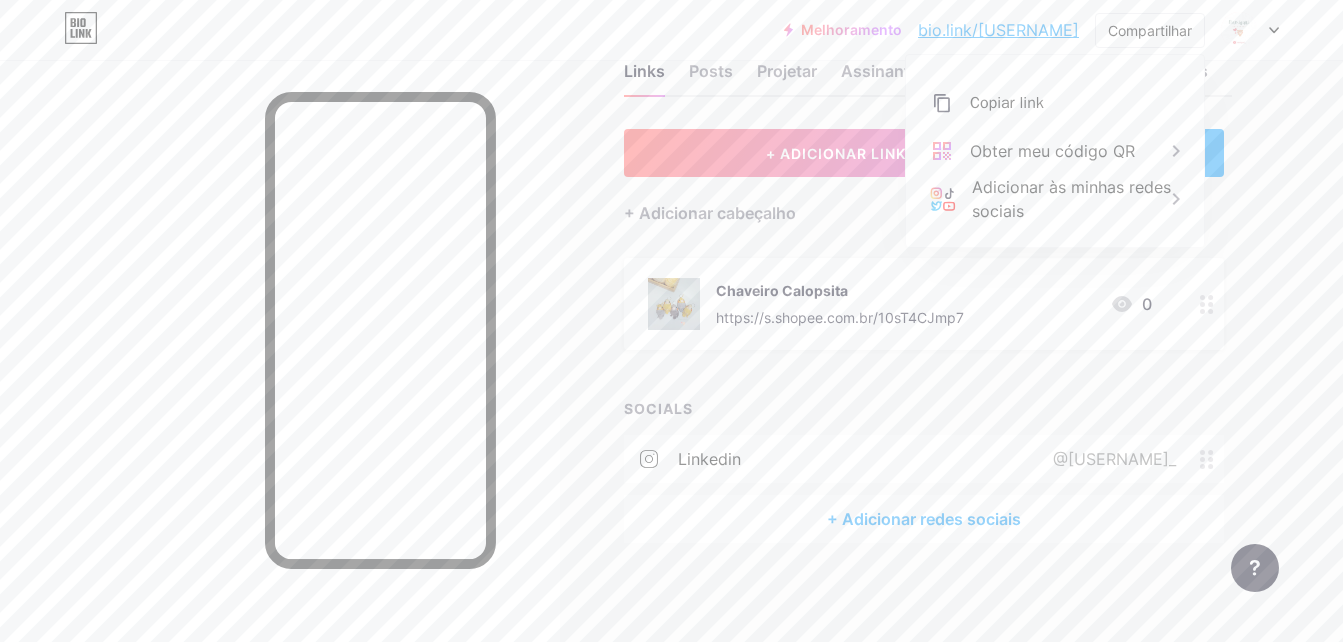 click 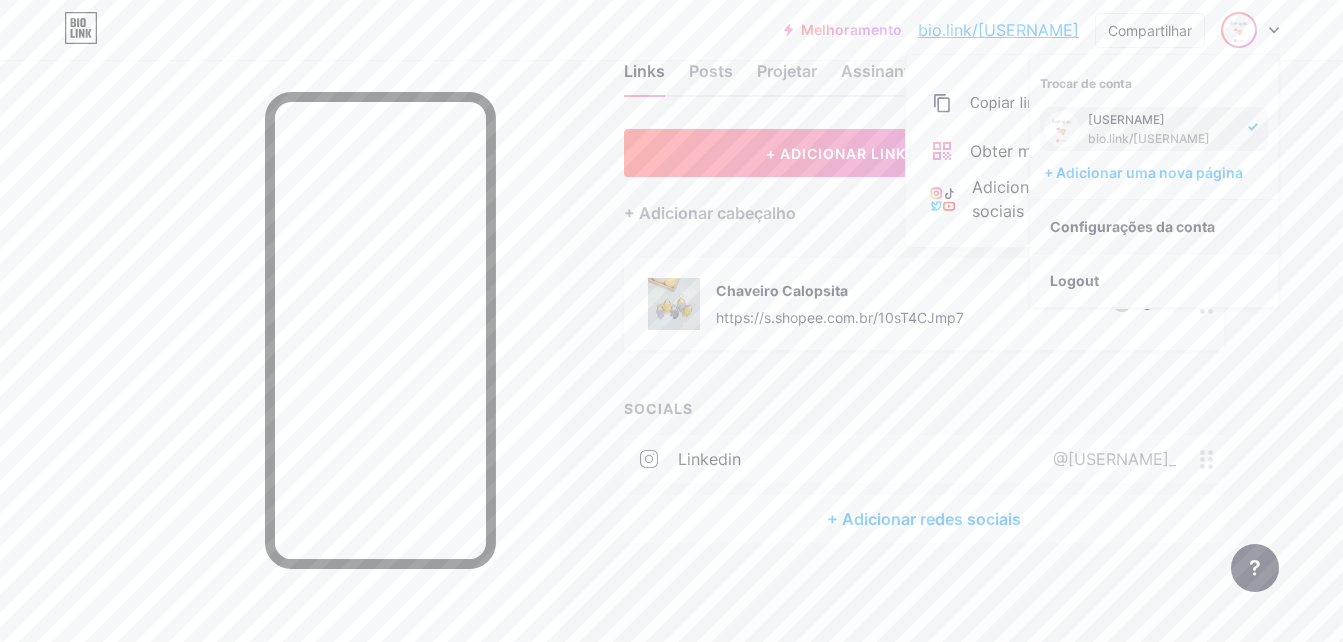 click on "Configurações da conta" at bounding box center (1154, 227) 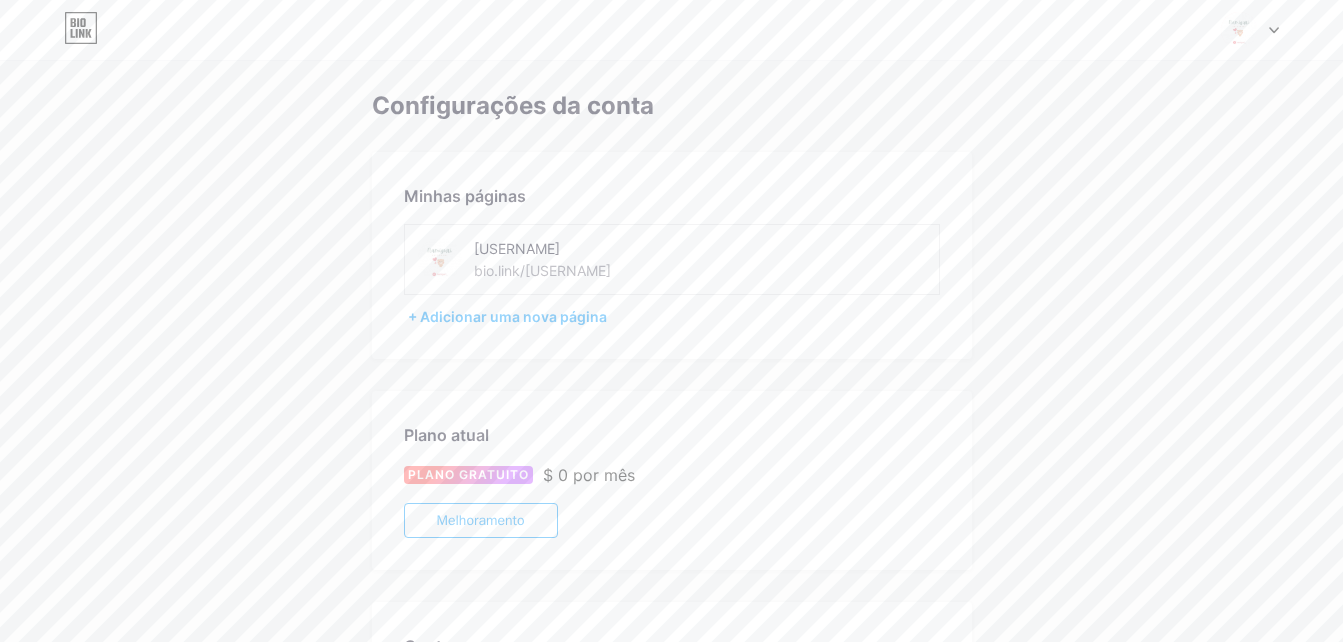click on "bio.link/[USERNAME]" at bounding box center (542, 270) 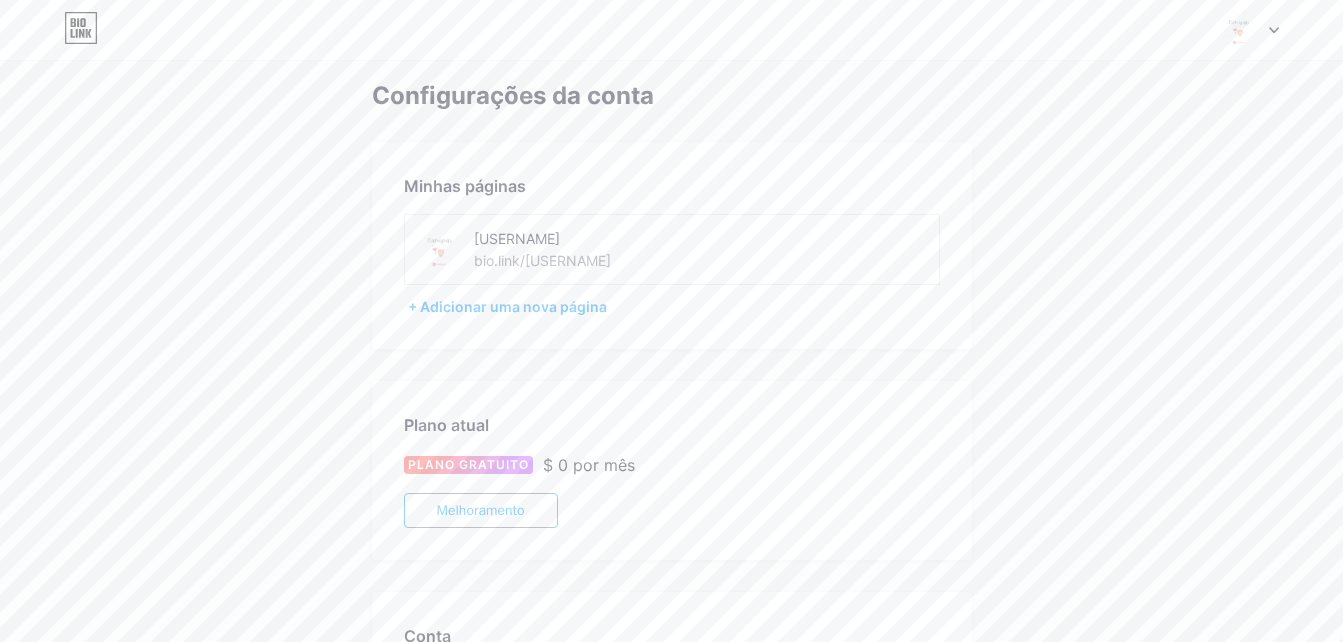 scroll, scrollTop: 0, scrollLeft: 0, axis: both 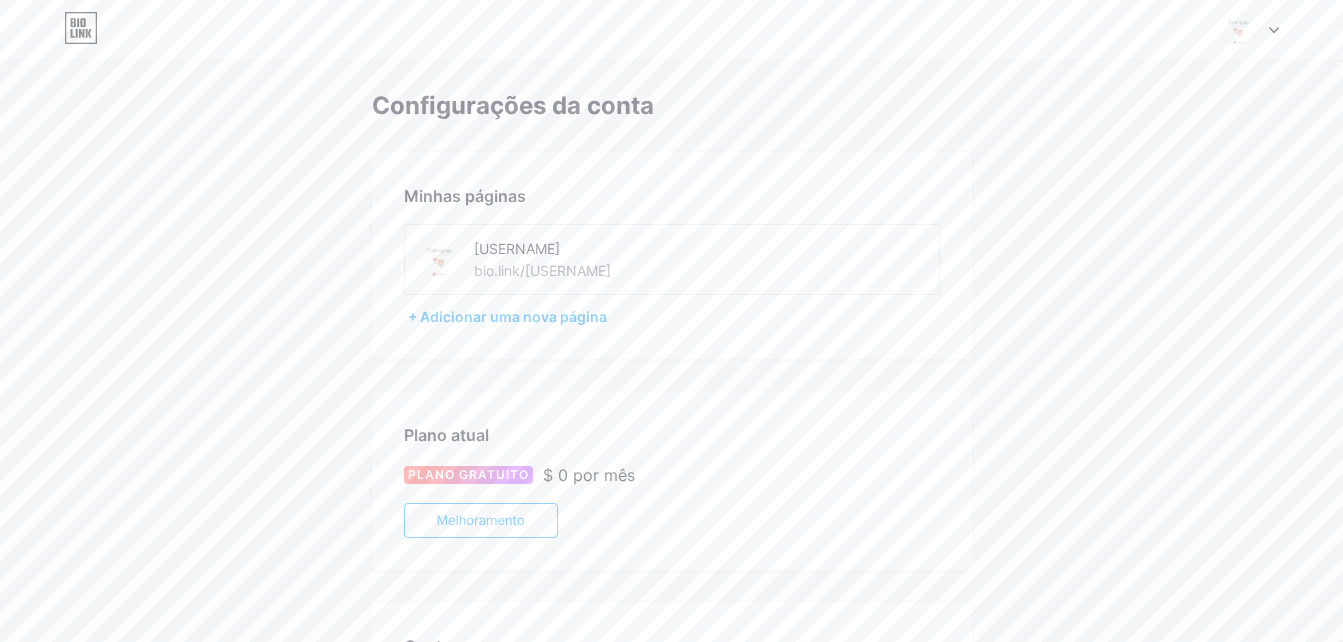 click at bounding box center (439, 259) 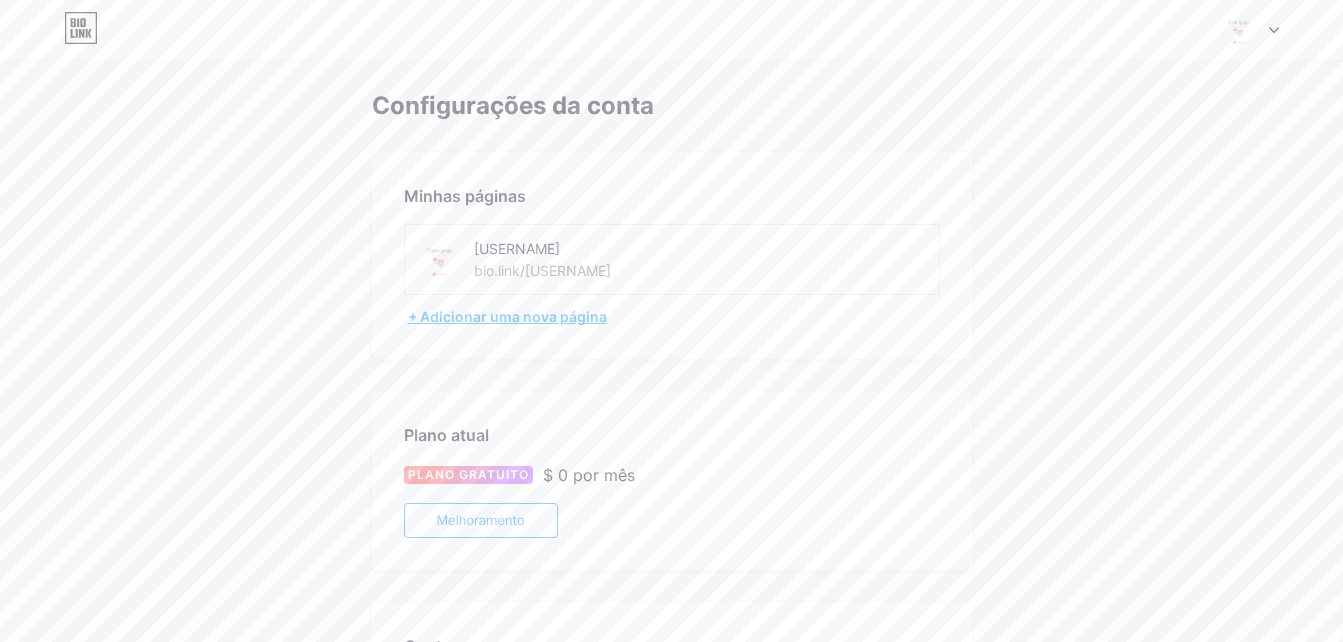 click on "+ Adicionar uma nova página" at bounding box center (674, 317) 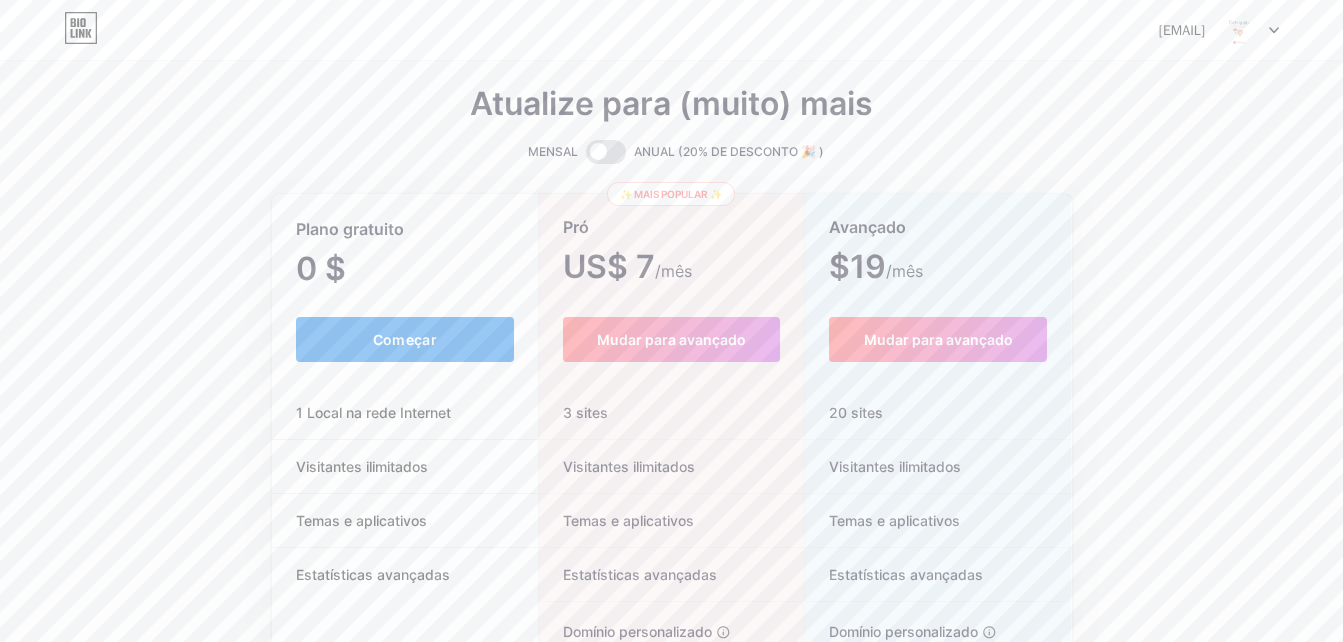 click on "Começar" at bounding box center [405, 339] 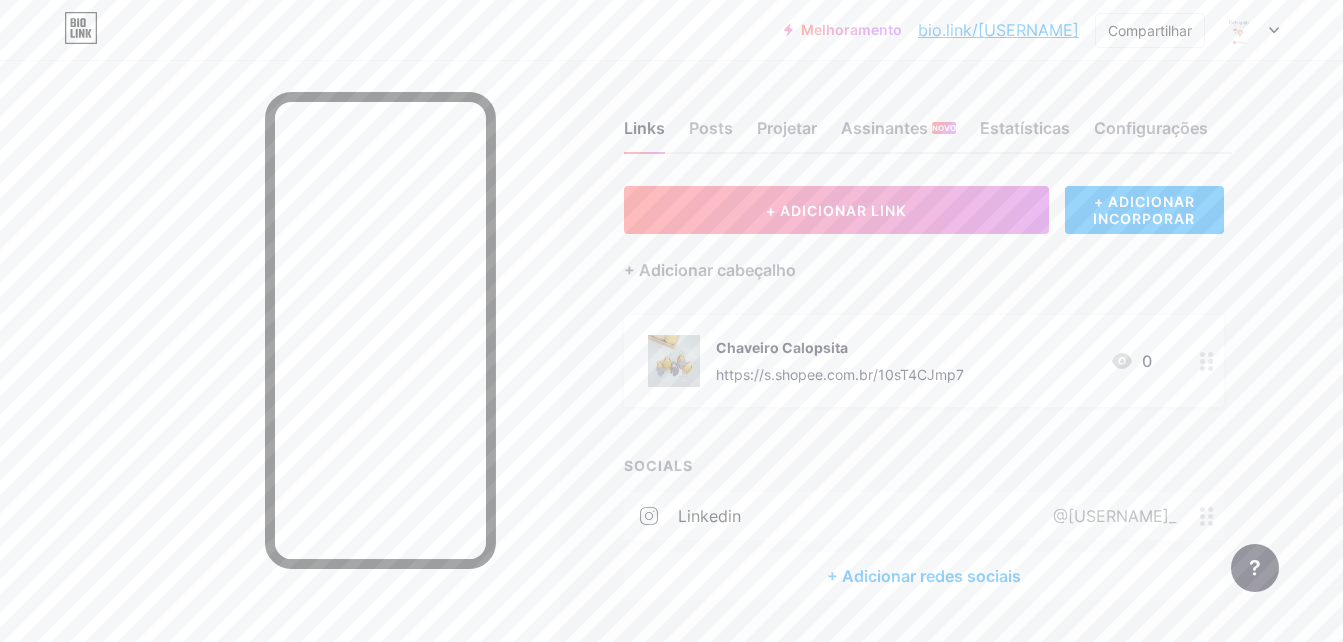 click on "bio.link/[USERNAME]" at bounding box center [998, 30] 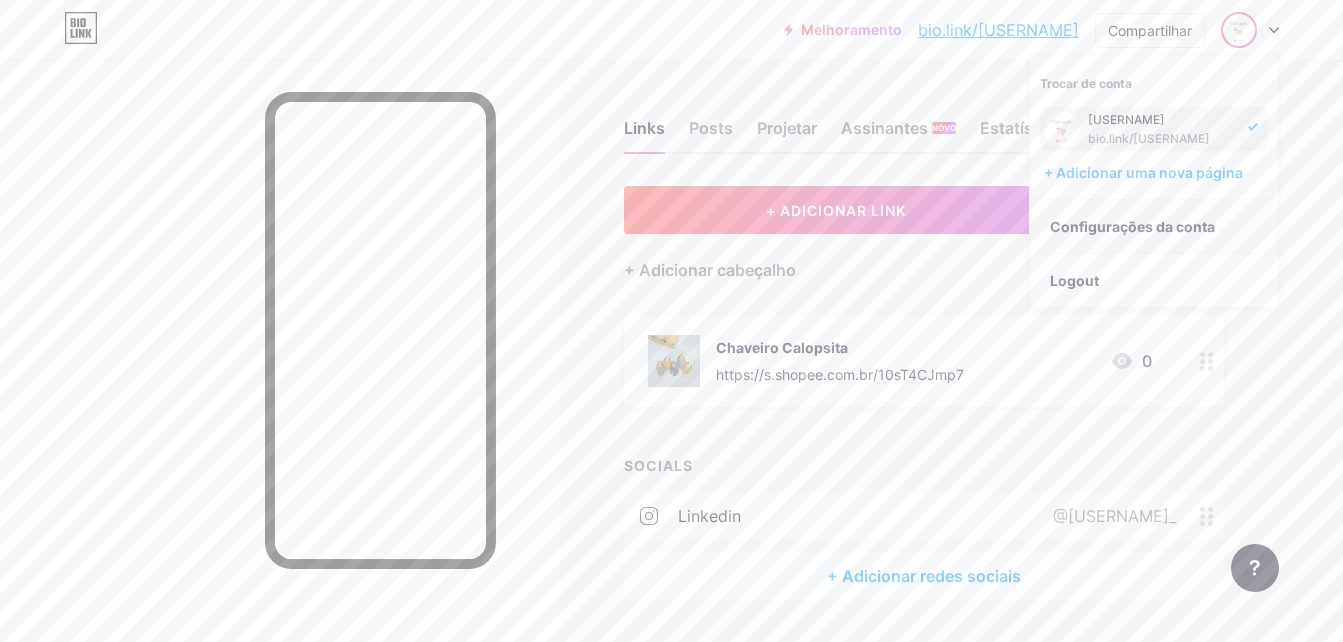 click on "Configurações da conta" at bounding box center [1154, 227] 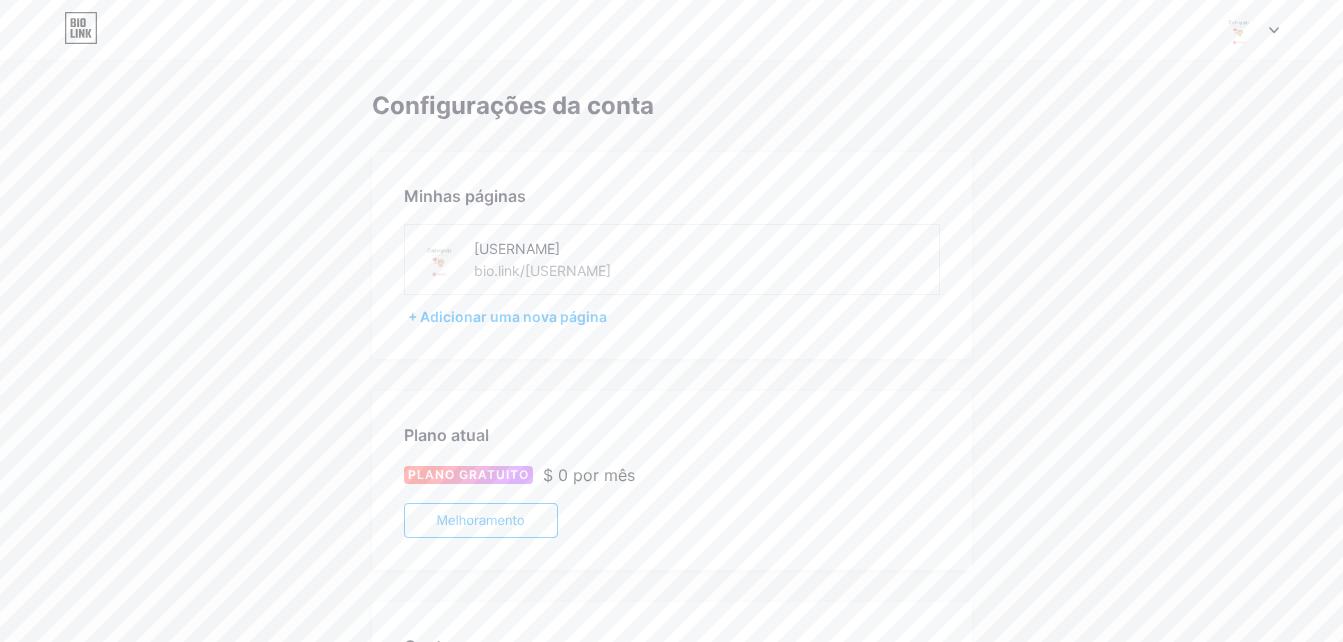 click on "Configurações da conta   Minhas páginas     [USERNAME]   bio.link/[USERNAME]      + Adicionar uma nova página            Plano atual   PLANO GRATUITO    $ 0 por mês       Melhoramento        Conta   [EMAIL]        Definir senha        Zona de Perigo   A exclusão da sua conta exclui permanentemente sua página e todos os seus dados.   Excluir conta" at bounding box center [671, 572] 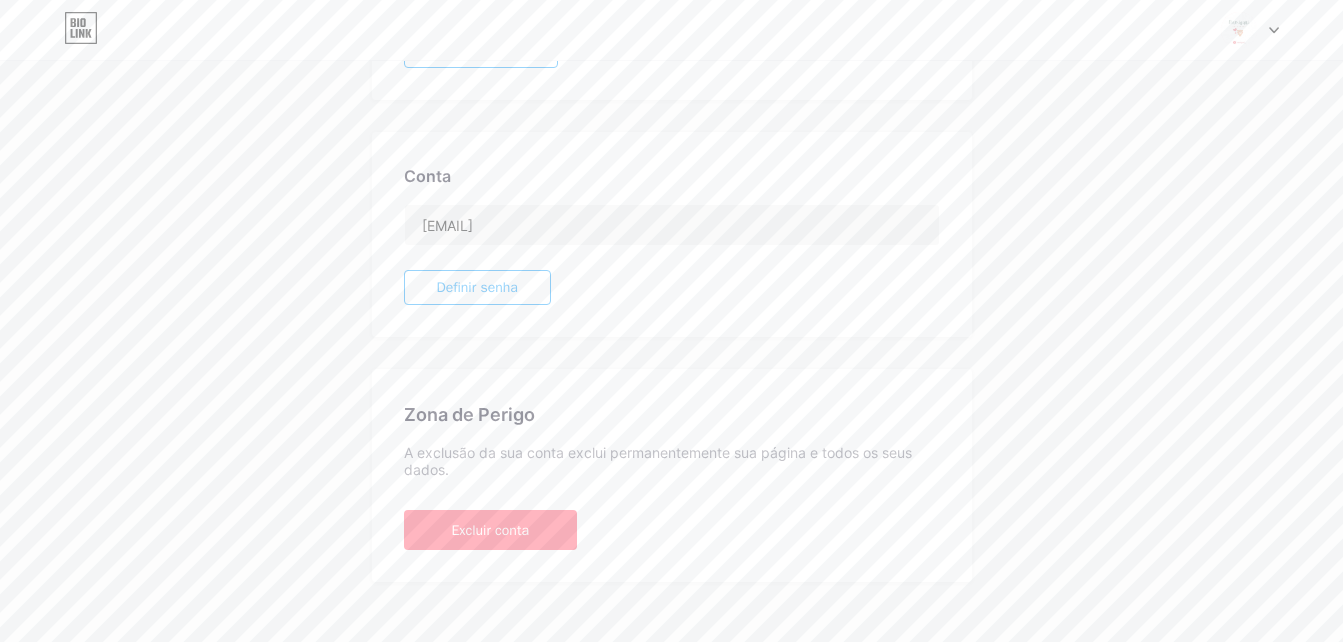 scroll, scrollTop: 490, scrollLeft: 0, axis: vertical 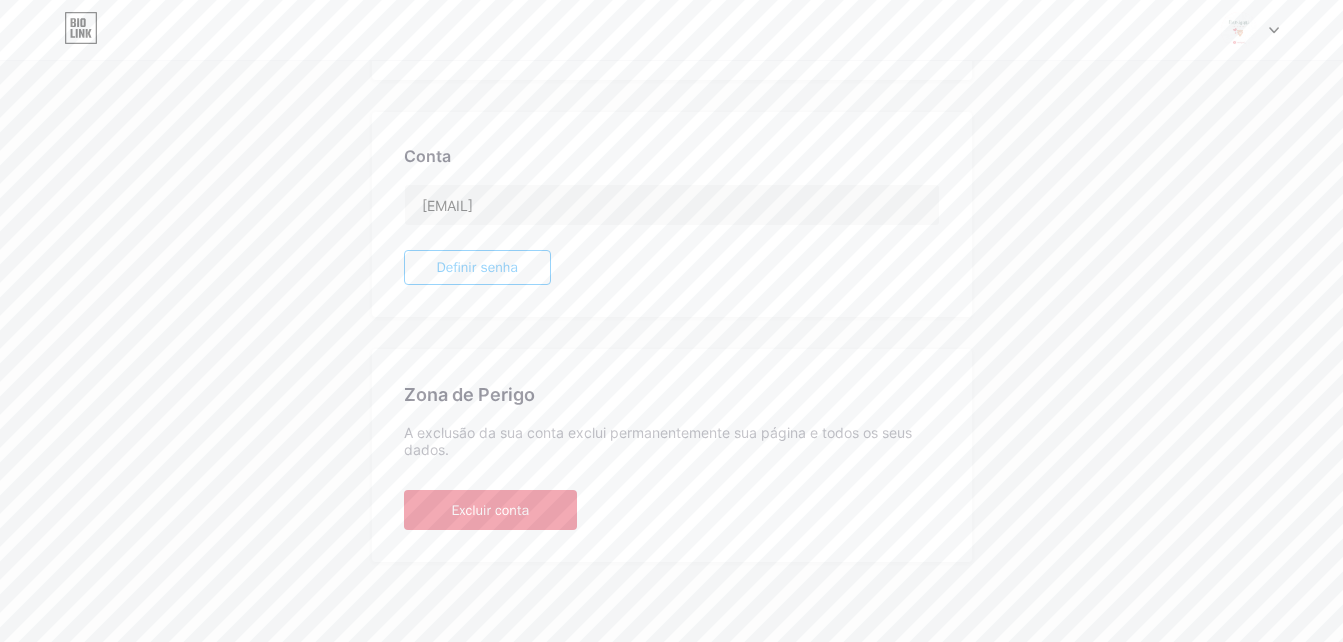 click on "Excluir conta" at bounding box center (490, 510) 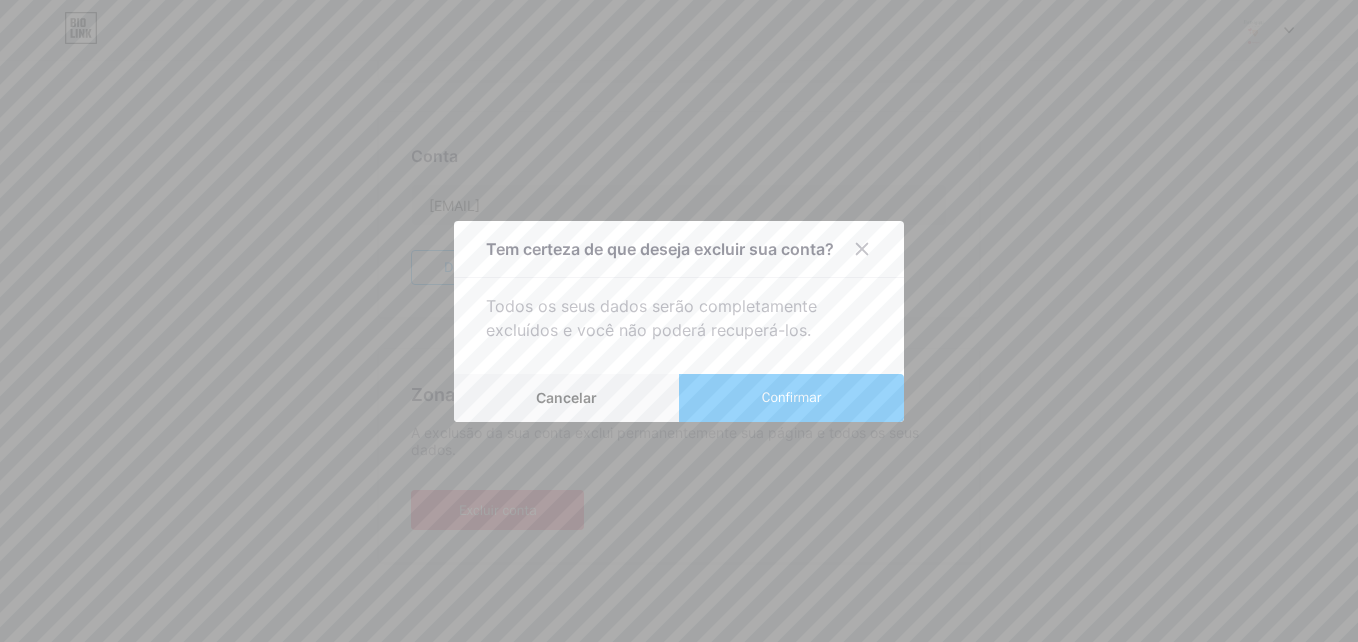 click on "Confirmar" at bounding box center [791, 398] 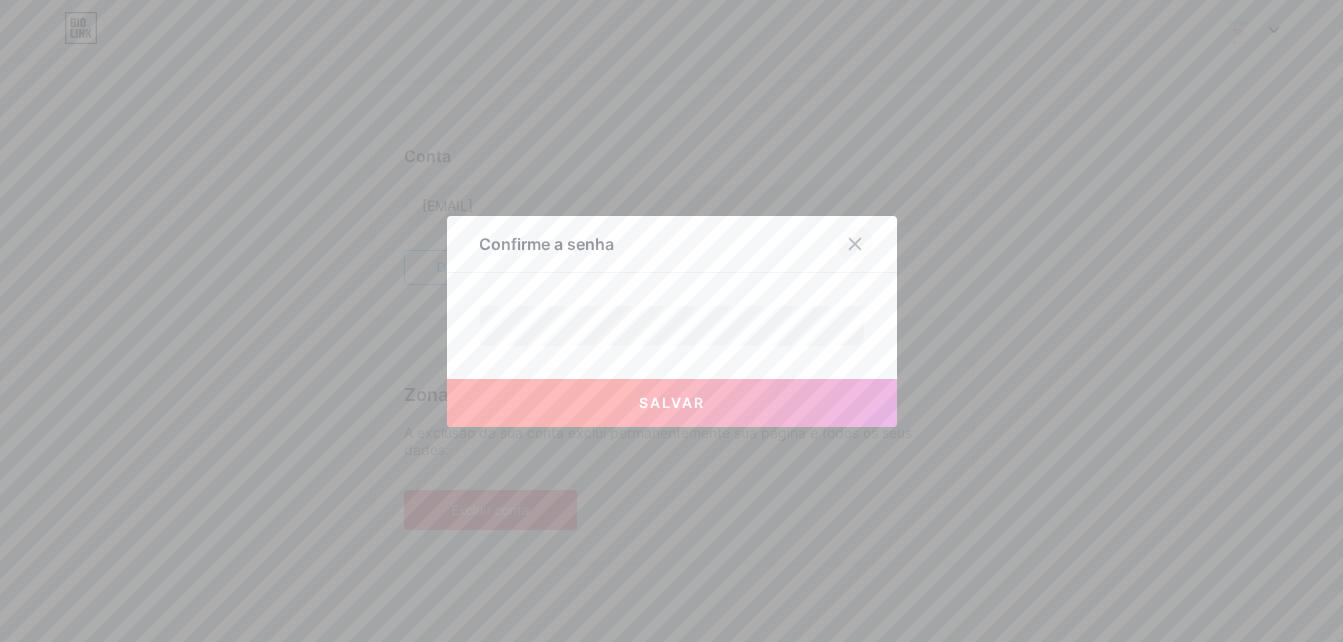 click at bounding box center (855, 244) 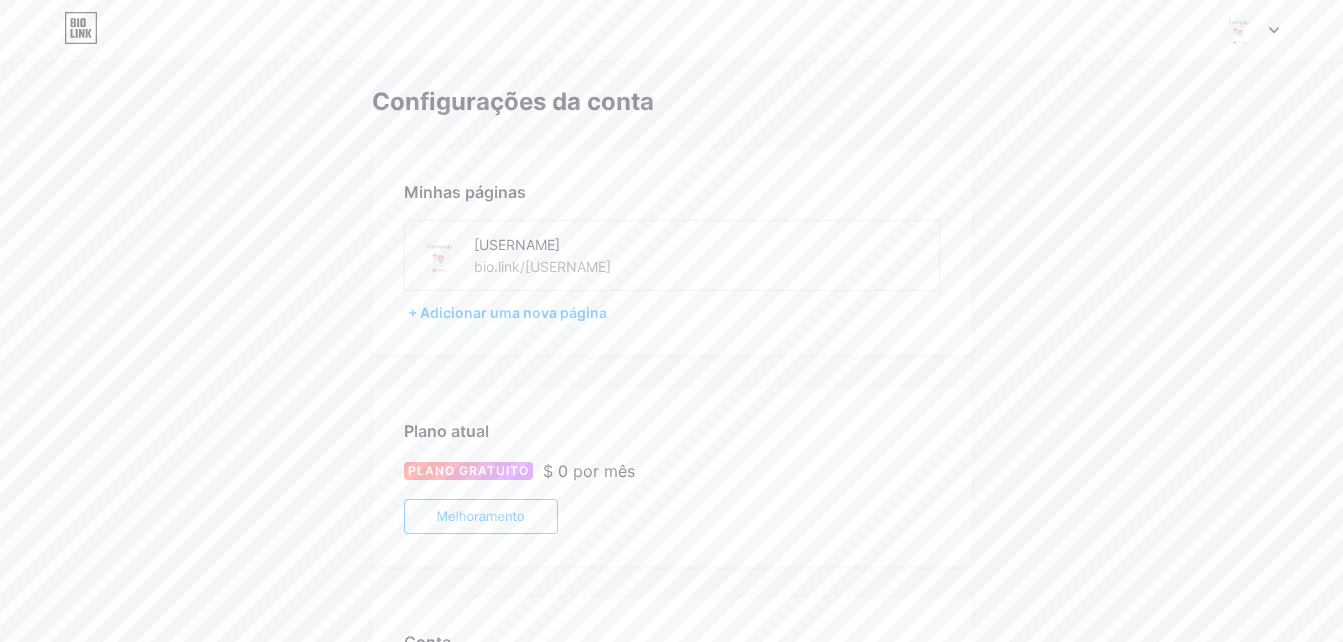 scroll, scrollTop: 0, scrollLeft: 0, axis: both 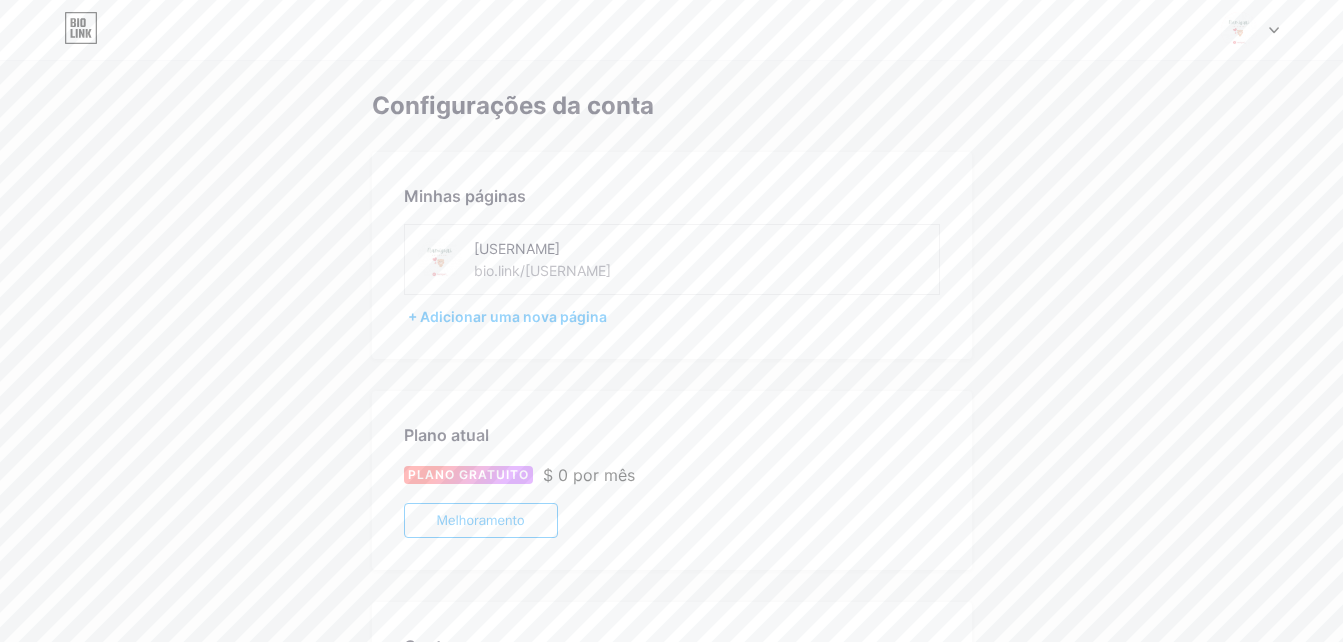 drag, startPoint x: 477, startPoint y: 263, endPoint x: 433, endPoint y: 264, distance: 44.011364 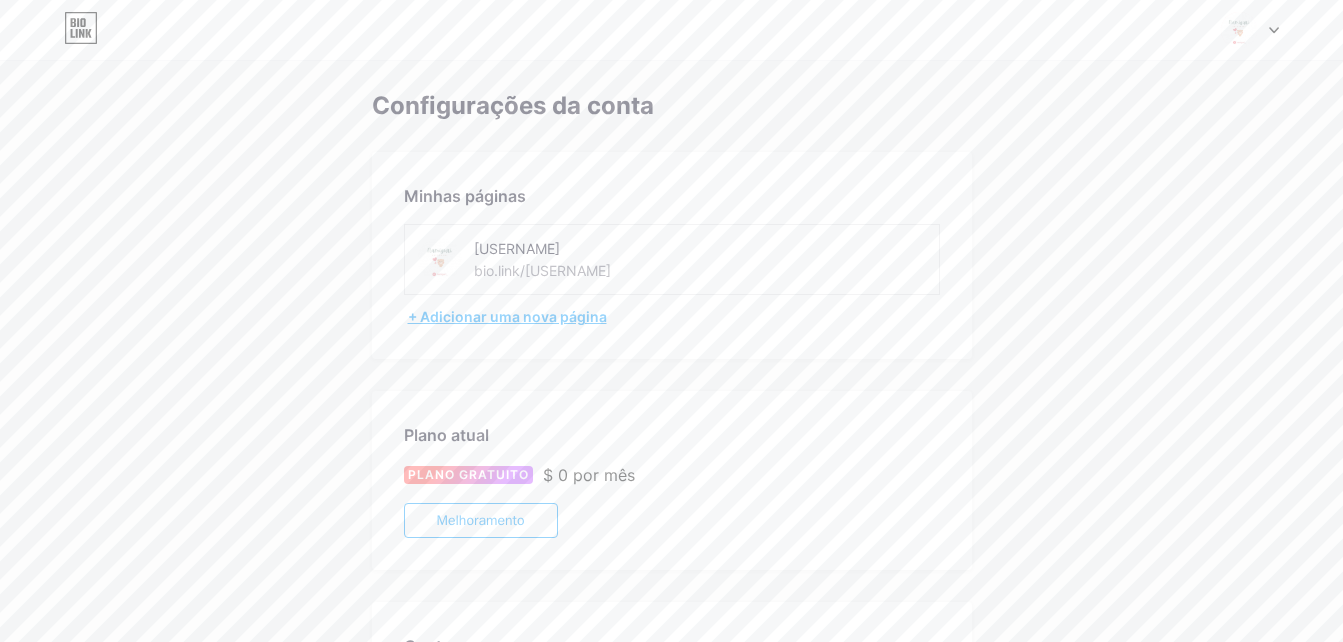 drag, startPoint x: 433, startPoint y: 264, endPoint x: 417, endPoint y: 320, distance: 58.24088 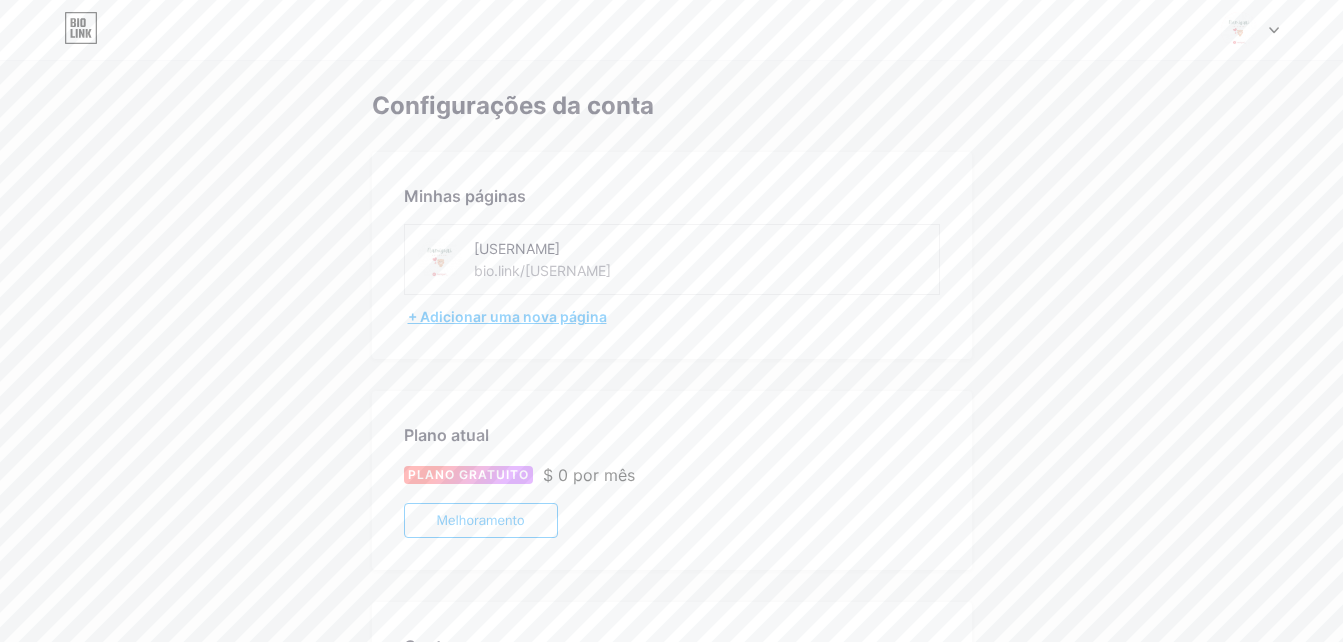 click on "+ Adicionar uma nova página" at bounding box center [674, 317] 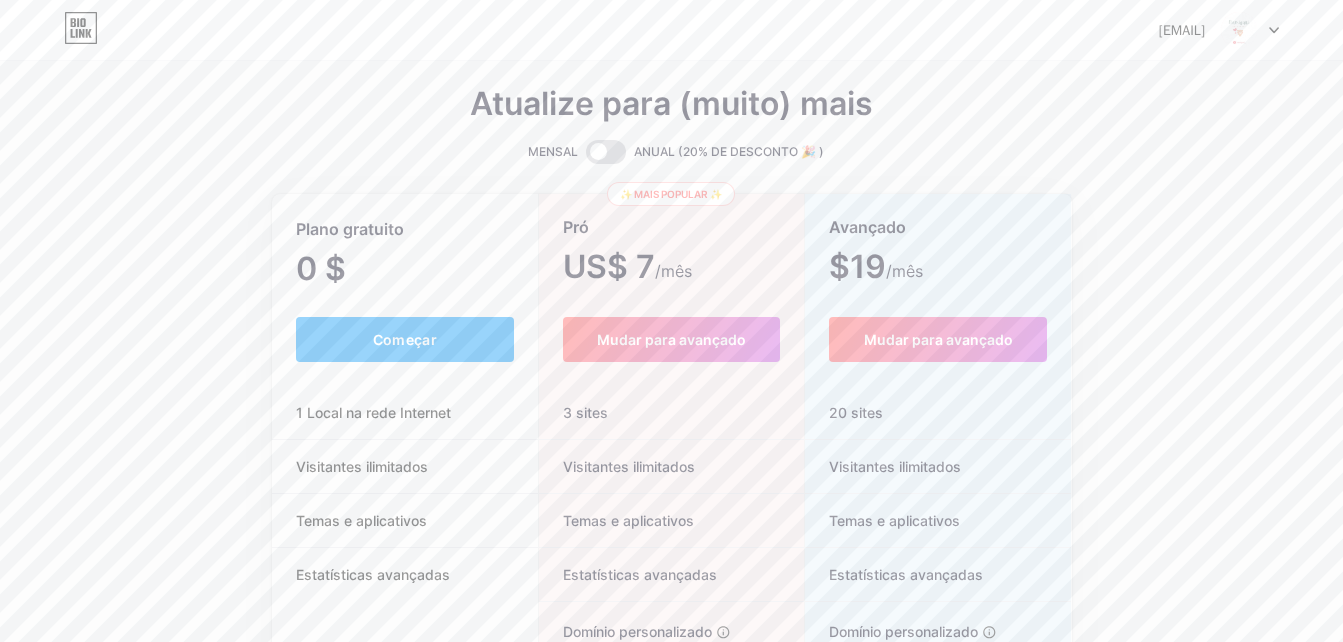 click on "MENSAL        ANUAL (20% DE DESCONTO 🎉 )" at bounding box center (672, 152) 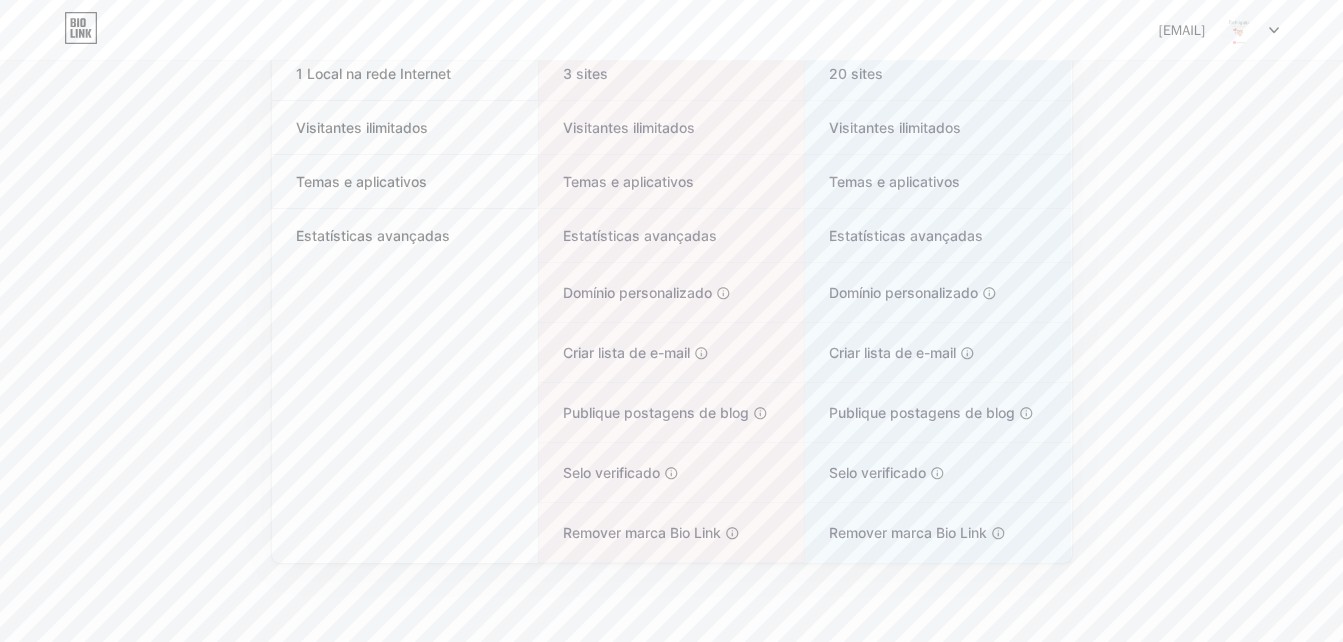 scroll, scrollTop: 340, scrollLeft: 0, axis: vertical 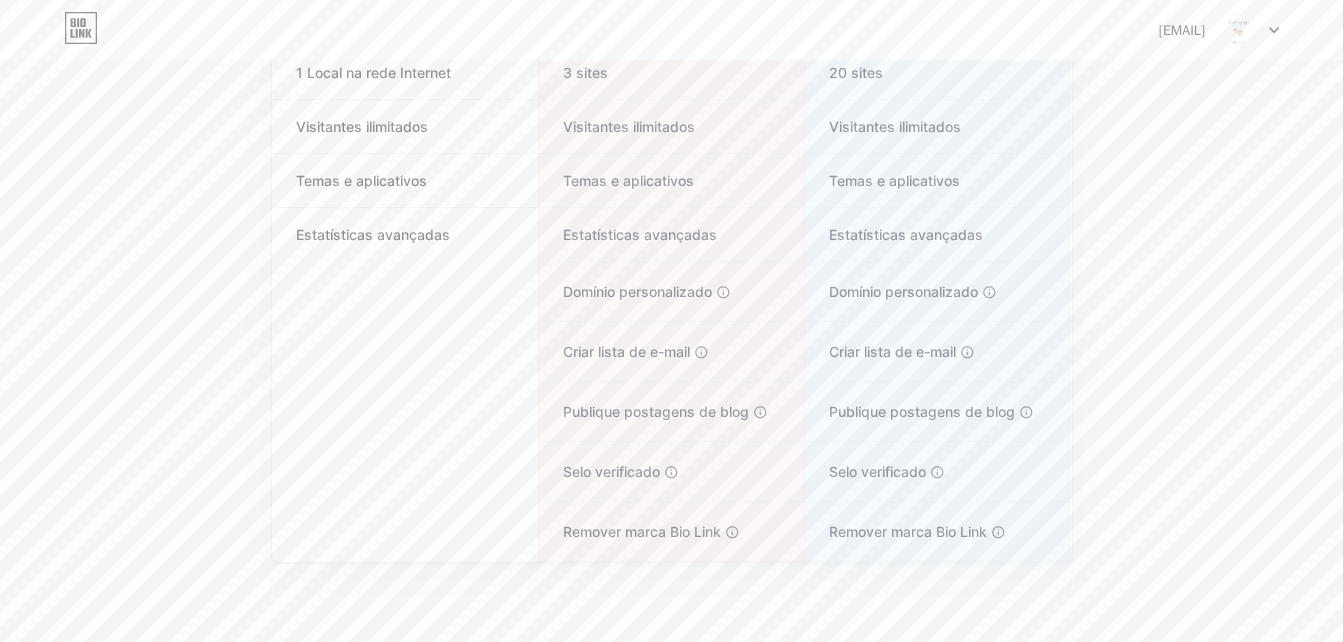 click on "Estatísticas avançadas" at bounding box center (405, 234) 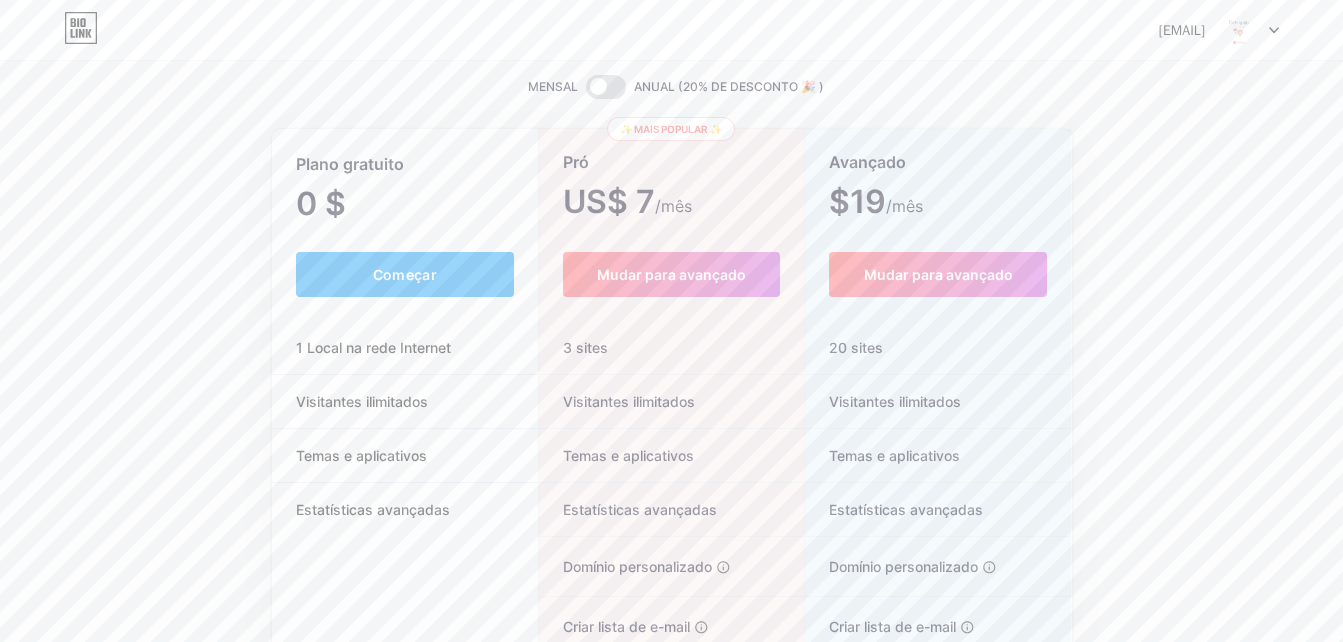 scroll, scrollTop: 0, scrollLeft: 0, axis: both 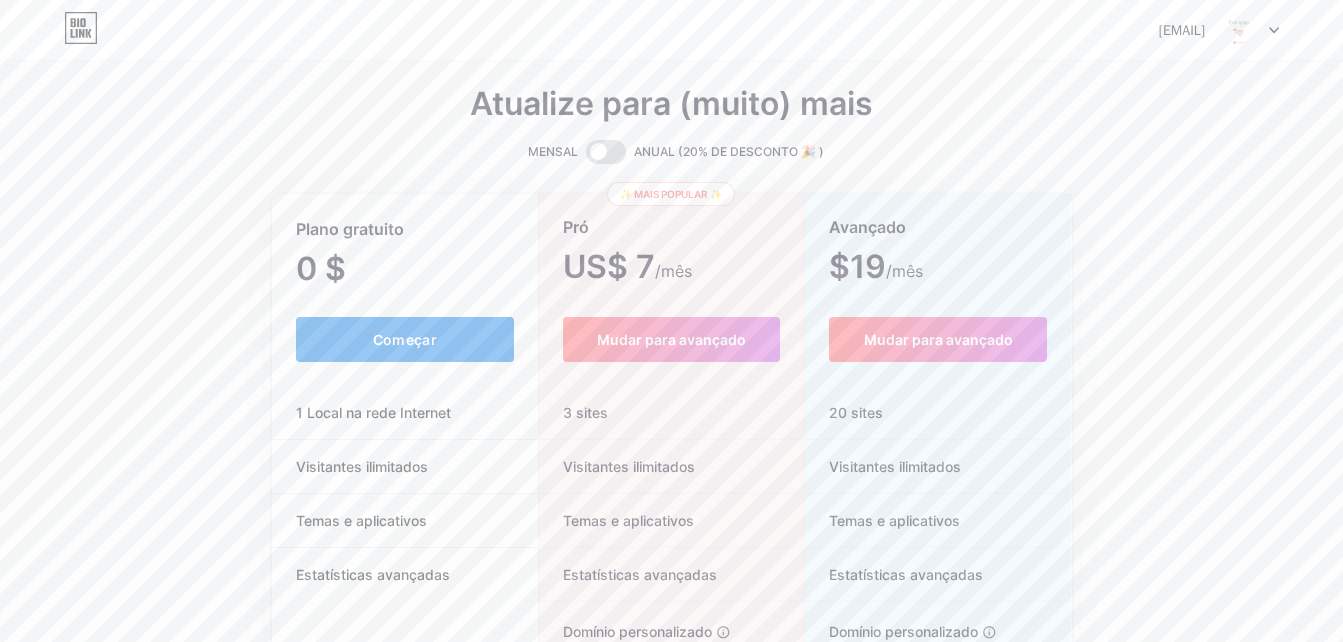 click on "Começar" at bounding box center (405, 339) 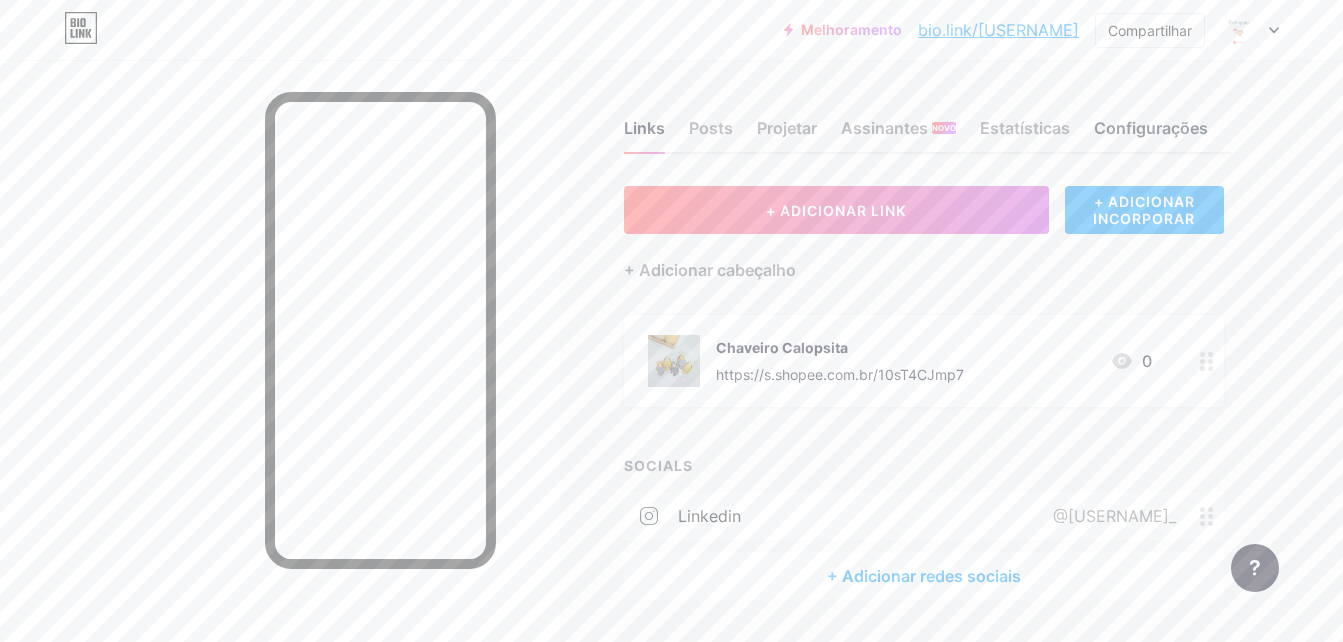 click on "Configurações" at bounding box center [1151, 134] 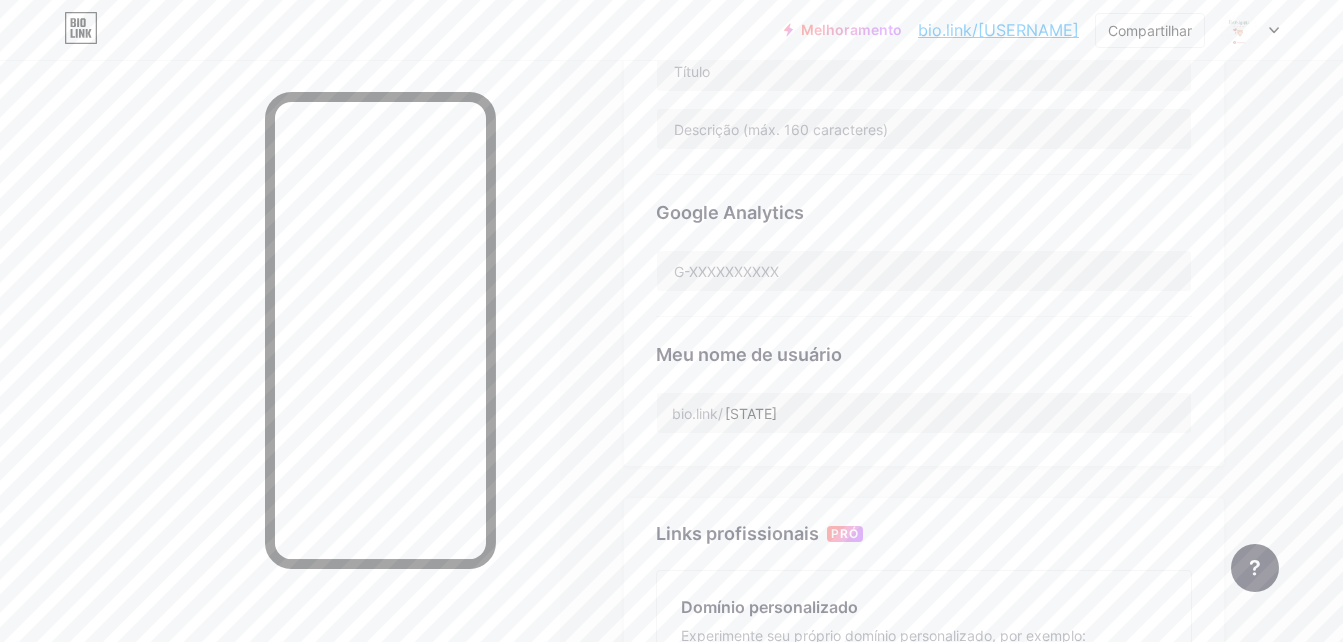 scroll, scrollTop: 599, scrollLeft: 0, axis: vertical 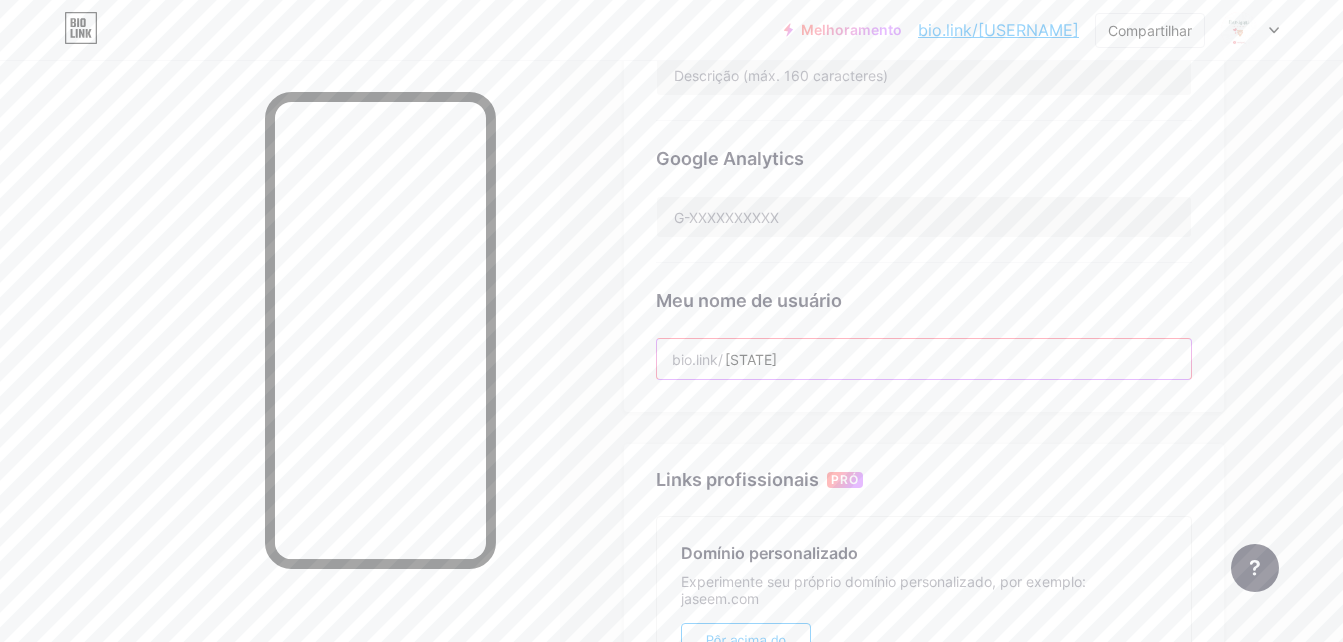 click on "[STATE]" at bounding box center [924, 359] 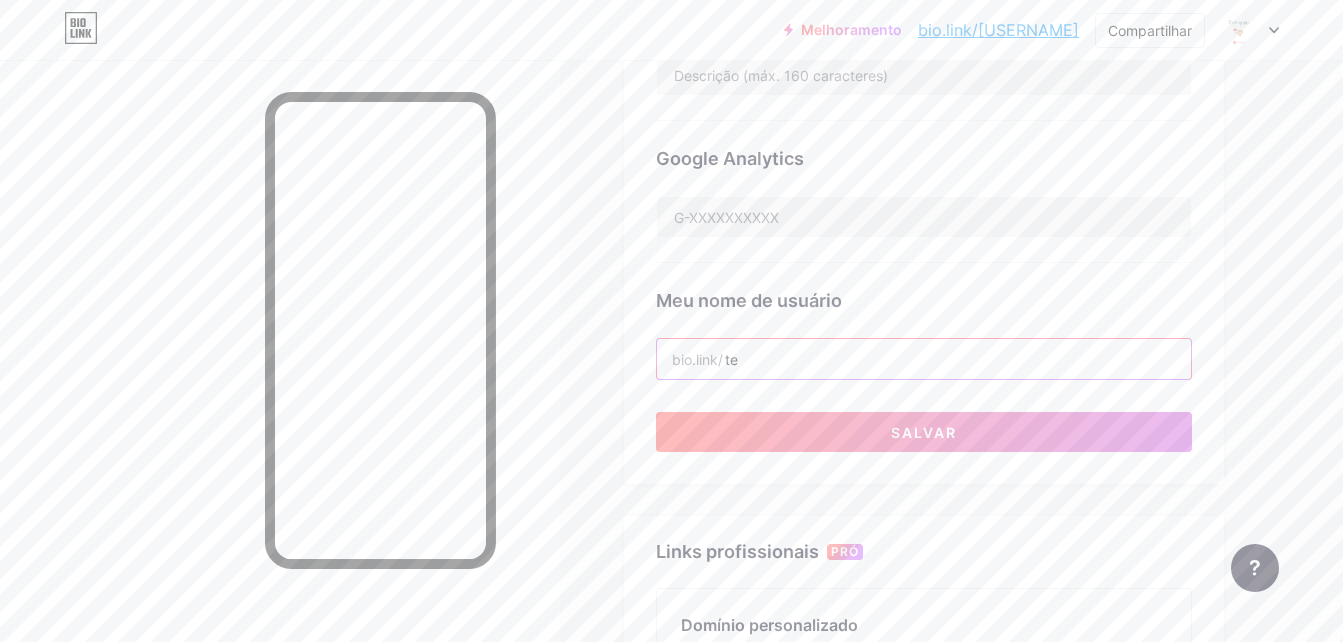 type on "t" 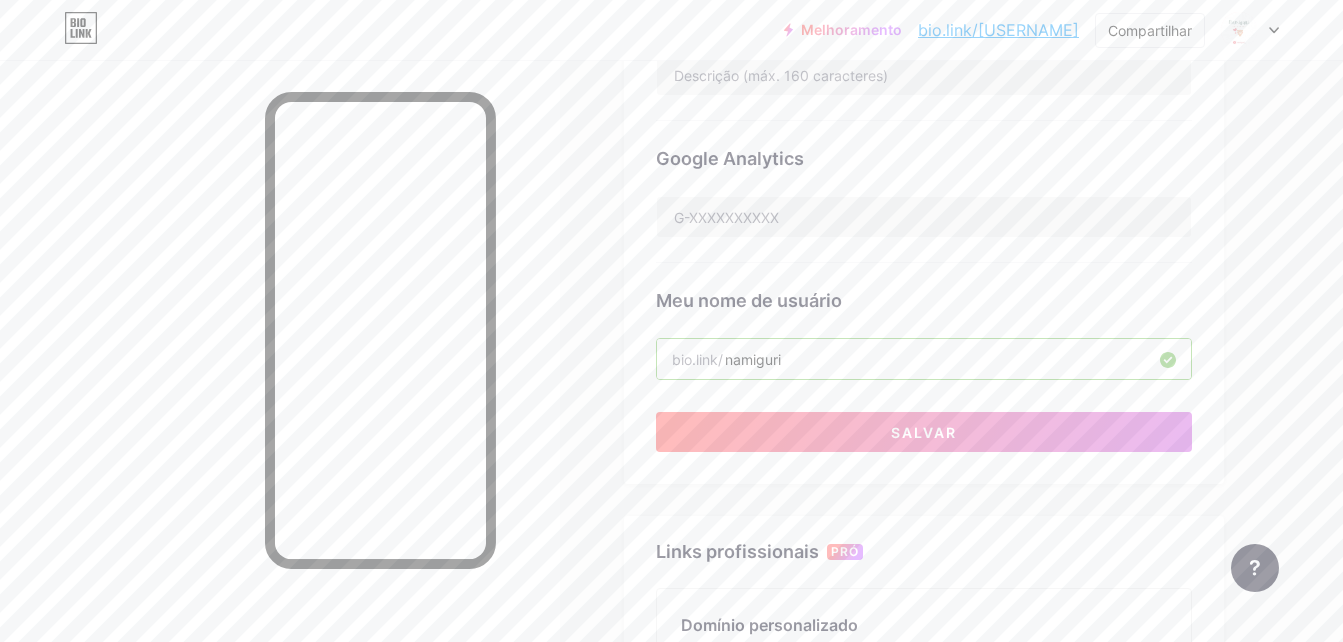 click on "namiguri" at bounding box center (924, 359) 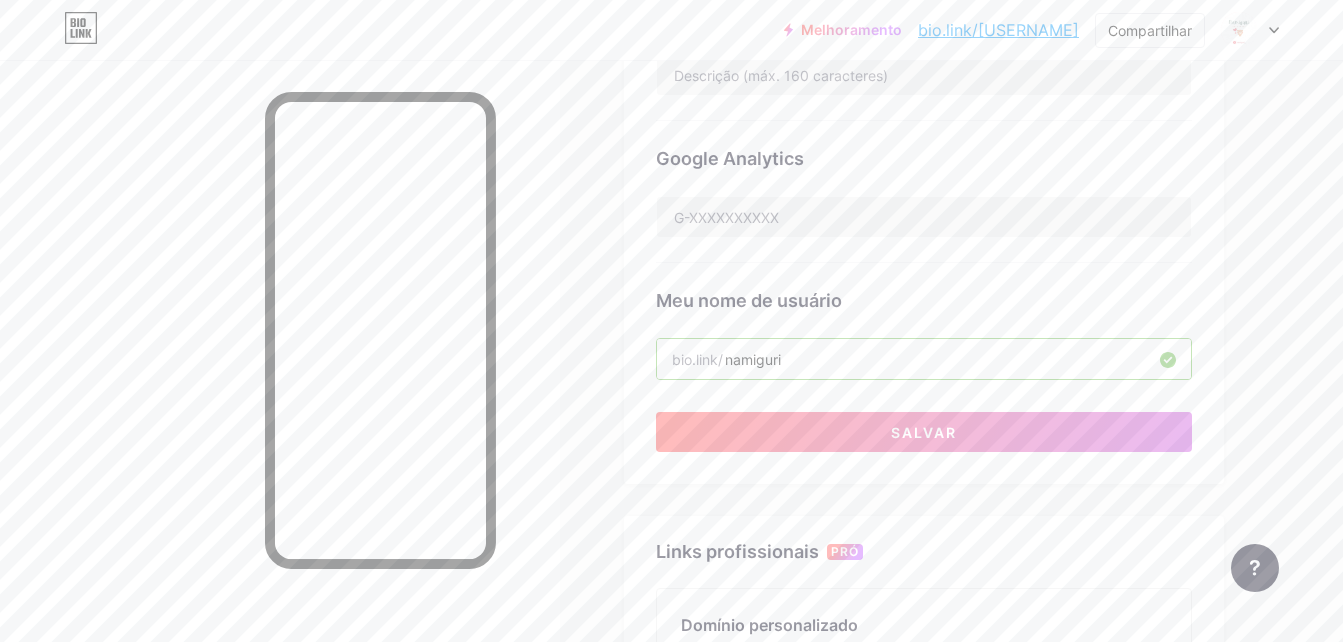 type on "namiguri" 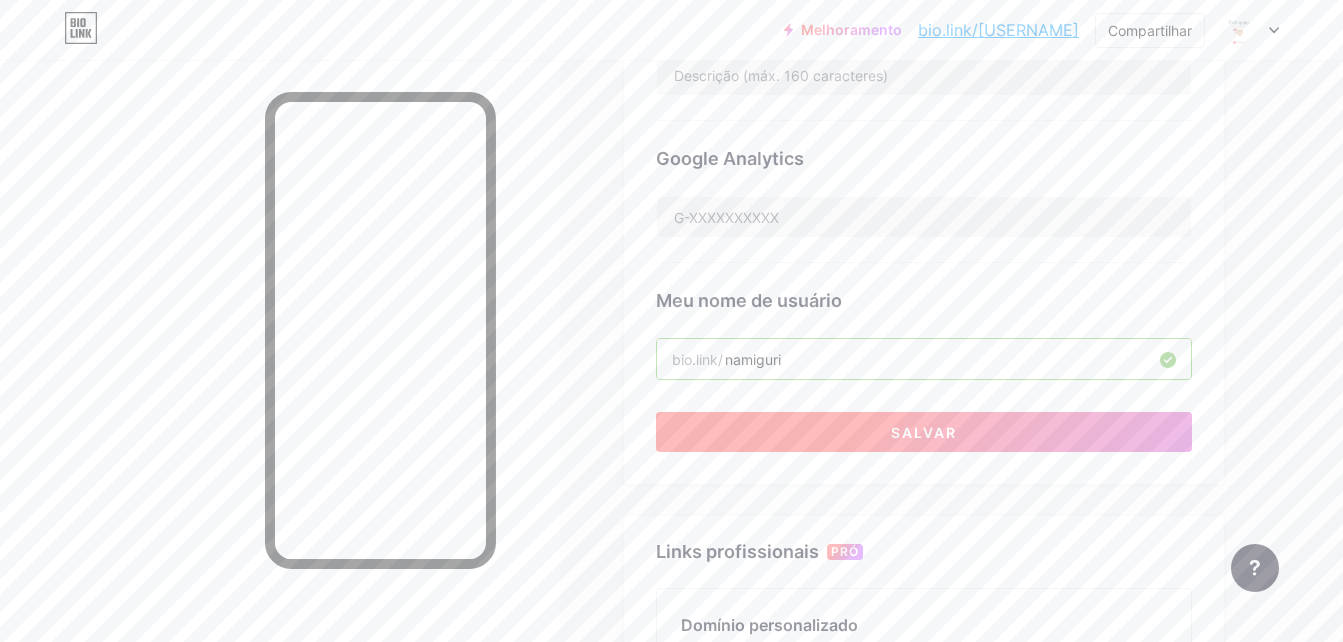 click on "Salvar" at bounding box center (924, 432) 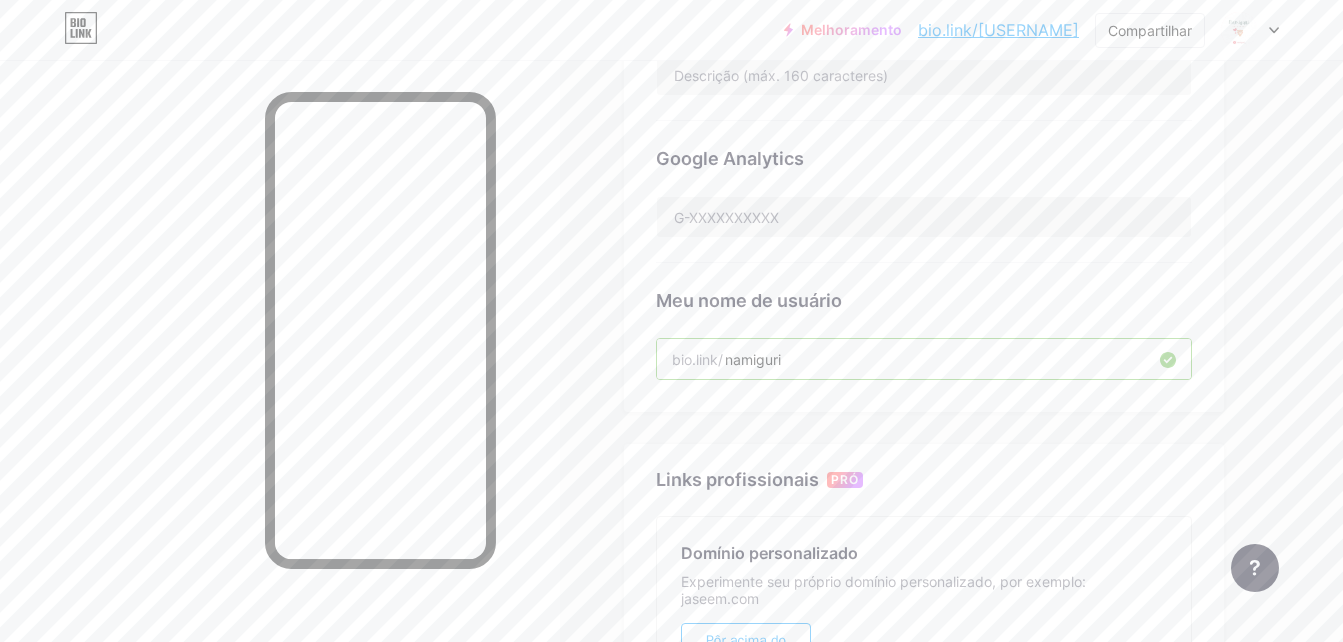 click on "Links
Posts
Projetar    Assinantes  NOVO    Estatísticas    Configurações     Link preferencial   Esta é uma escolha estética. Ambos os links são utilizáveis.    bio.link/  [USERNAME]       [USERNAME]         Aviso NSFW       Mostre um aviso antes de exibir sua página.     SEO   Escolha o título e a descrição para aparecer nos mecanismos de pesquisa e nas postagens sociais.           Google Analytics       Meu nome de usuário   bio.link/   [USERNAME]             Links profissionais   PRÓ   Domínio personalizado   Experimente seu próprio domínio personalizado, por exemplo: jaseem.com   Pôr
acima do domínio             Link Emoji   Adicione emojis ao seu link, por exemplo: bio.link/ 😄😭🥵   Criar              Acesse a  Central de Ajuda  para saber mais ou entrar em contato com o suporte.   Alterações salvas           Solicitações de recursos             Central de Ajuda         Entre em contato com o suporte" at bounding box center [658, 239] 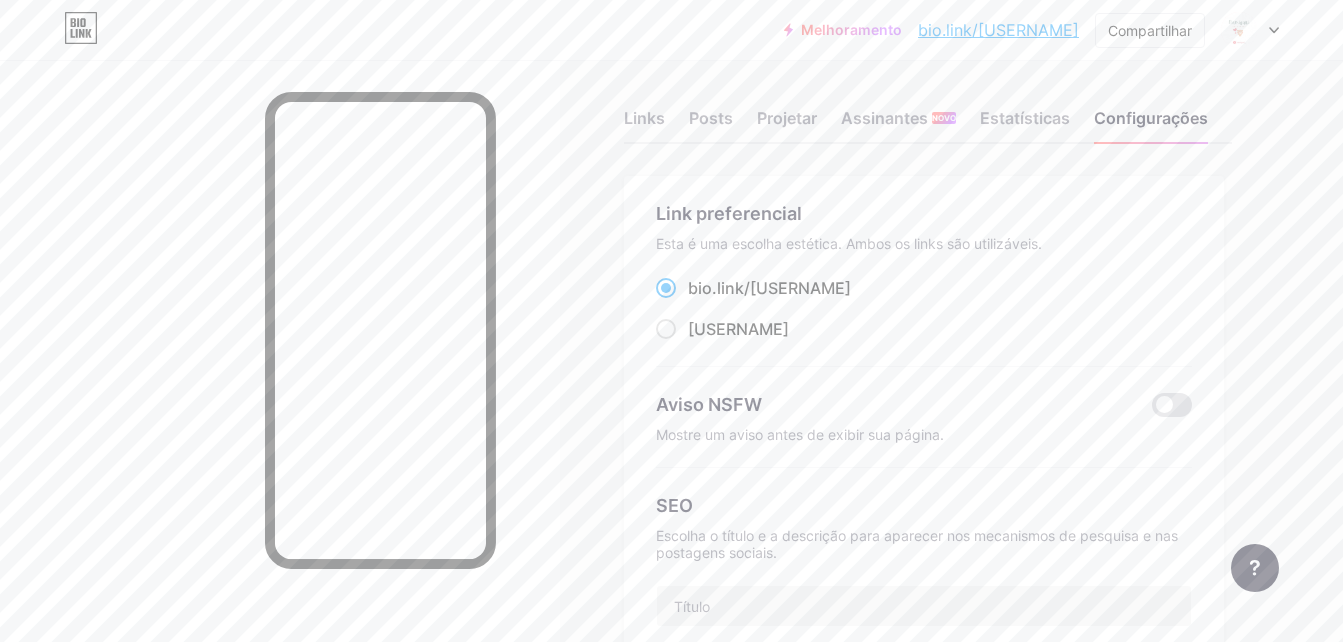scroll, scrollTop: 0, scrollLeft: 0, axis: both 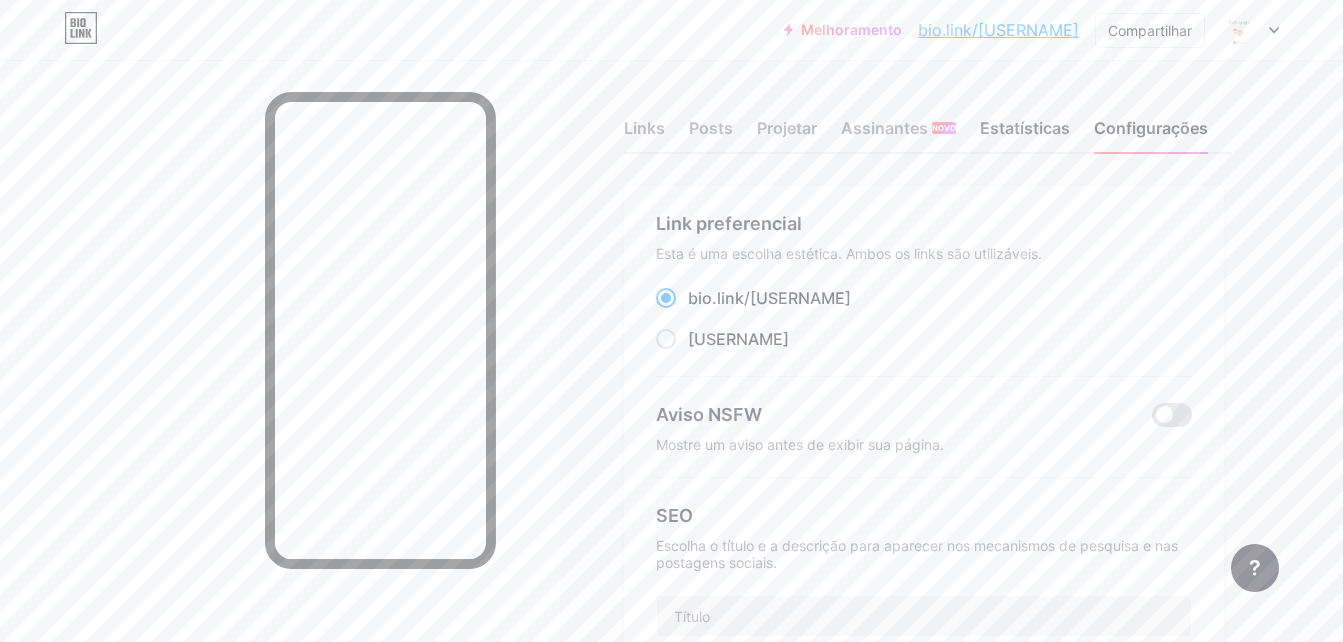 click on "Estatísticas" at bounding box center (1025, 134) 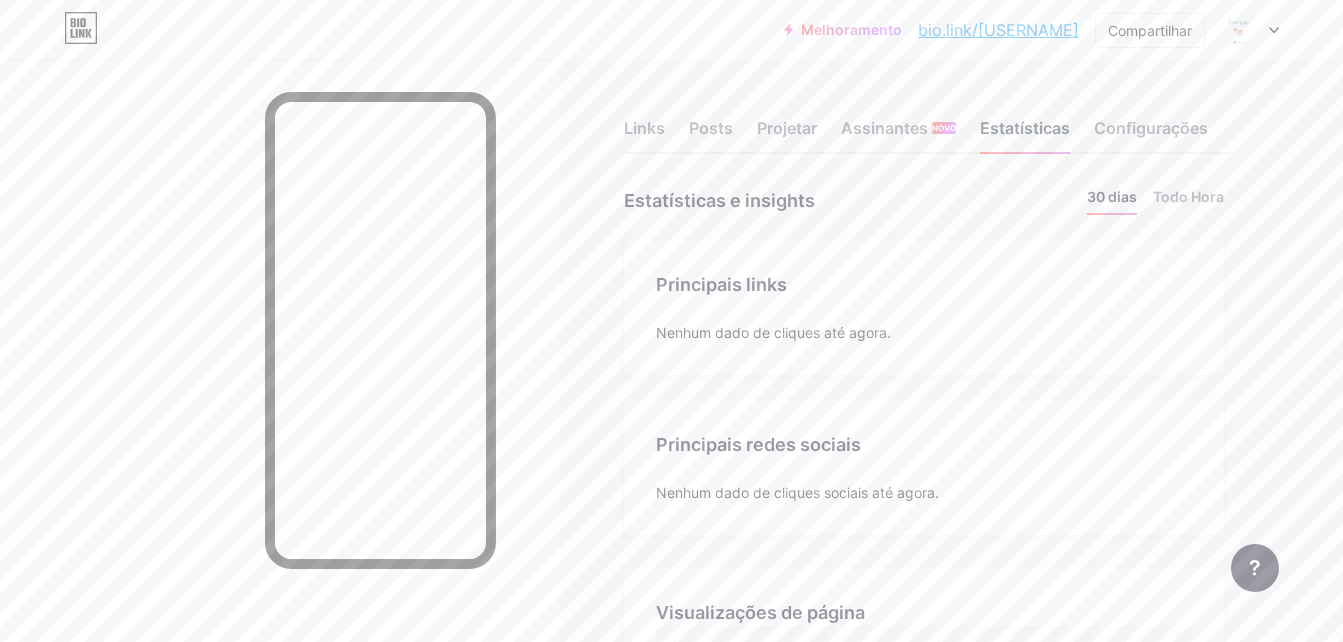 scroll, scrollTop: 999358, scrollLeft: 998657, axis: both 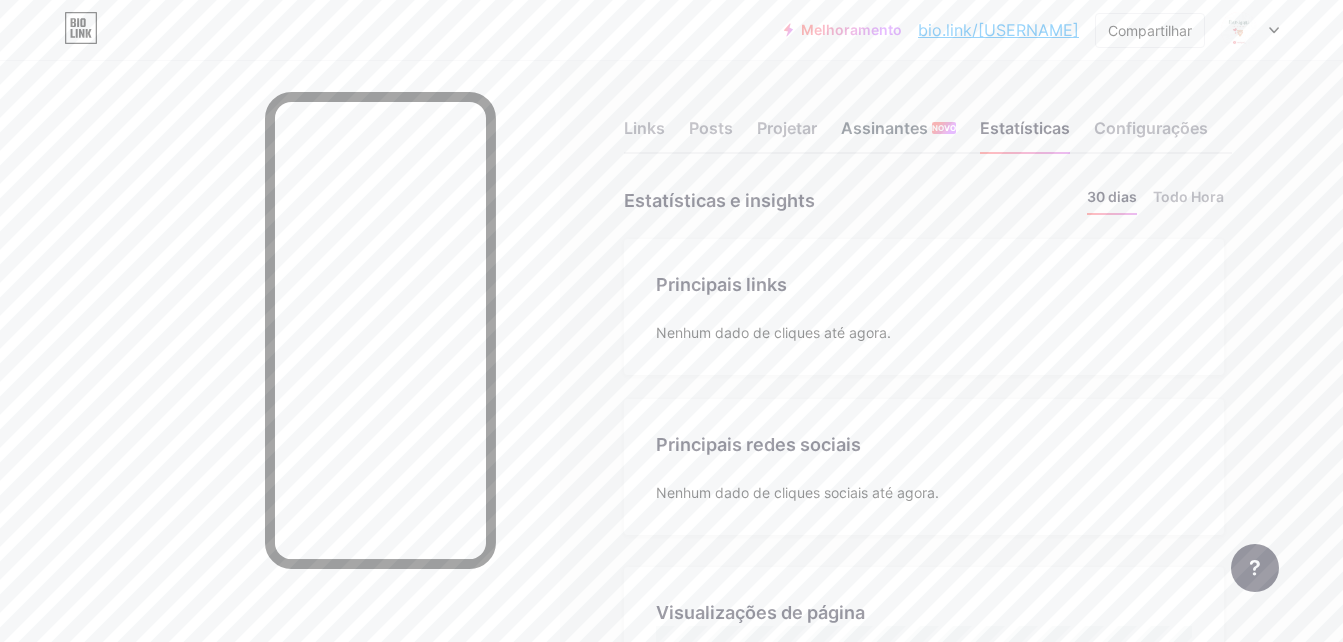 click on "Assinantes" at bounding box center [884, 128] 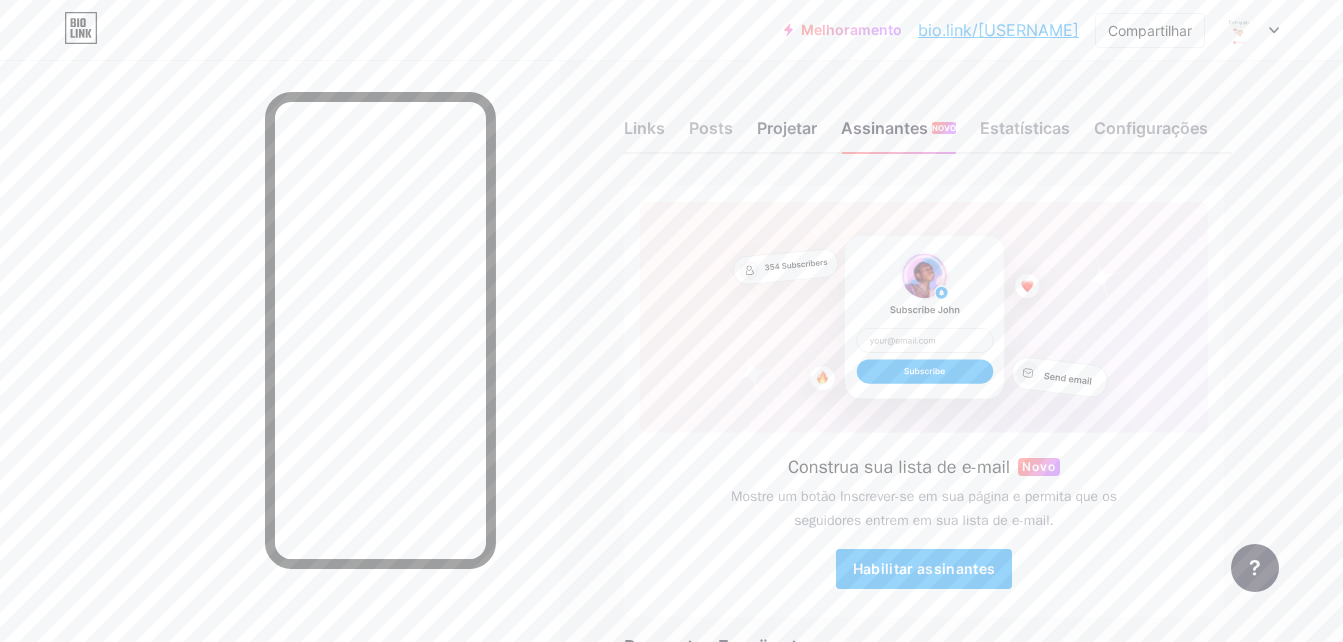 click on "Projetar" at bounding box center (787, 134) 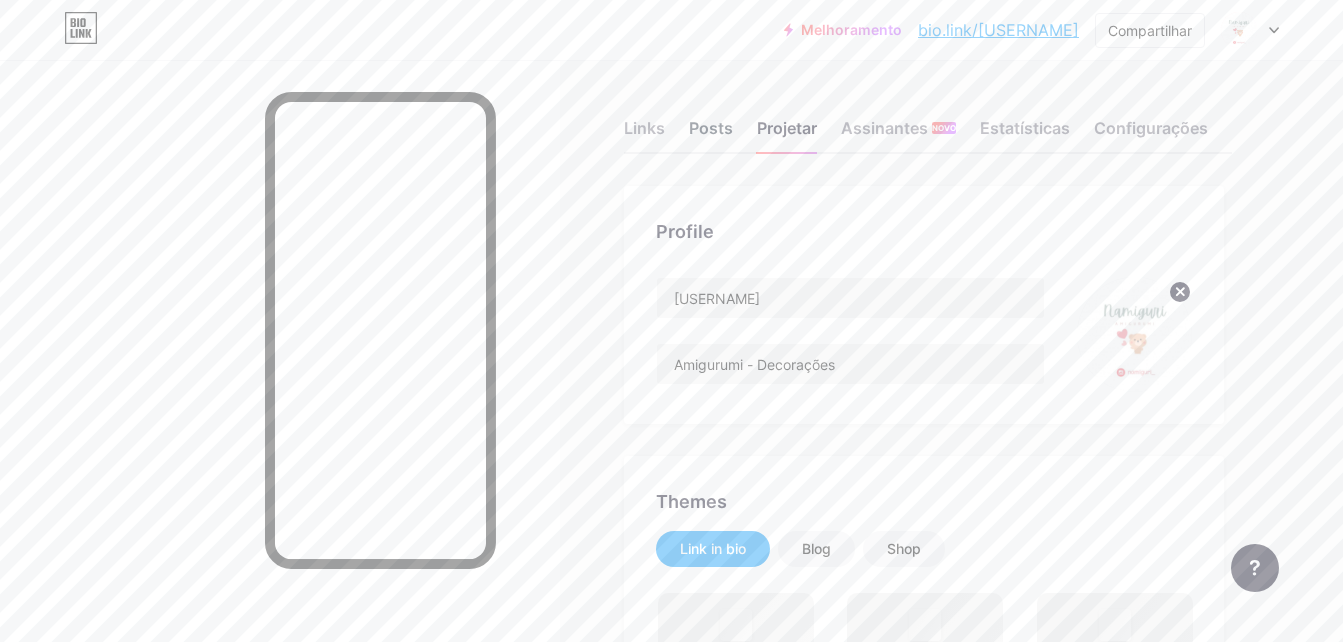 click on "Posts" at bounding box center [711, 134] 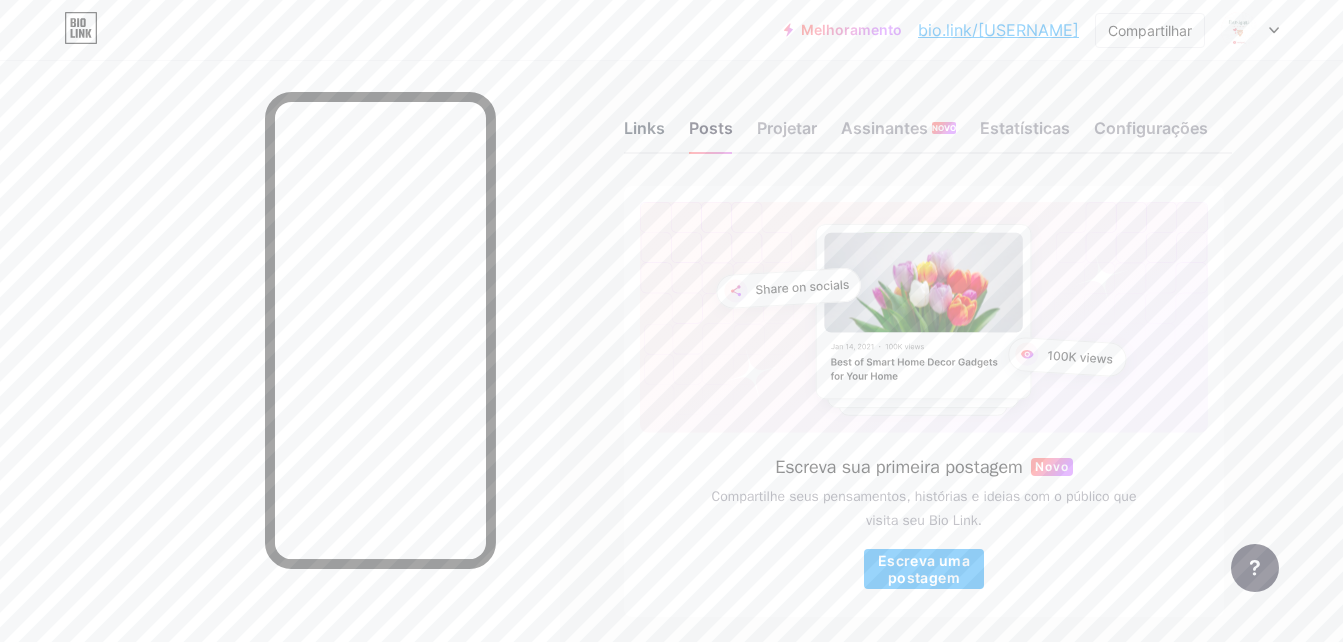 click on "Links" at bounding box center (644, 134) 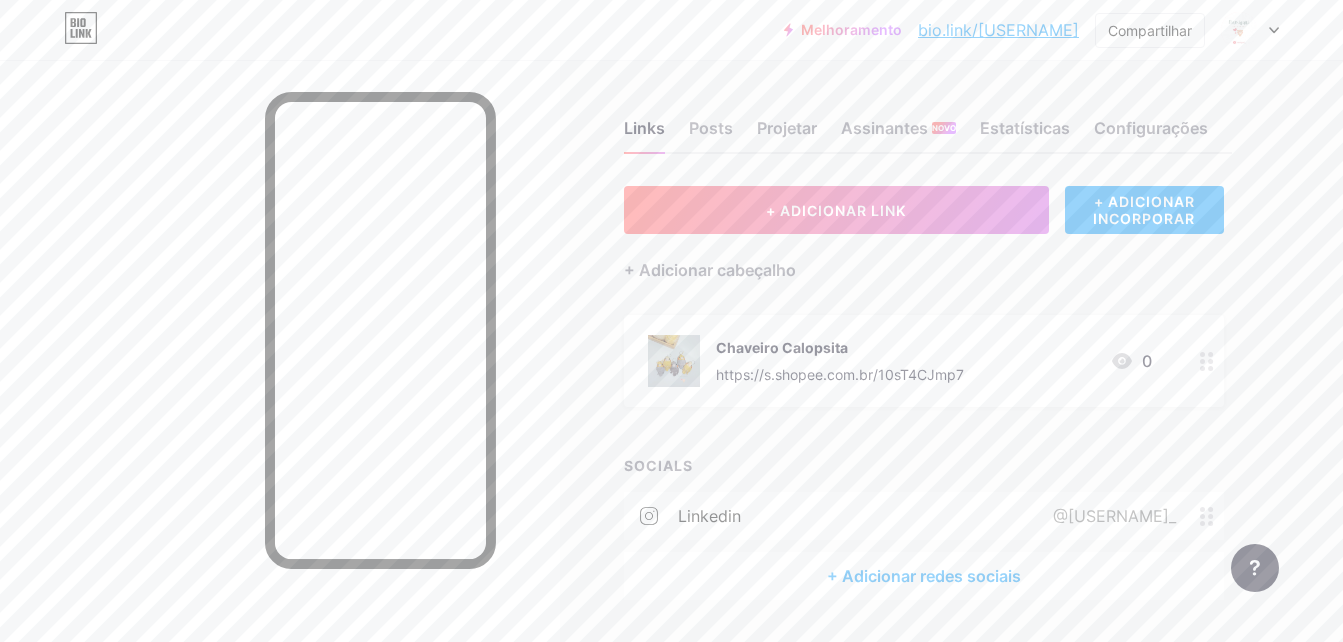 click 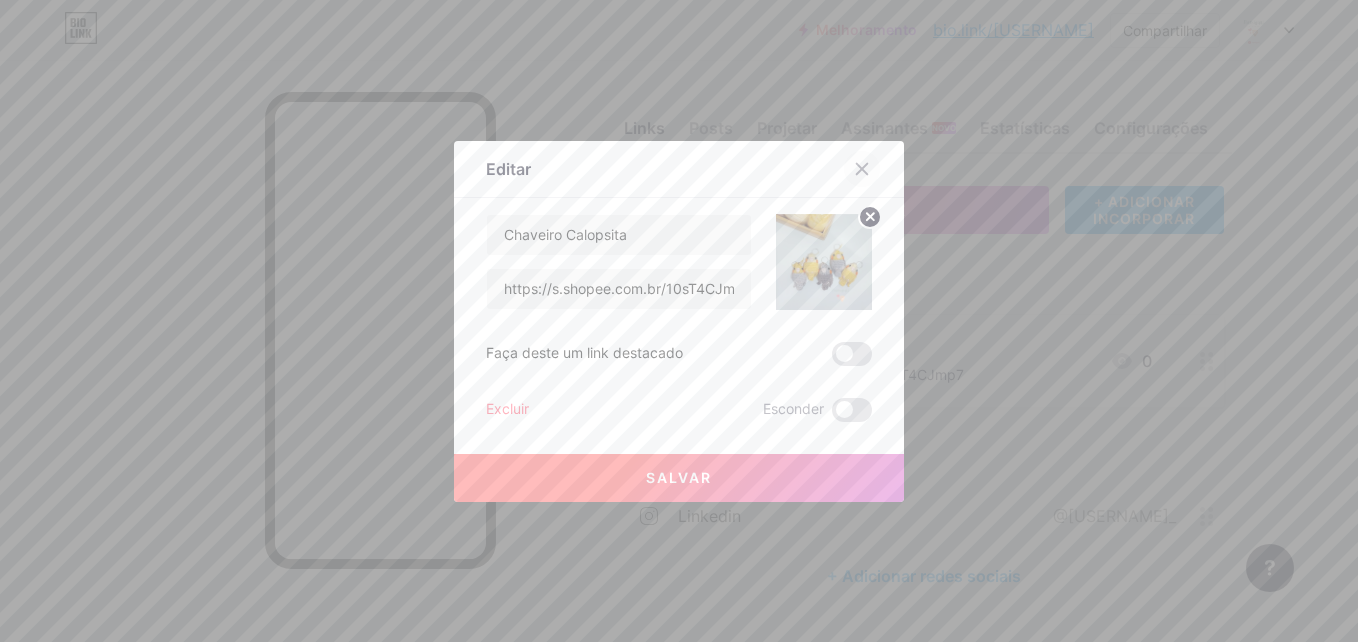 click 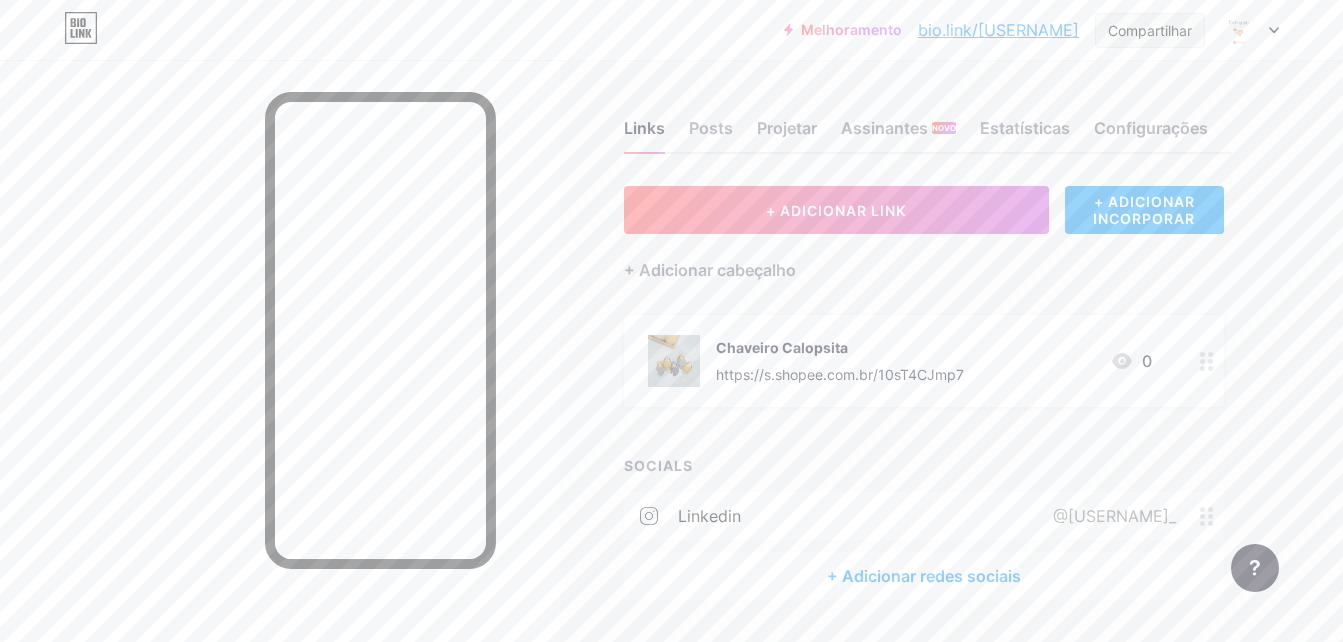 click on "Compartilhar" at bounding box center [1150, 30] 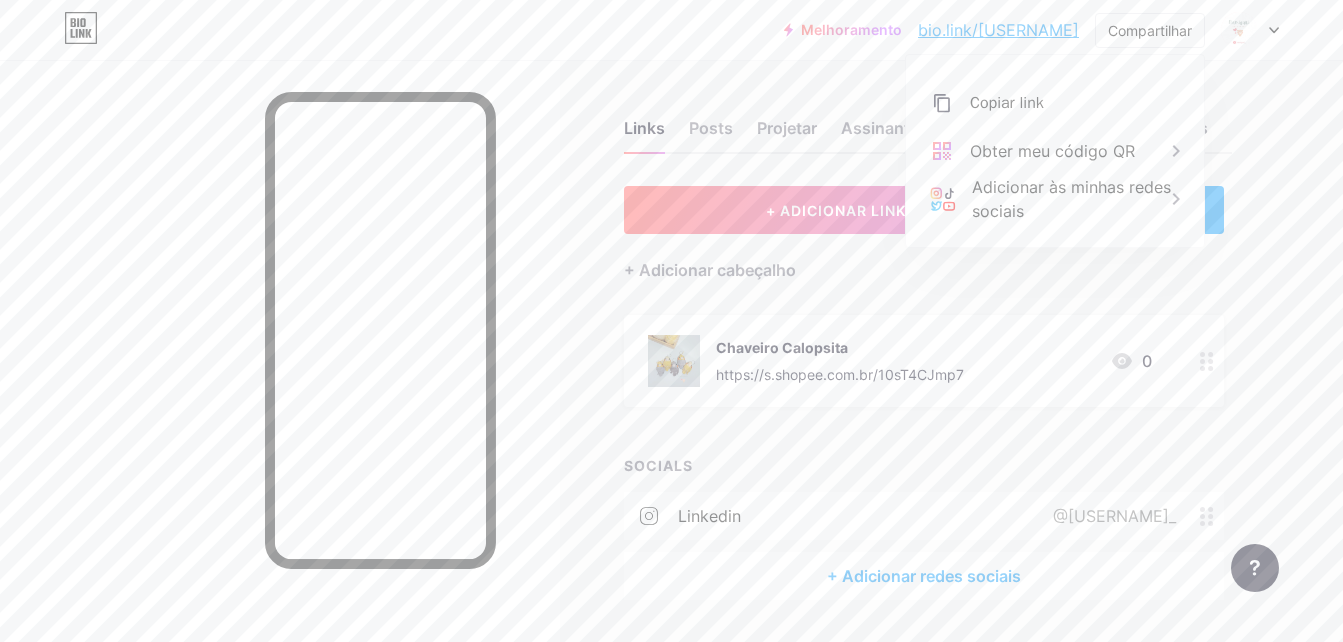 click on "bio.link/[USERNAME]" at bounding box center (998, 30) 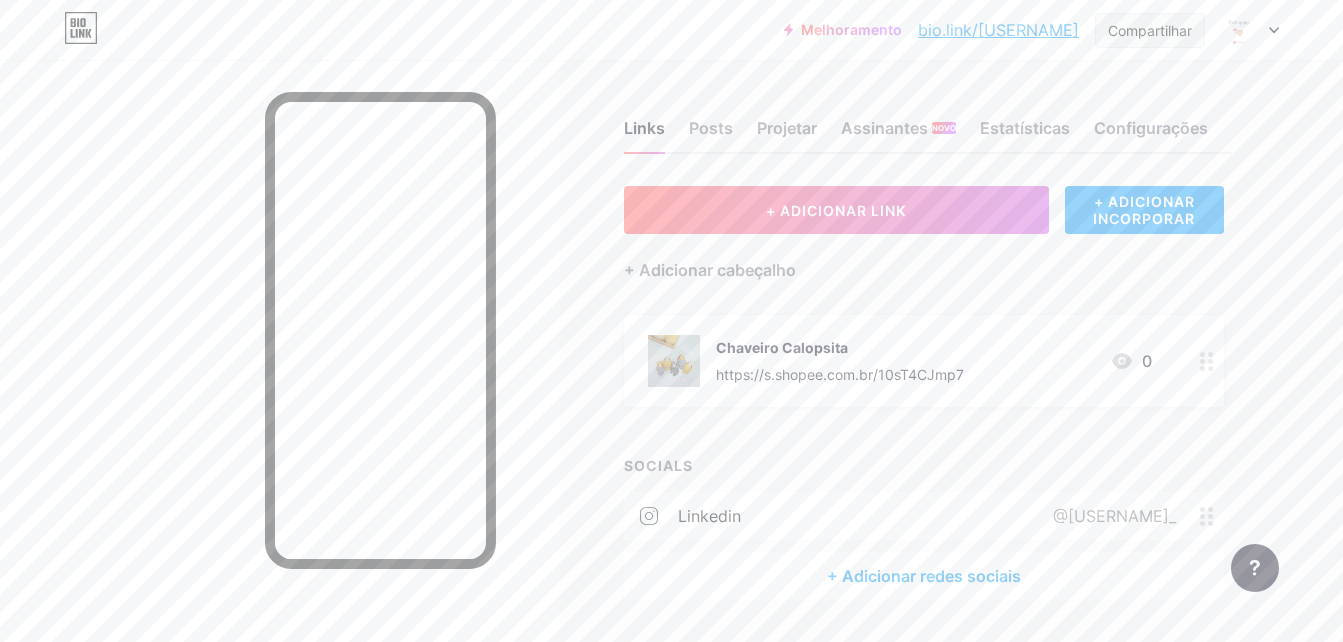 click on "Compartilhar" at bounding box center [1150, 30] 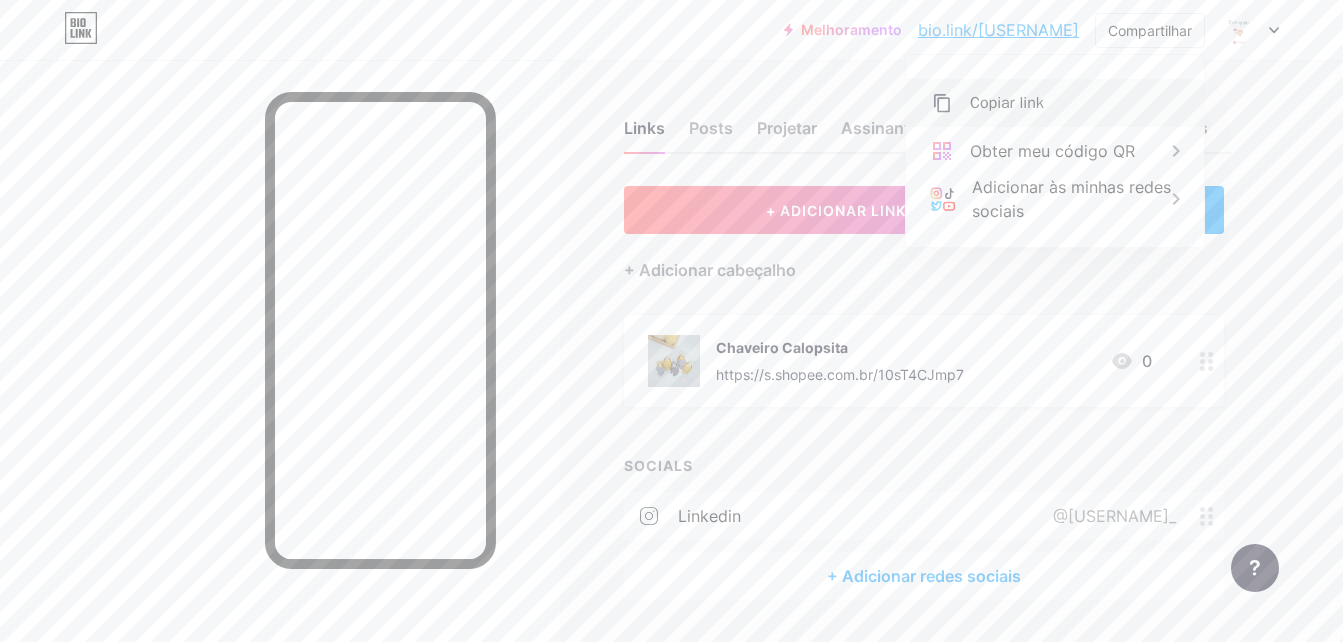 click on "Copiar link" at bounding box center (1007, 103) 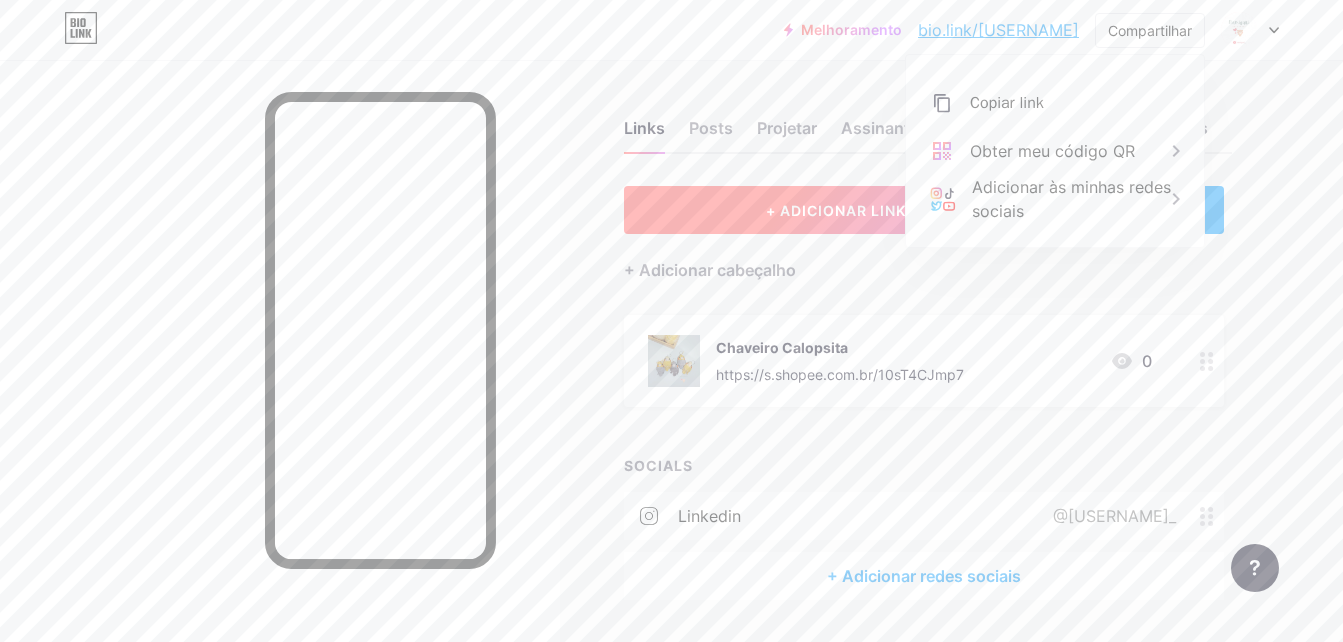 click on "+ ADICIONAR LINK" at bounding box center (836, 210) 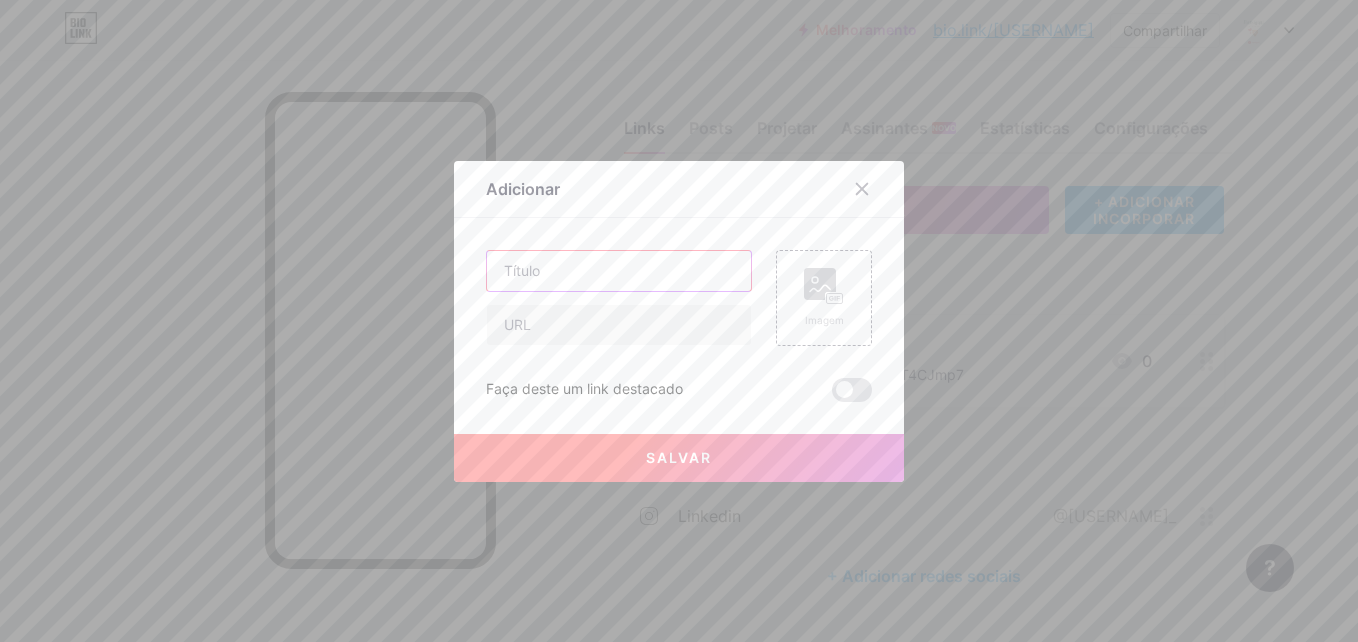 click at bounding box center (619, 271) 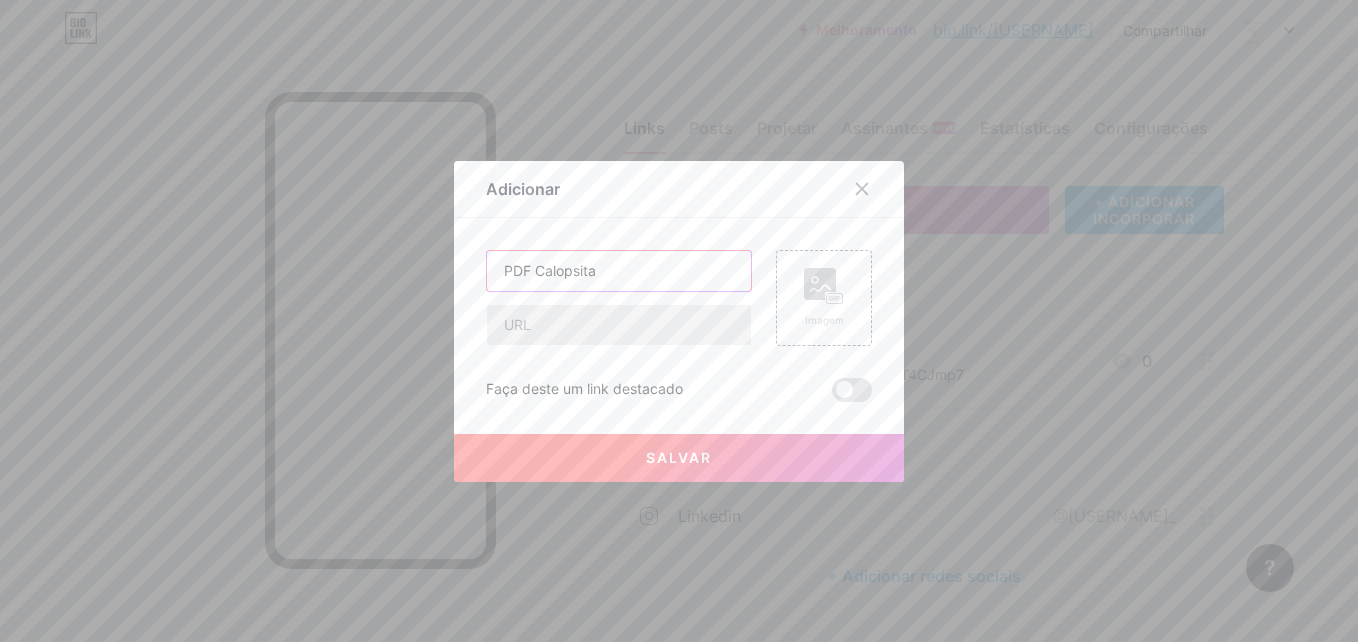 type on "PDF Calopsita" 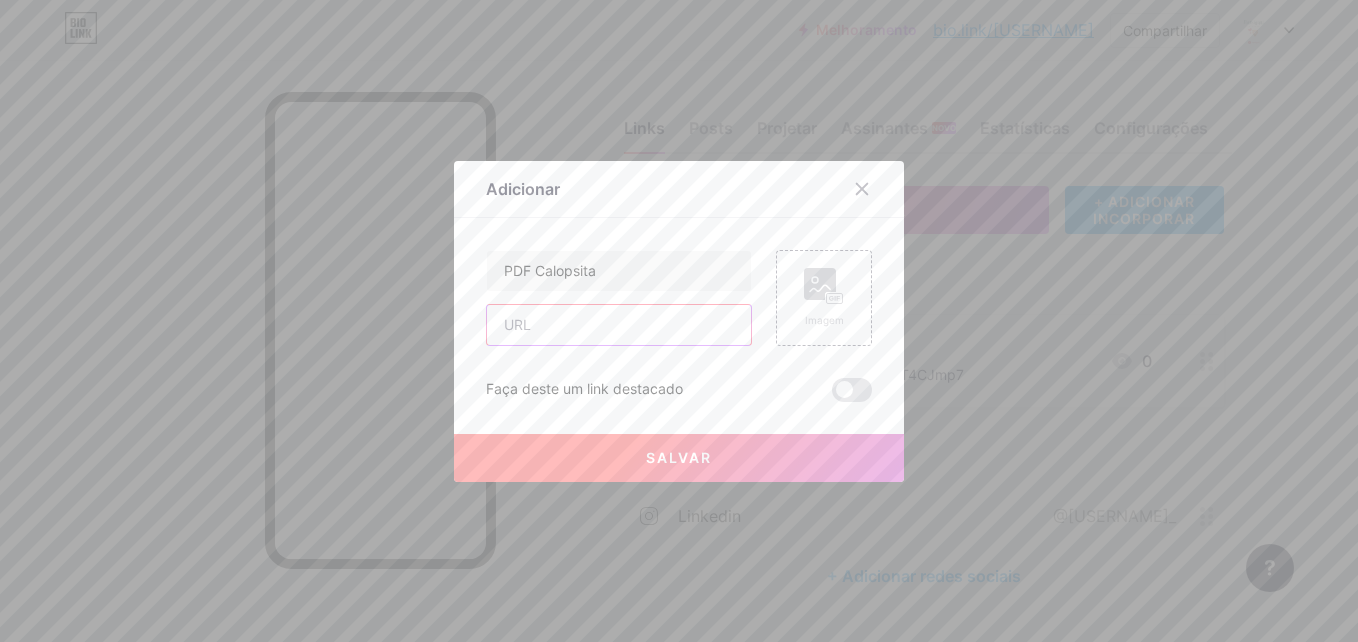 click at bounding box center (619, 325) 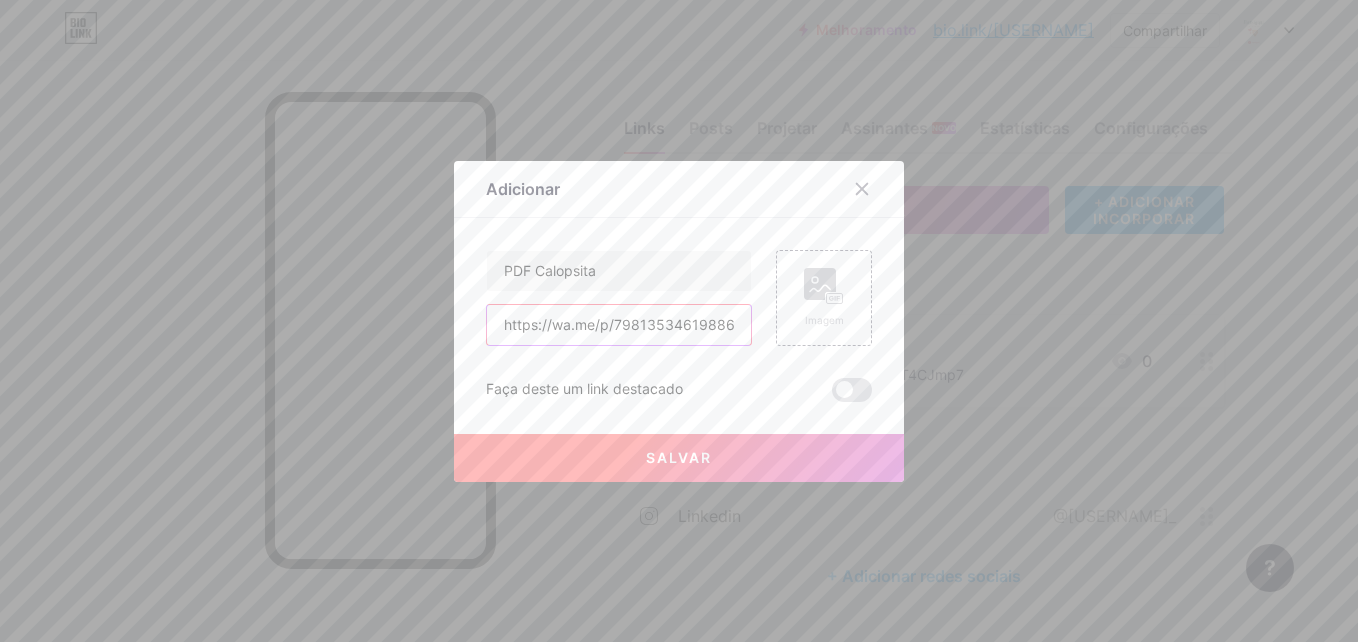 scroll, scrollTop: 0, scrollLeft: 129, axis: horizontal 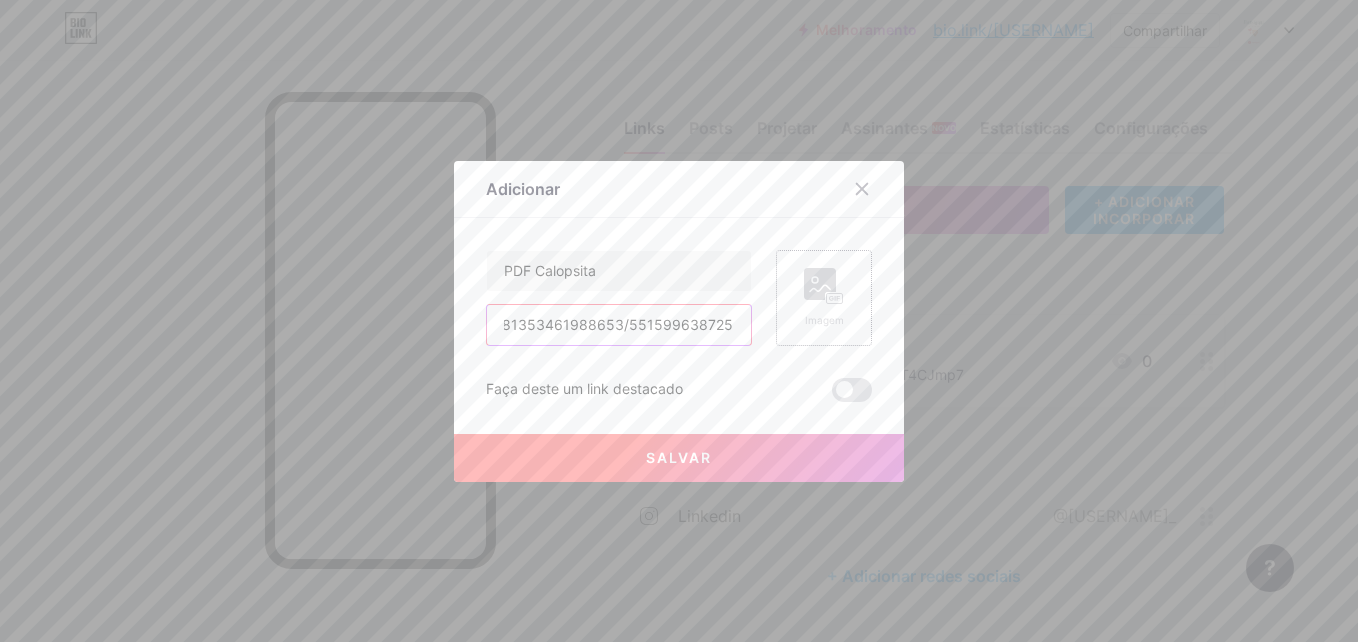 type on "https://wa.me/p/7981353461988653/5515996387255" 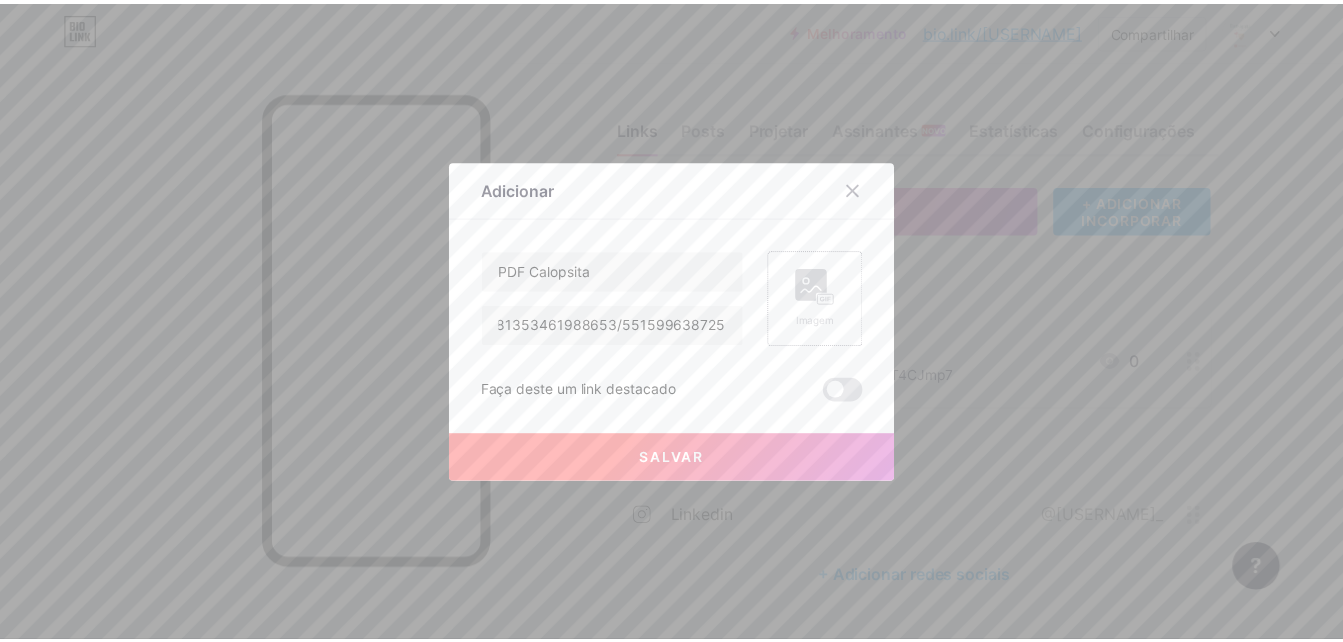 scroll, scrollTop: 0, scrollLeft: 0, axis: both 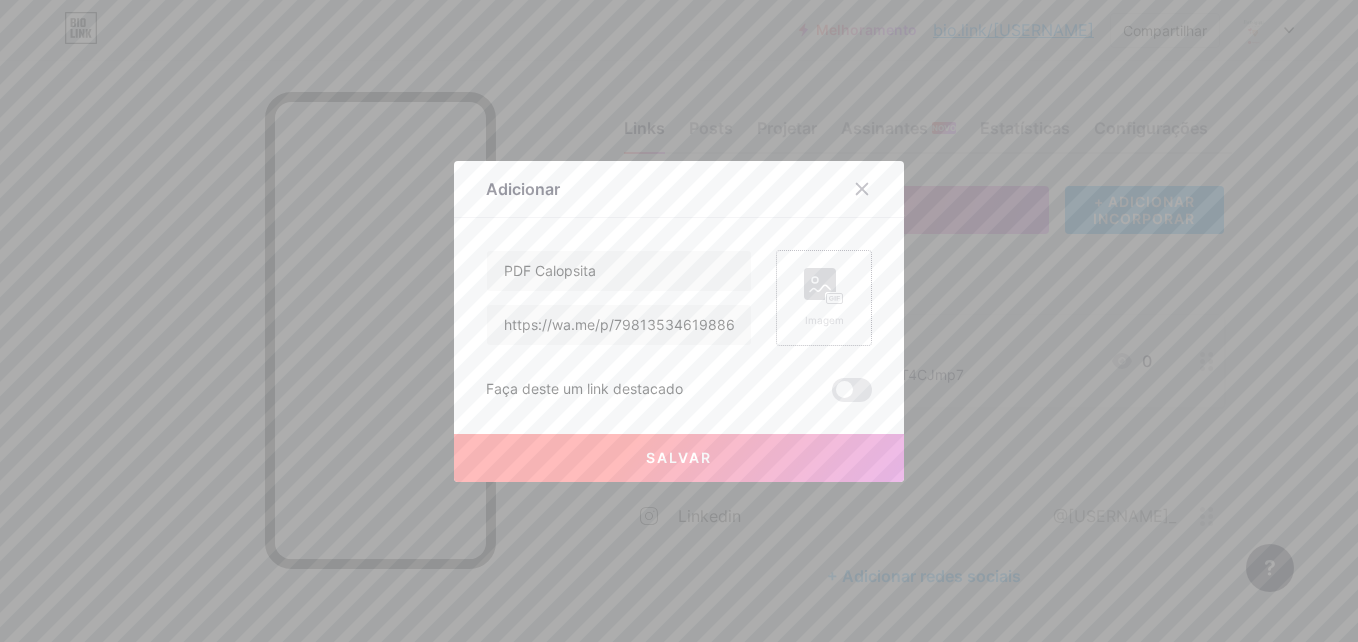 click 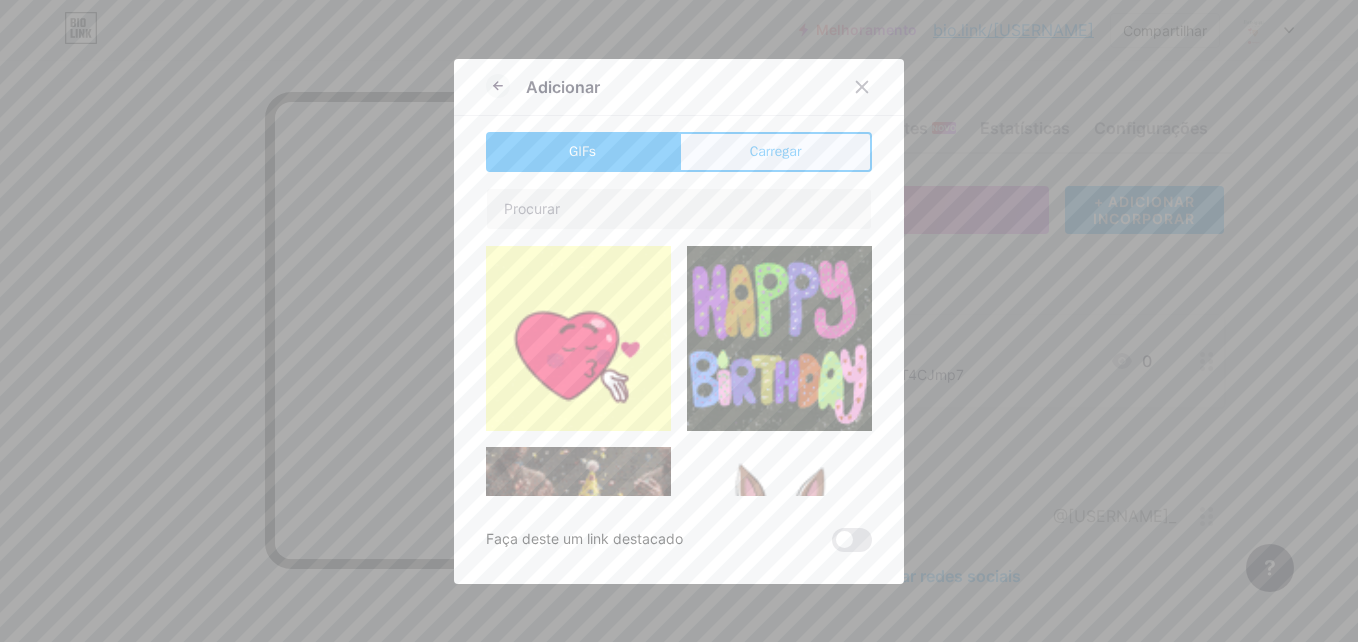 click on "Carregar" at bounding box center [775, 152] 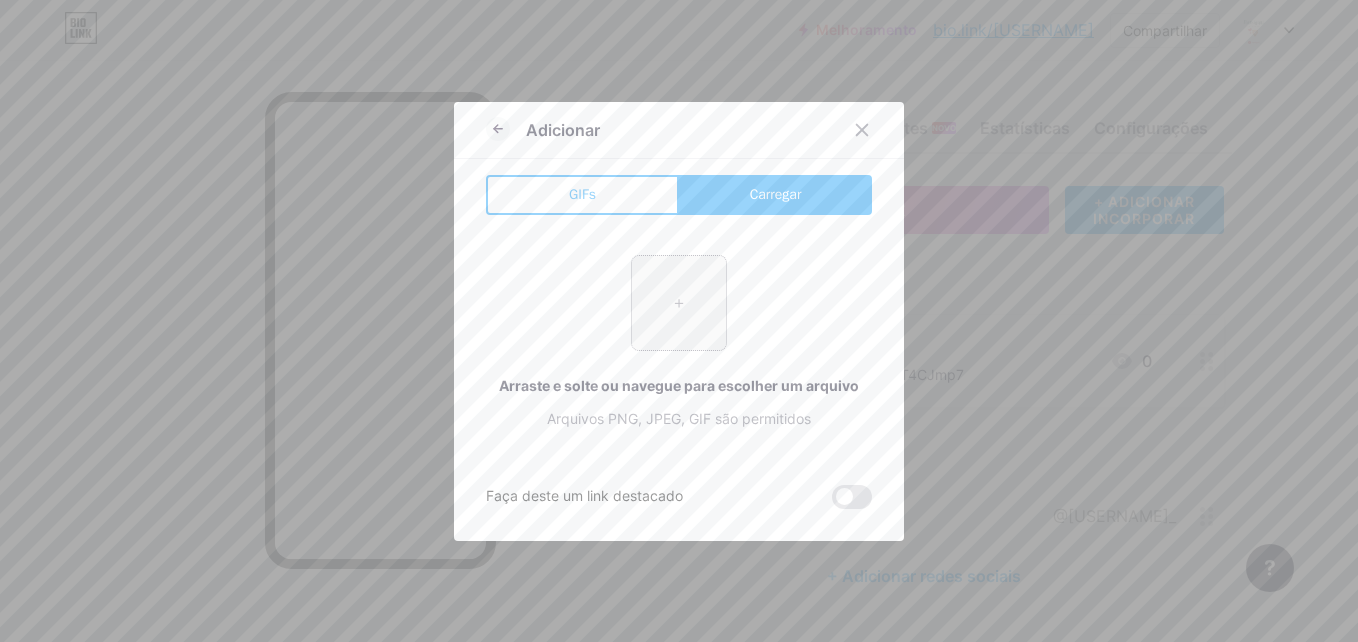 click at bounding box center (679, 303) 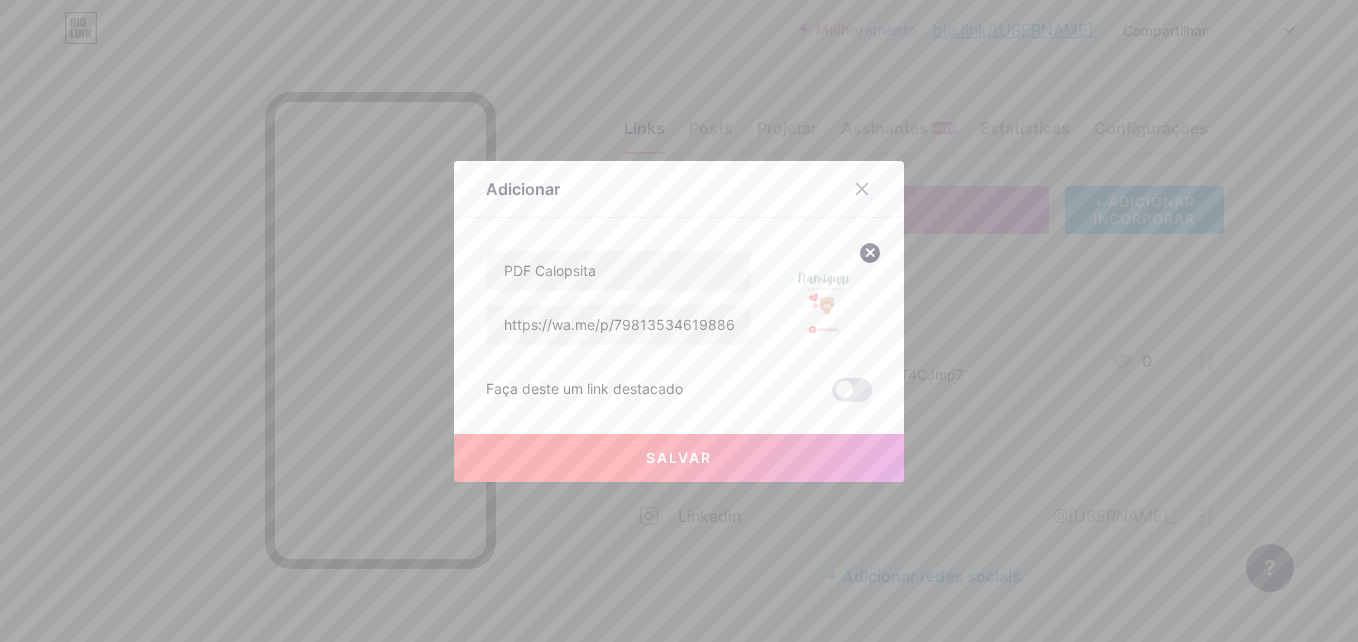 click on "Salvar" at bounding box center (679, 458) 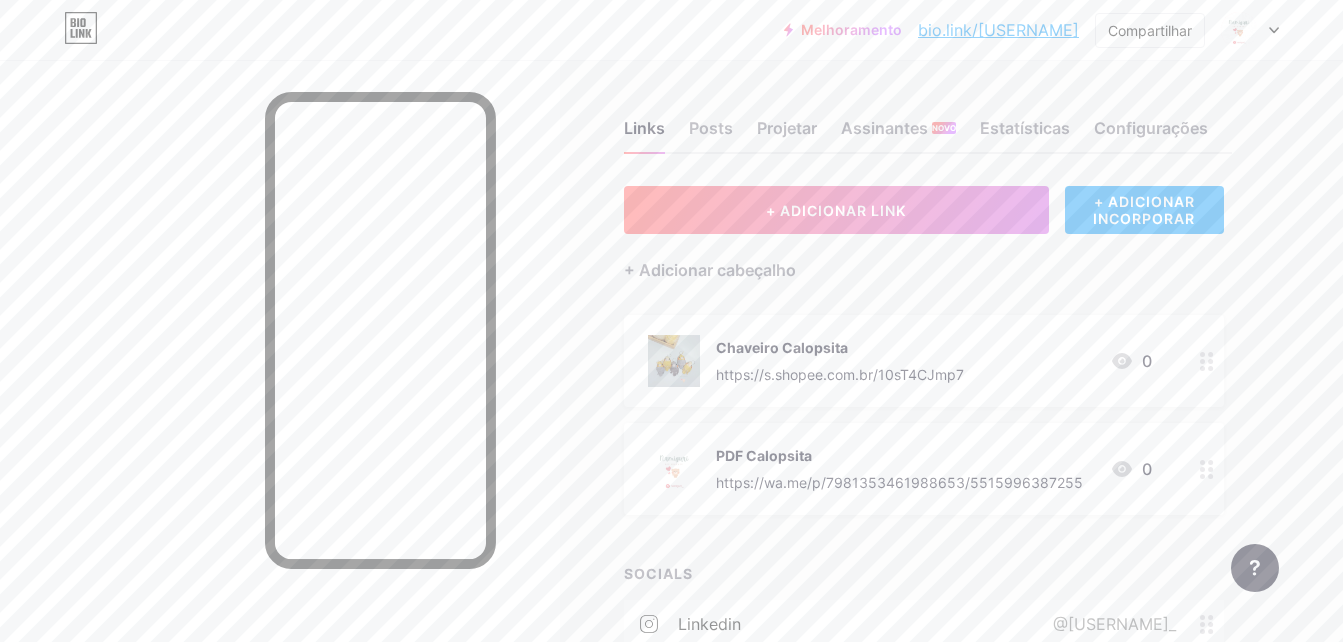 click at bounding box center (1207, 469) 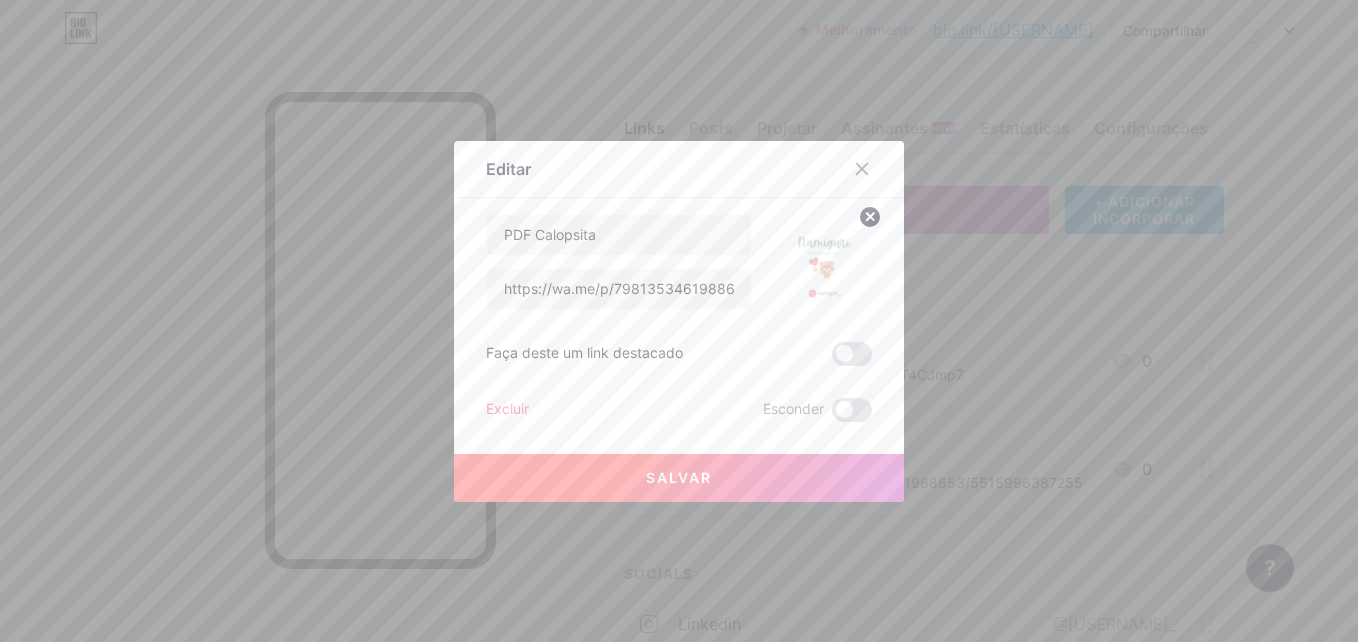 click at bounding box center [824, 262] 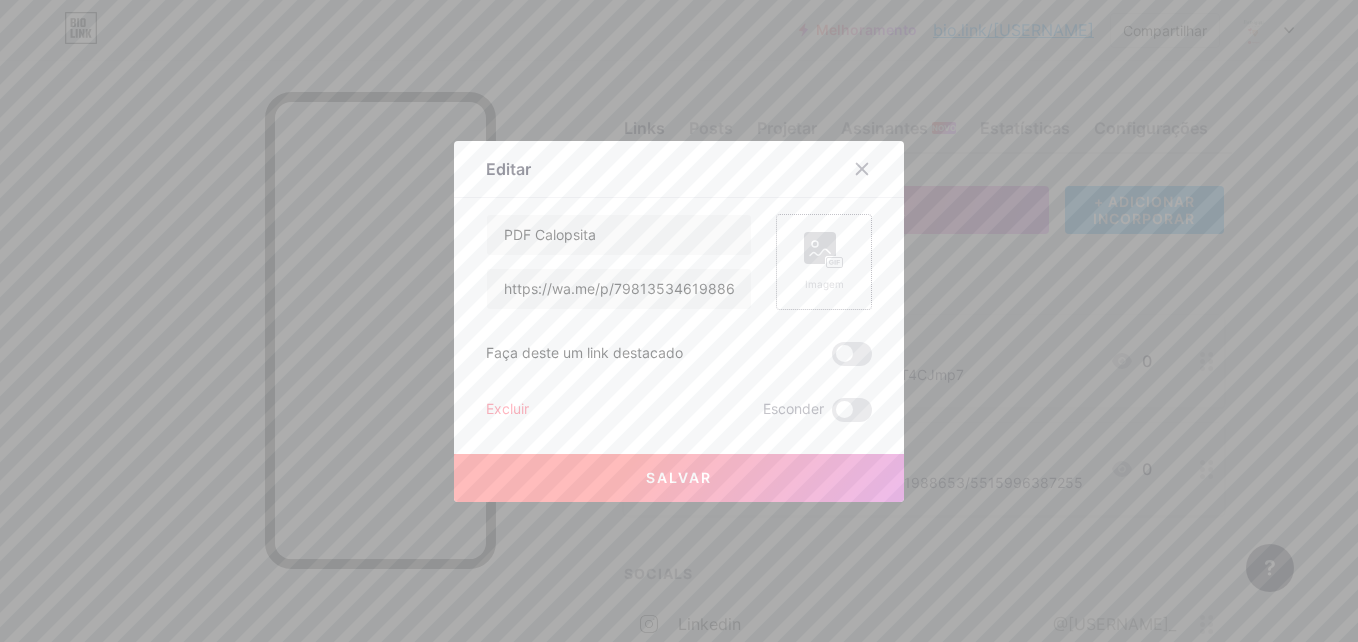 click on "Imagem" at bounding box center [824, 284] 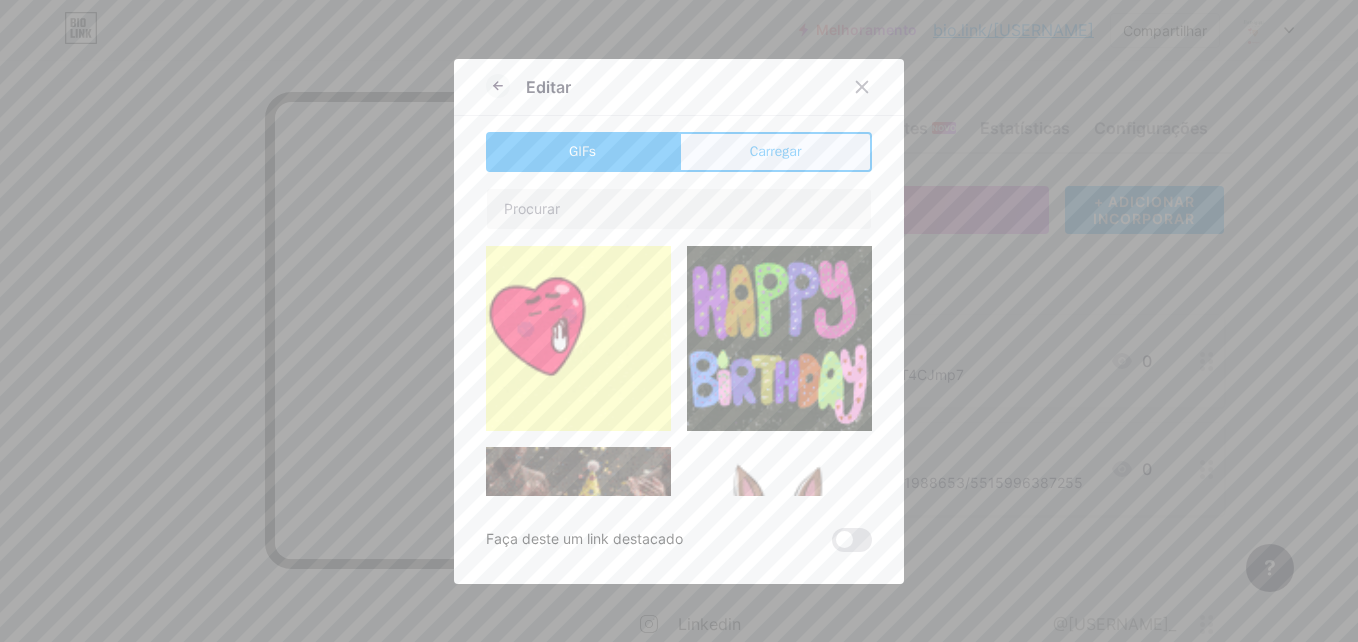 click on "Carregar" at bounding box center (776, 151) 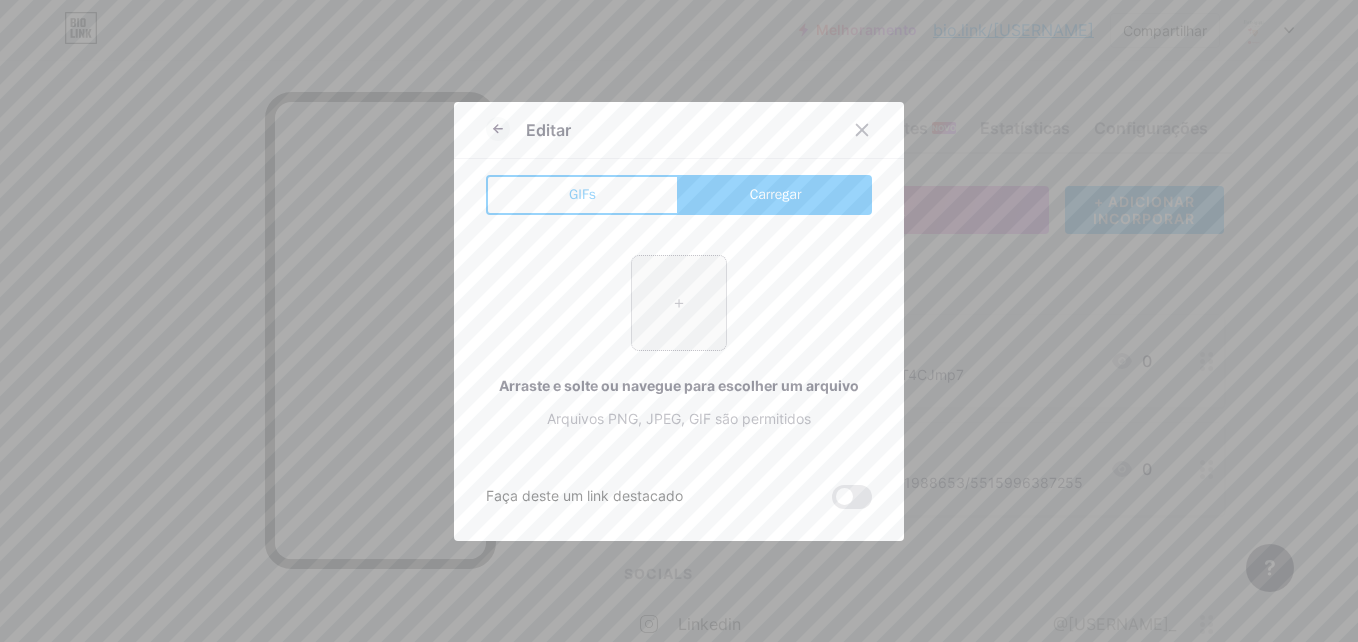 click at bounding box center (679, 303) 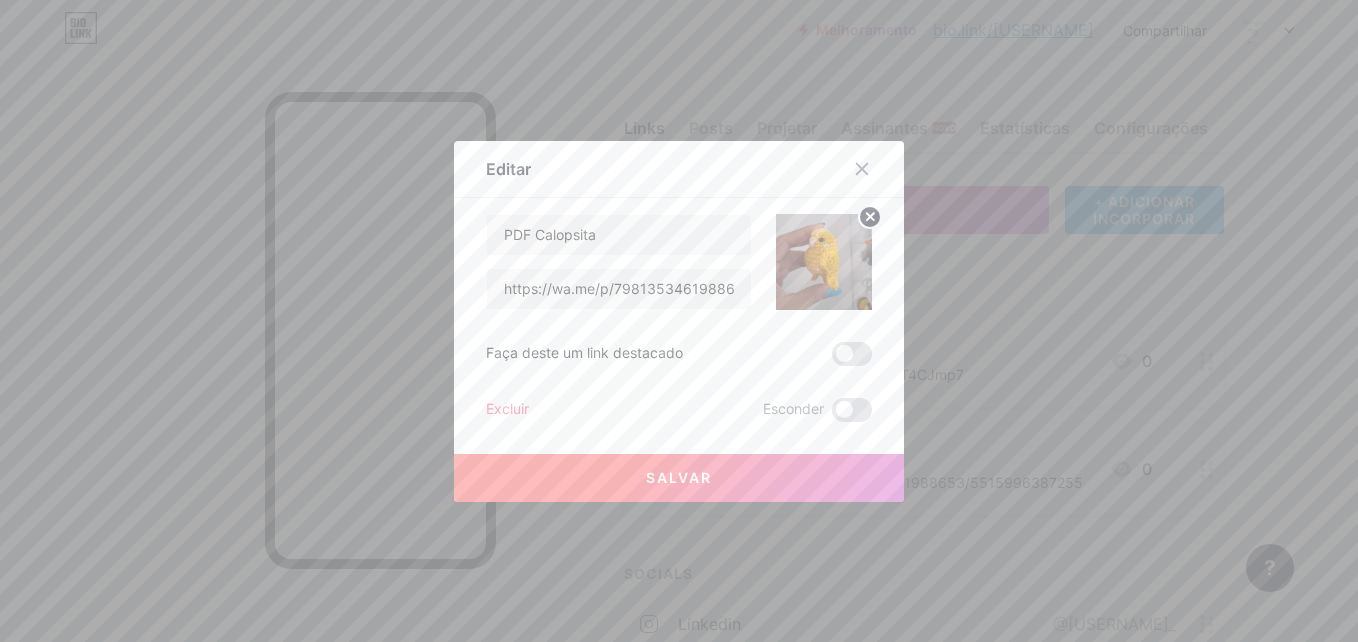 click on "Salvar" at bounding box center (679, 477) 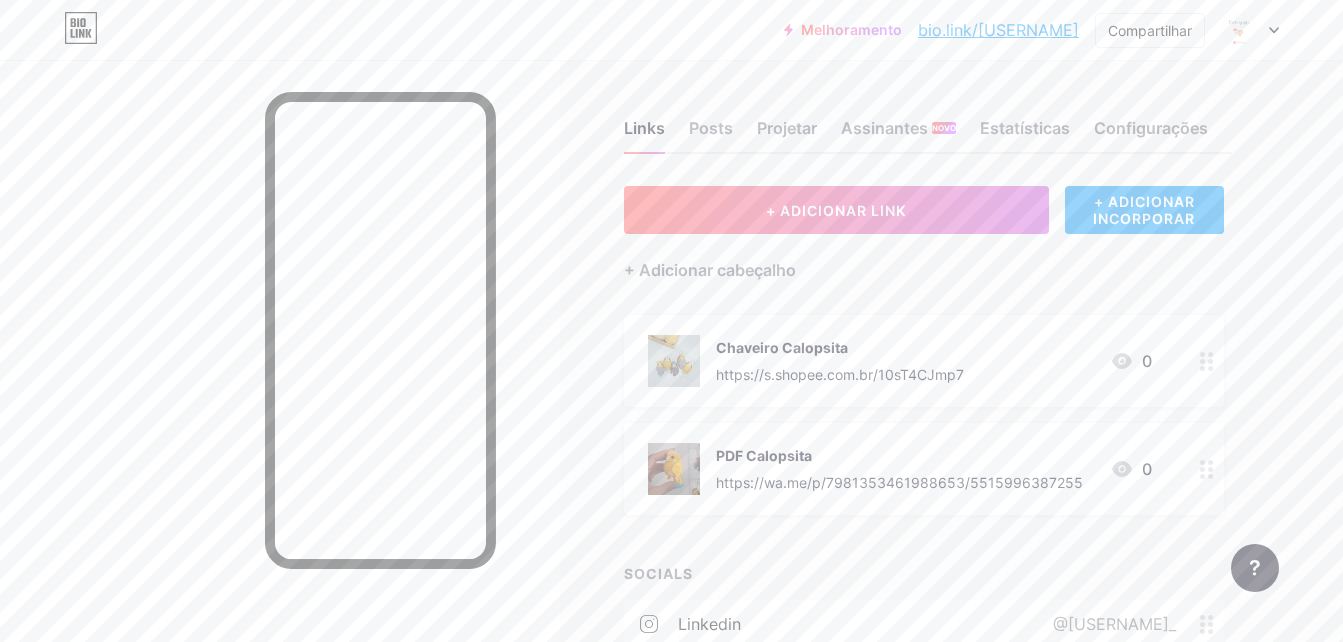 click 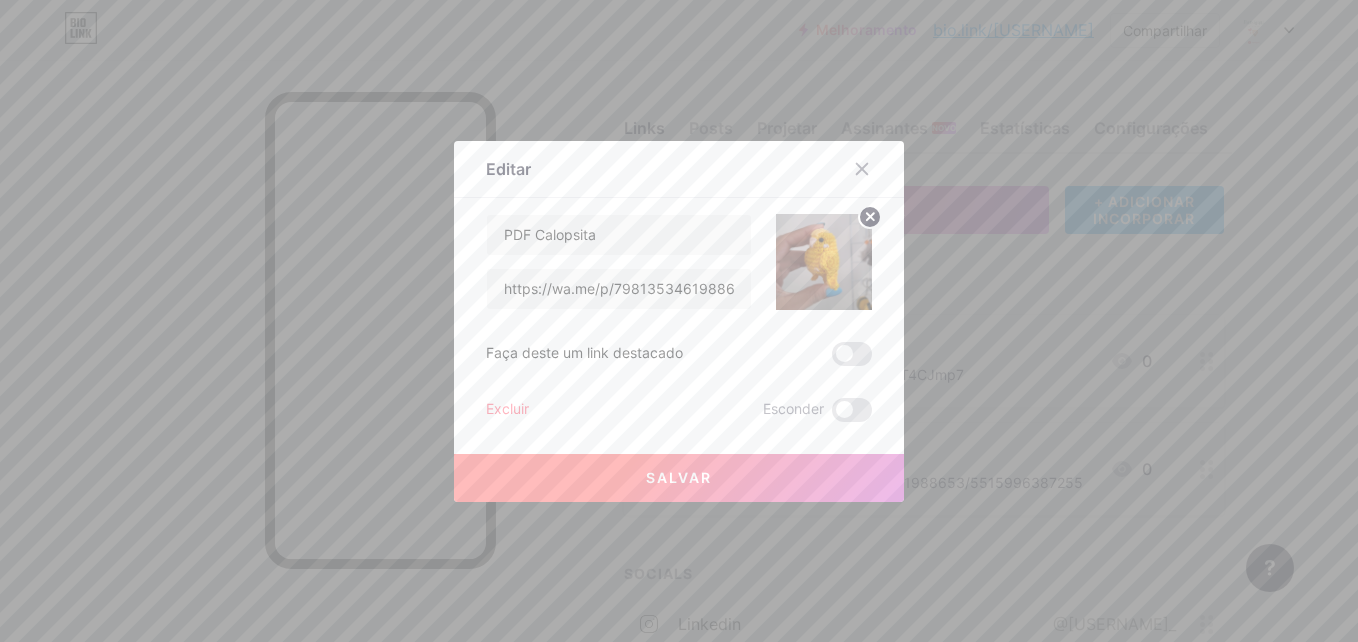 click 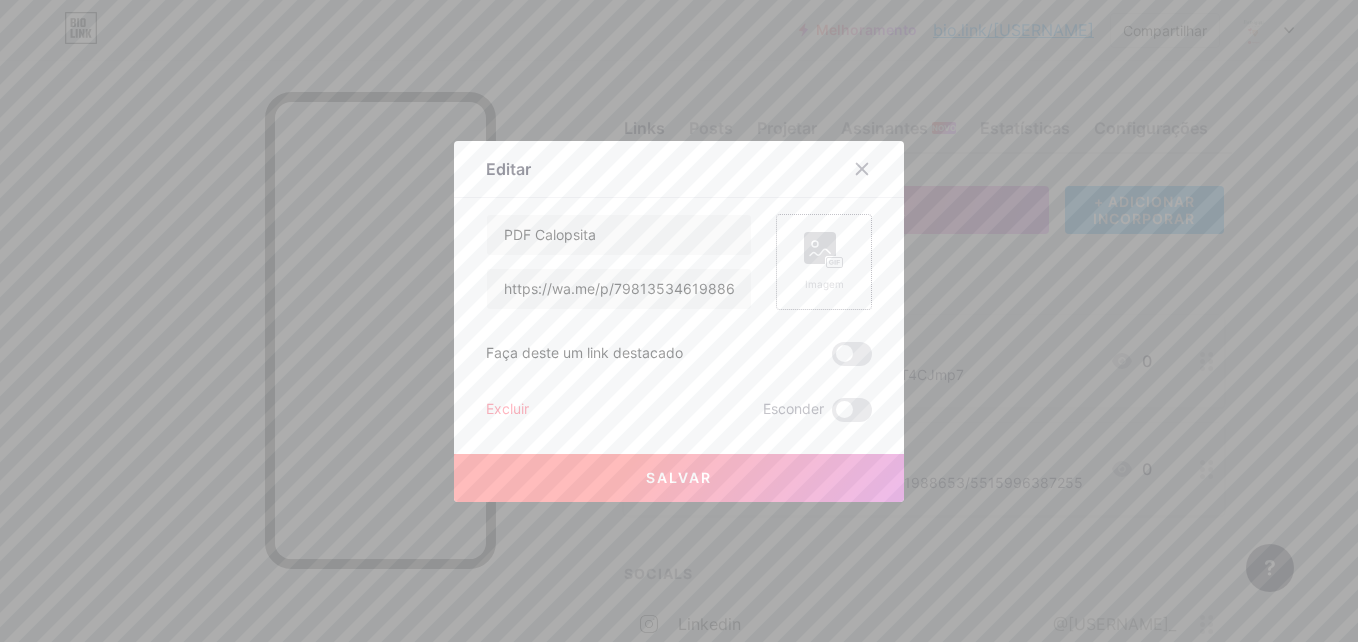click 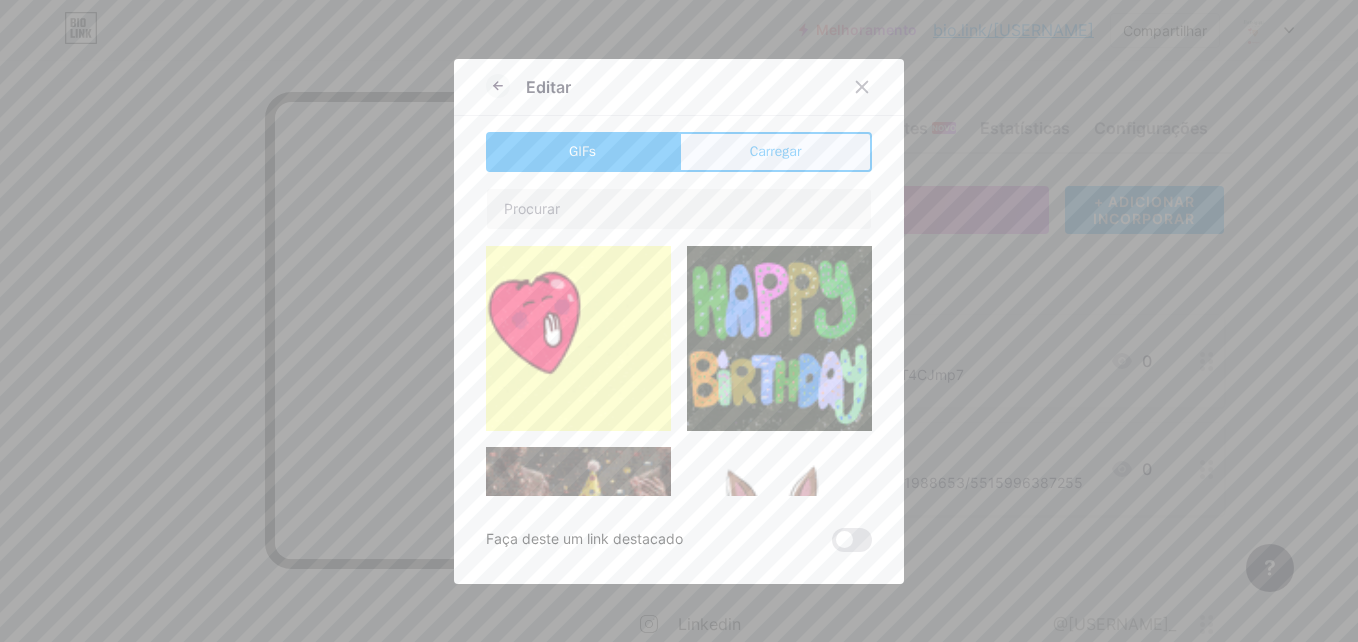 click on "Carregar" at bounding box center [776, 151] 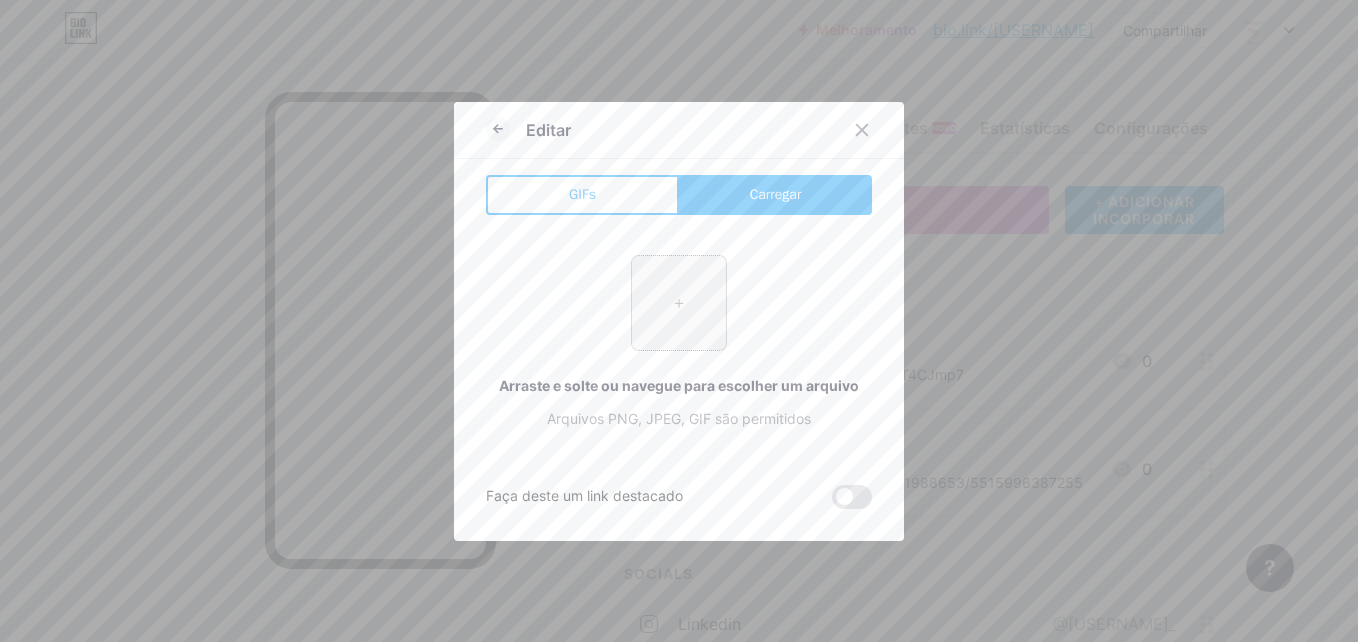 click at bounding box center (679, 303) 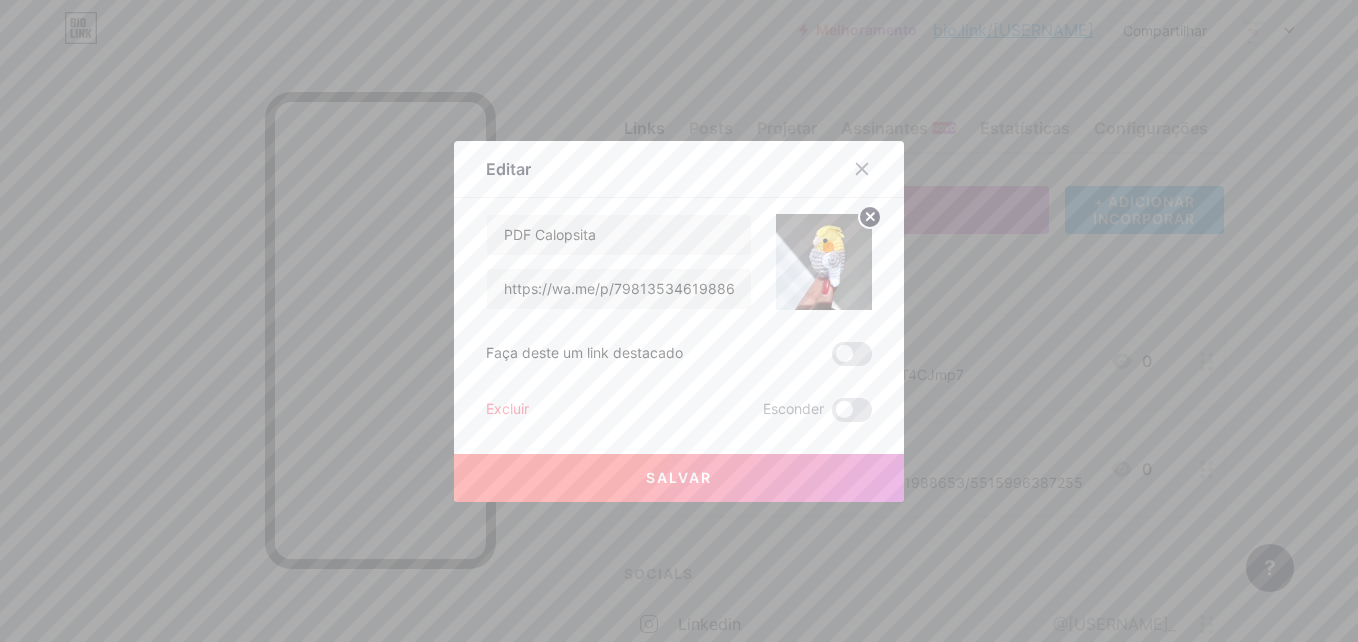click on "Salvar" at bounding box center [679, 478] 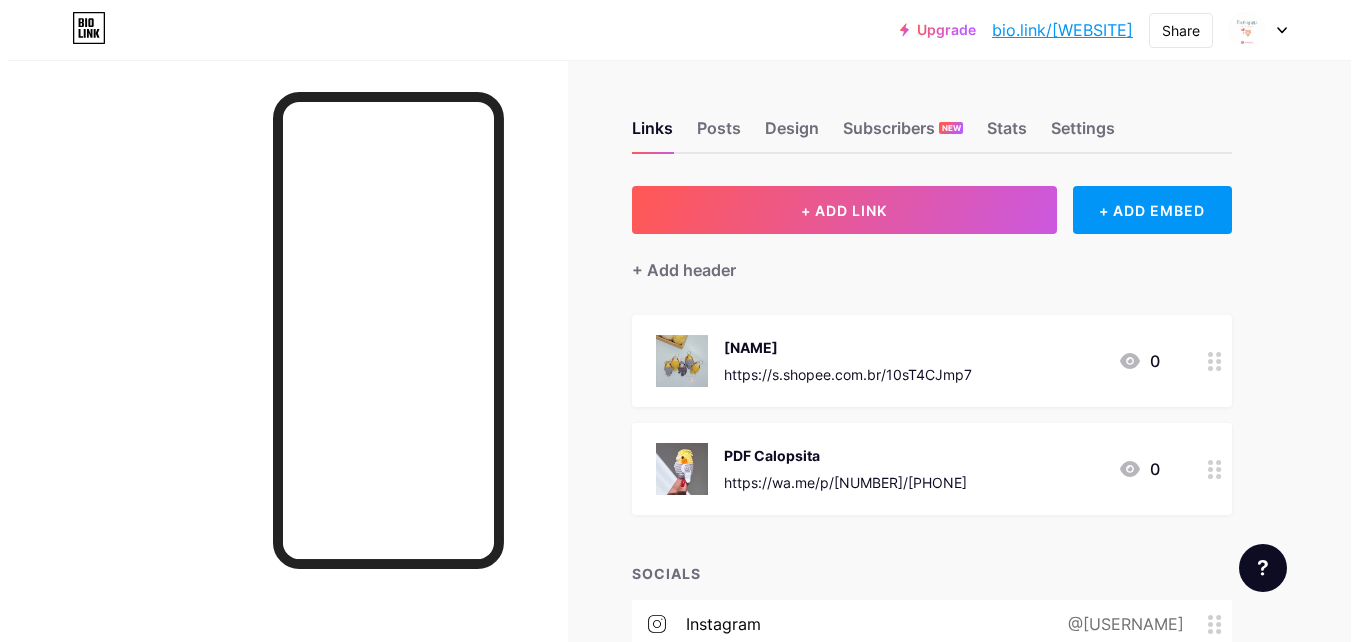 scroll, scrollTop: 0, scrollLeft: 0, axis: both 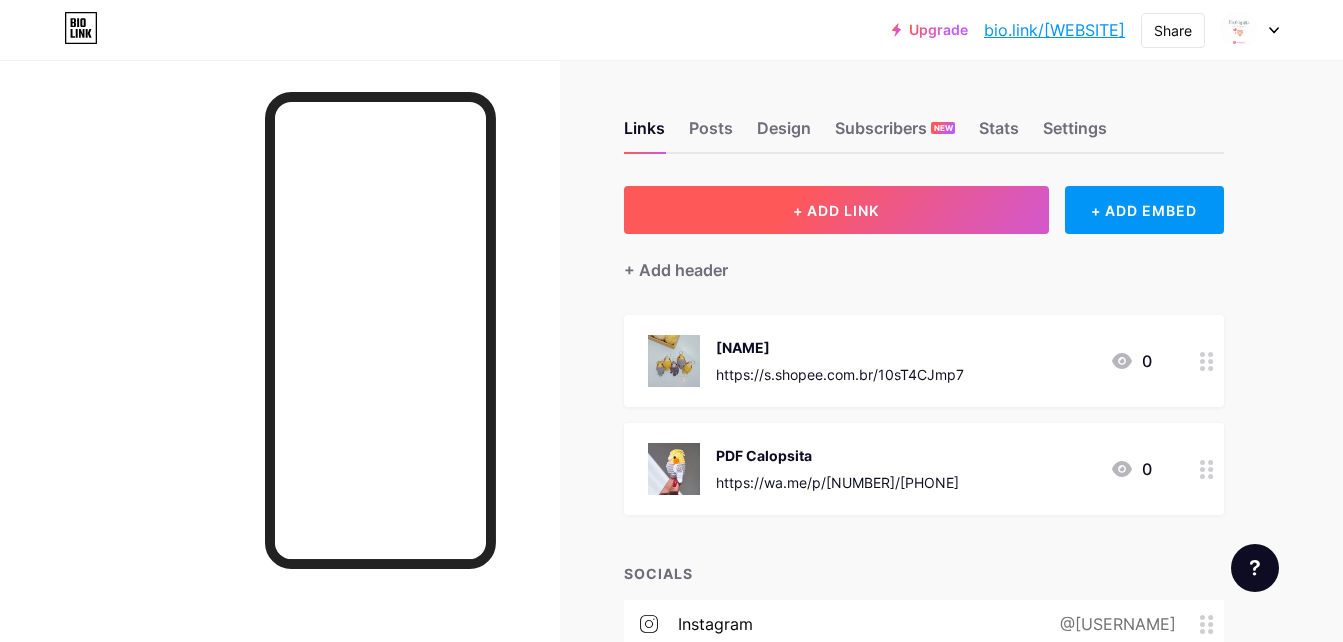 click on "+ ADD LINK" at bounding box center [836, 210] 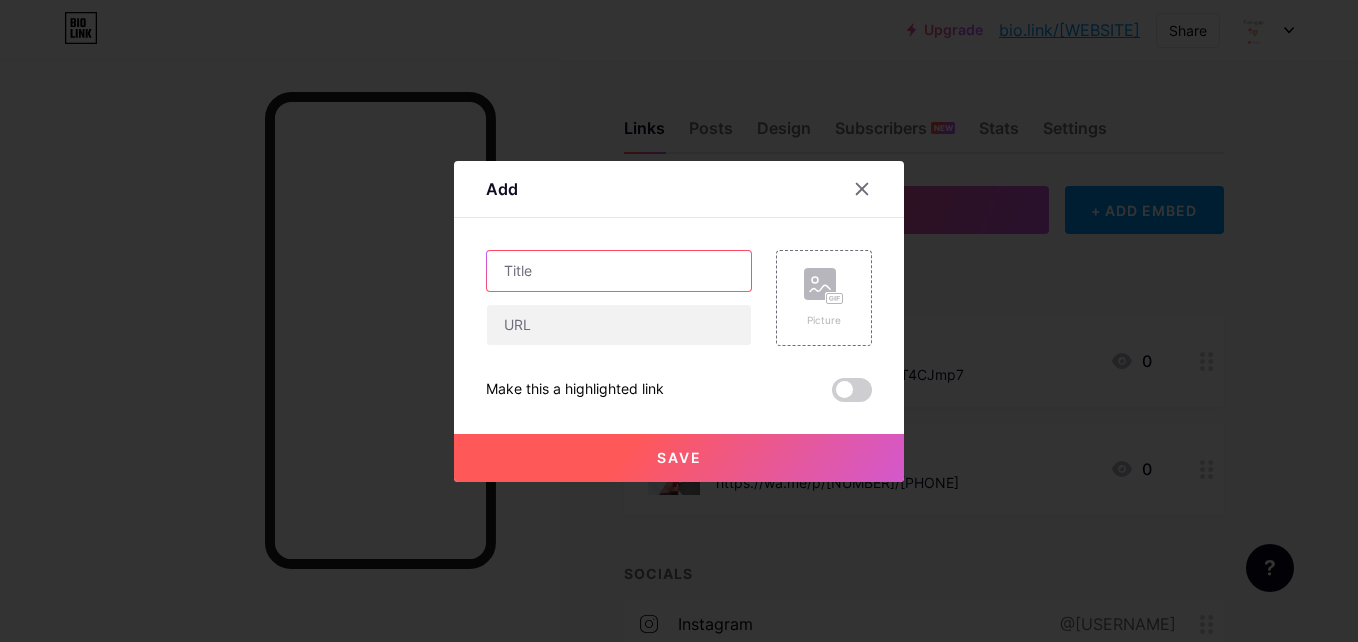 click at bounding box center (619, 271) 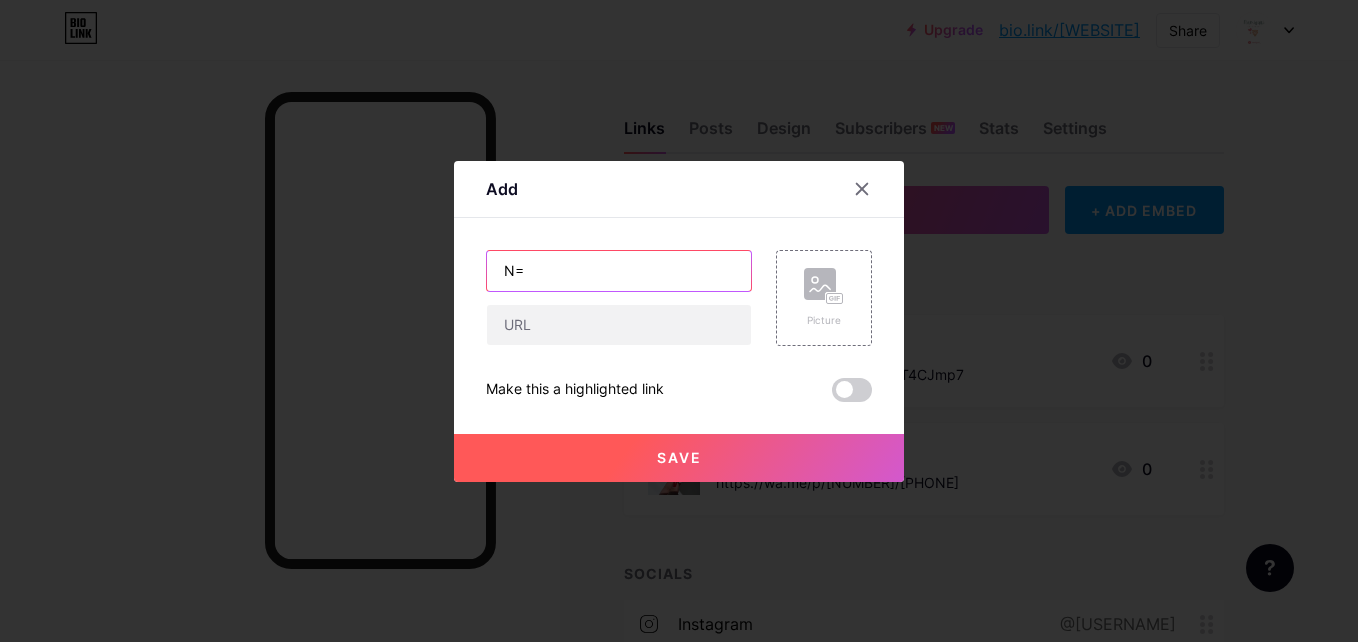 type on "N" 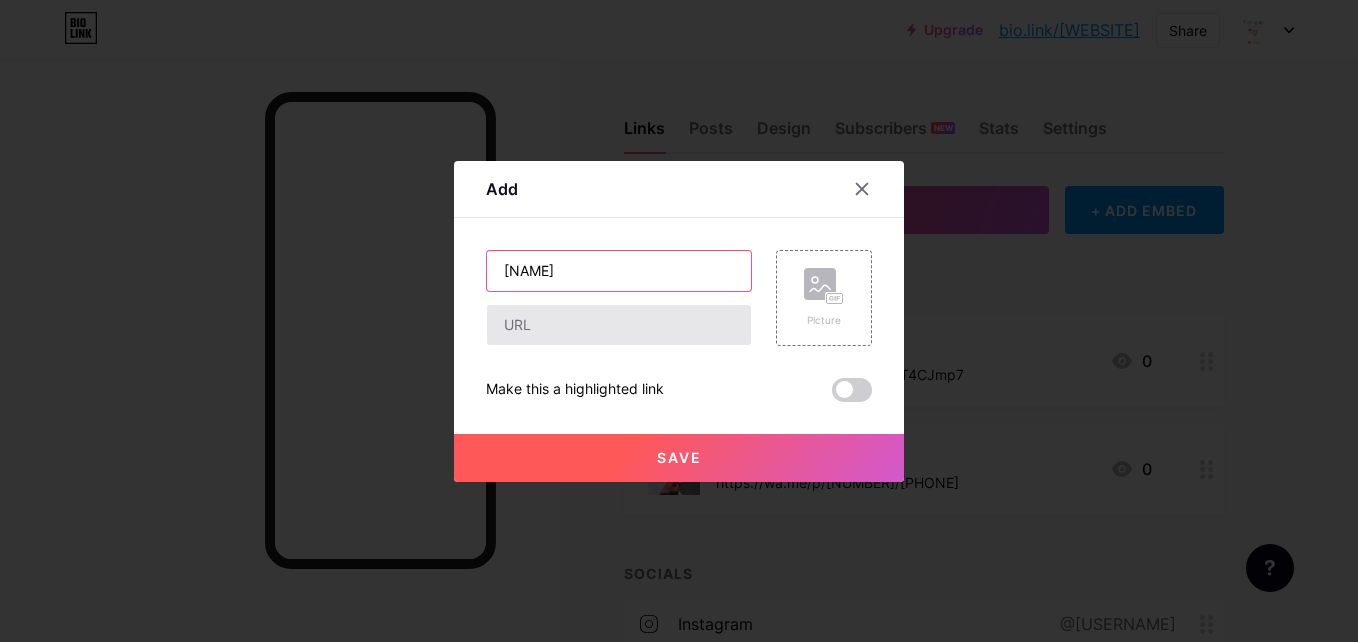 type on "Chaveiro Nossa Senhora" 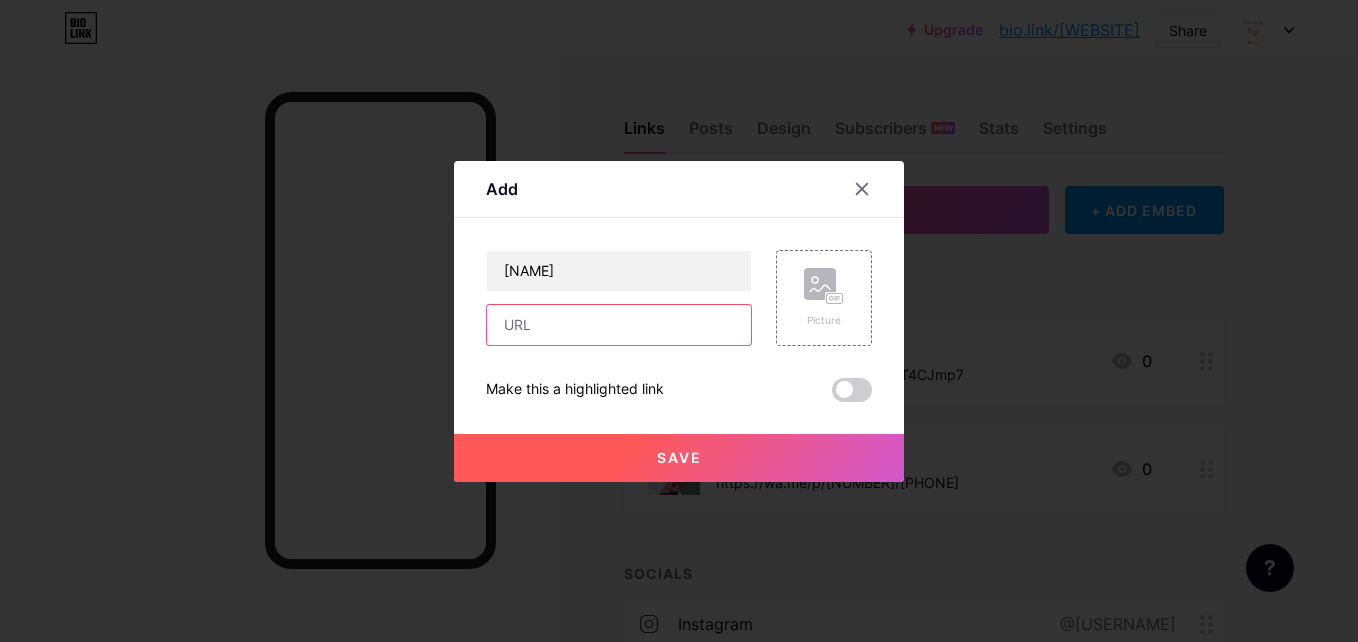 click at bounding box center [619, 325] 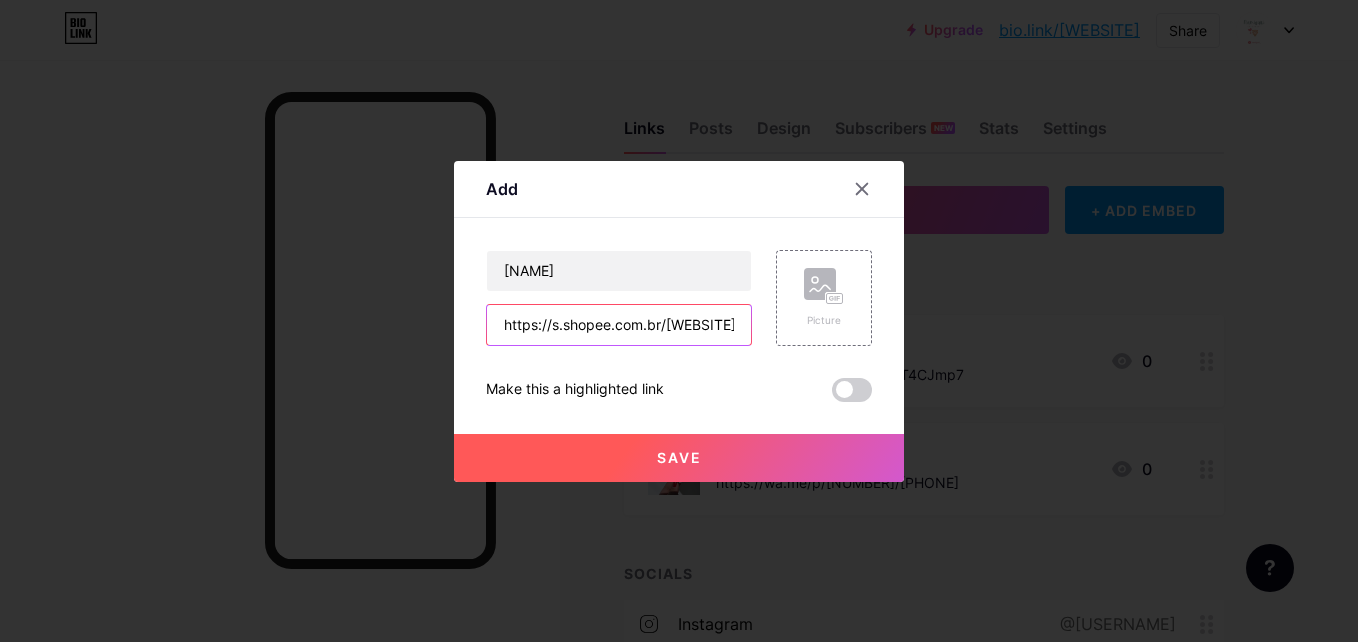scroll, scrollTop: 0, scrollLeft: 8, axis: horizontal 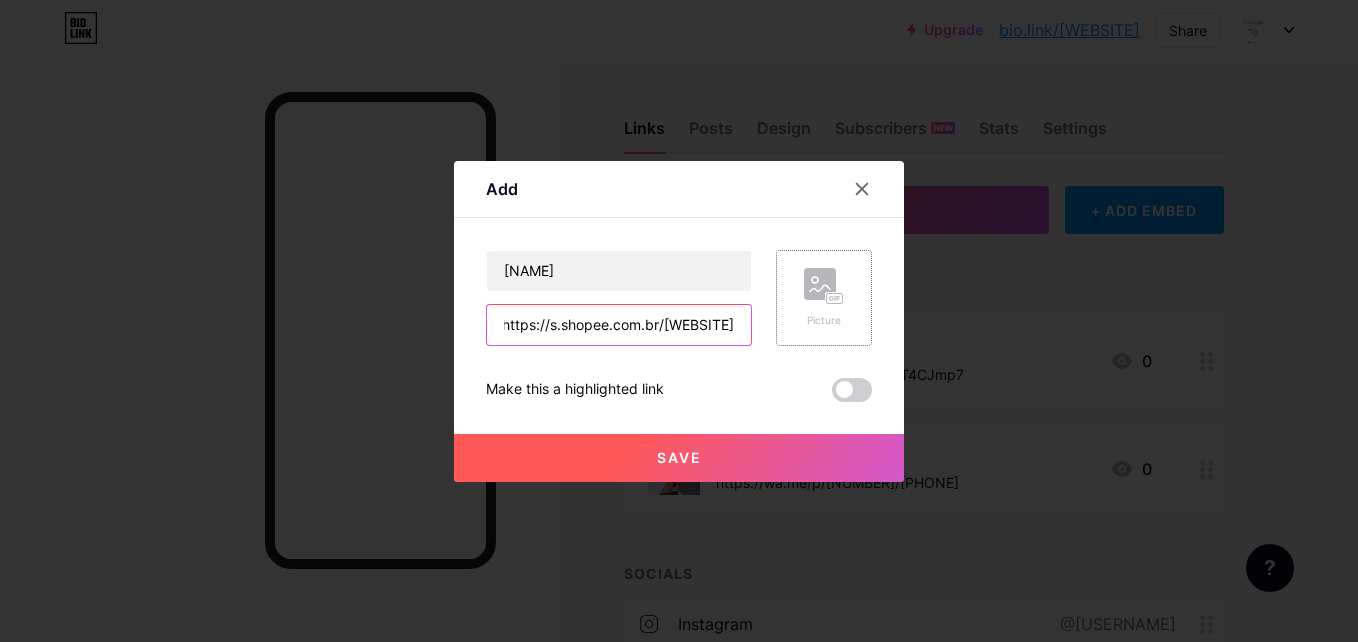 type on "https://s.shopee.com.br/qZ2v76S6z" 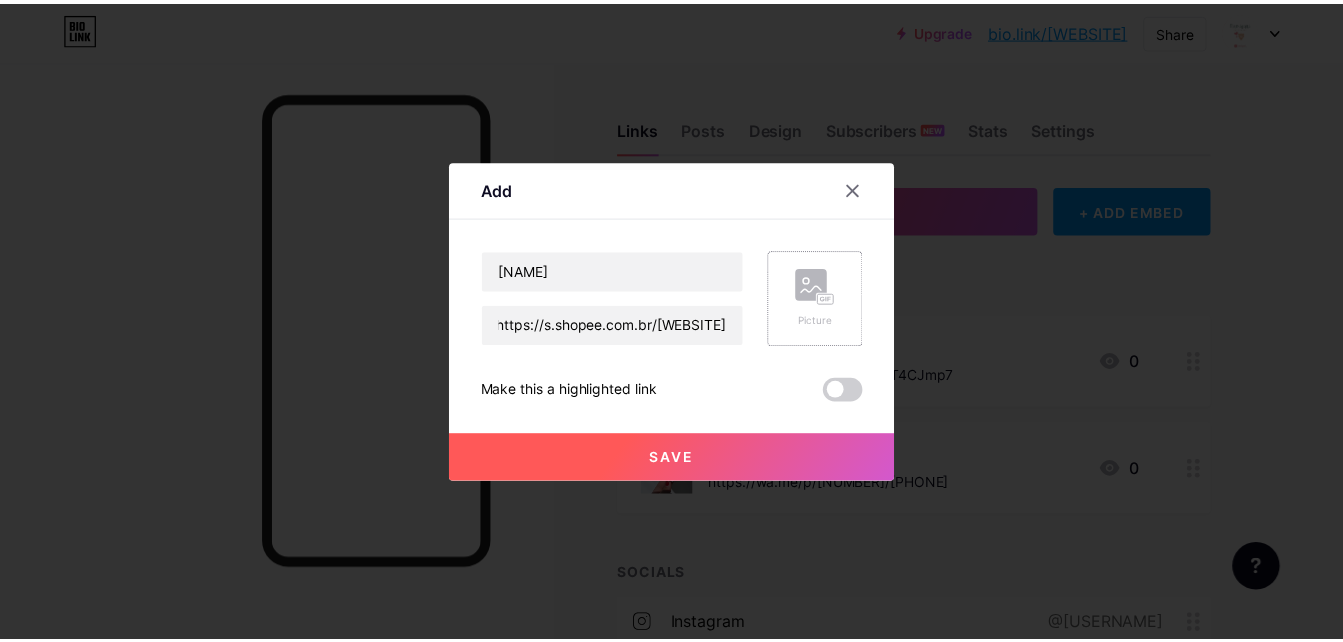 scroll, scrollTop: 0, scrollLeft: 0, axis: both 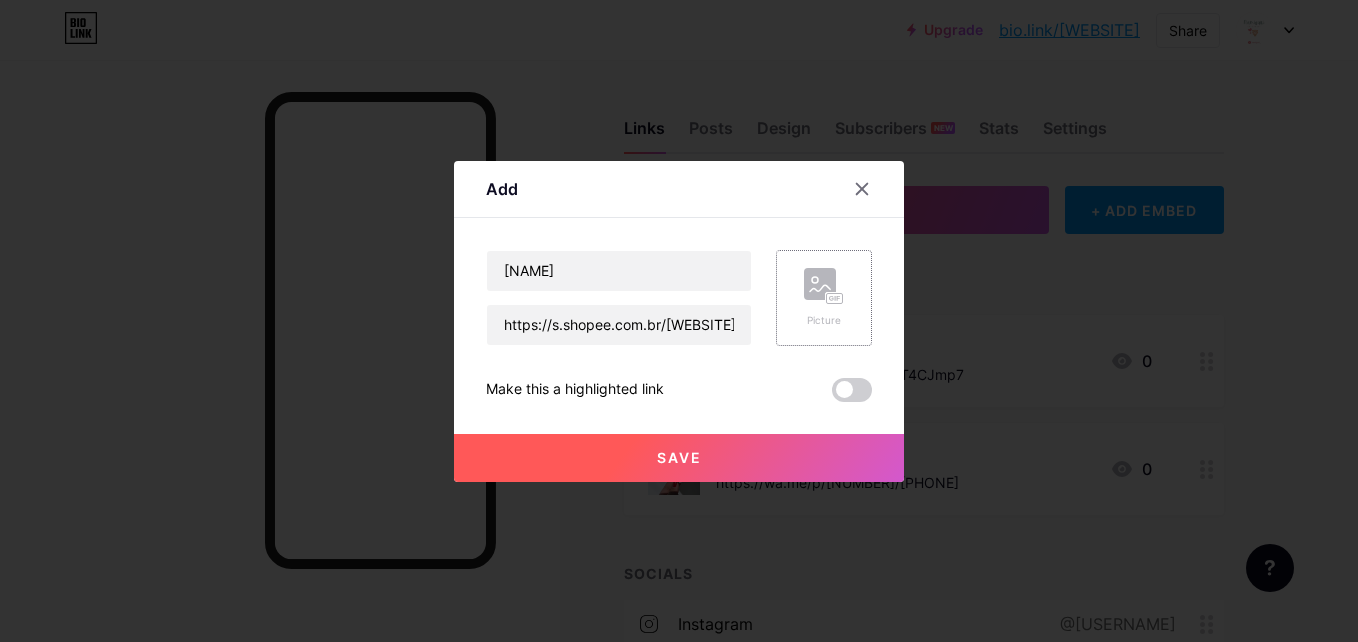 click on "Picture" at bounding box center [824, 320] 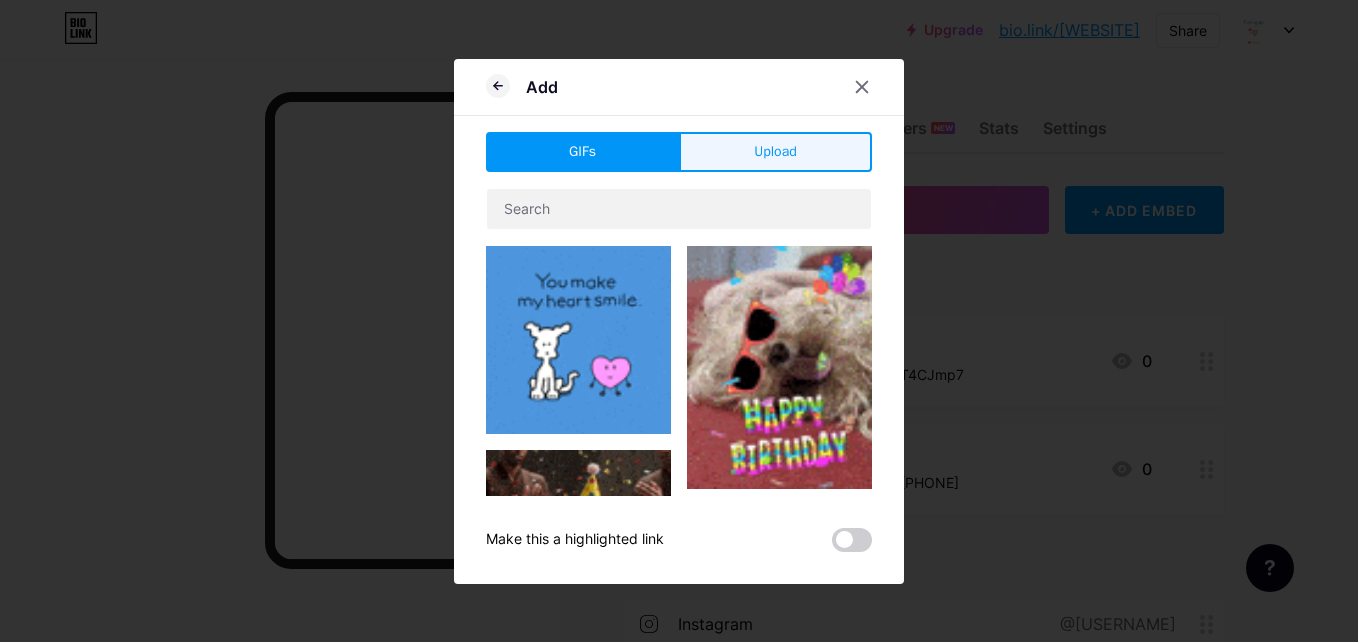 click on "Upload" at bounding box center [775, 151] 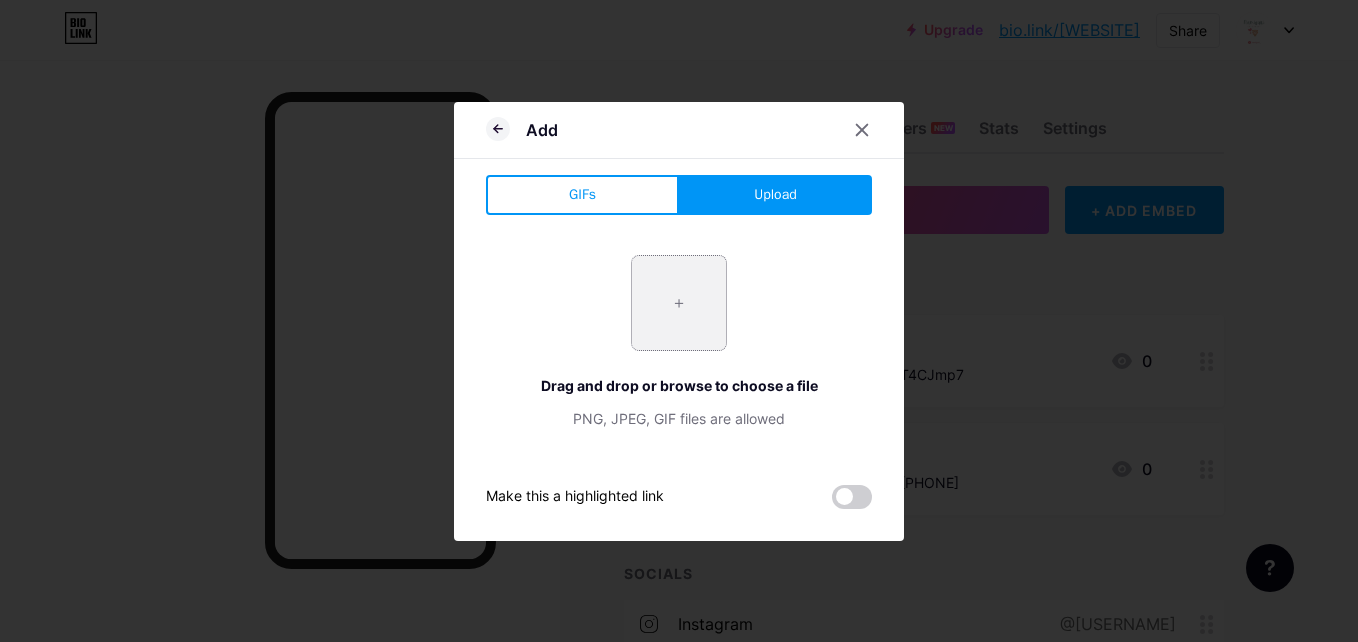 click at bounding box center (679, 303) 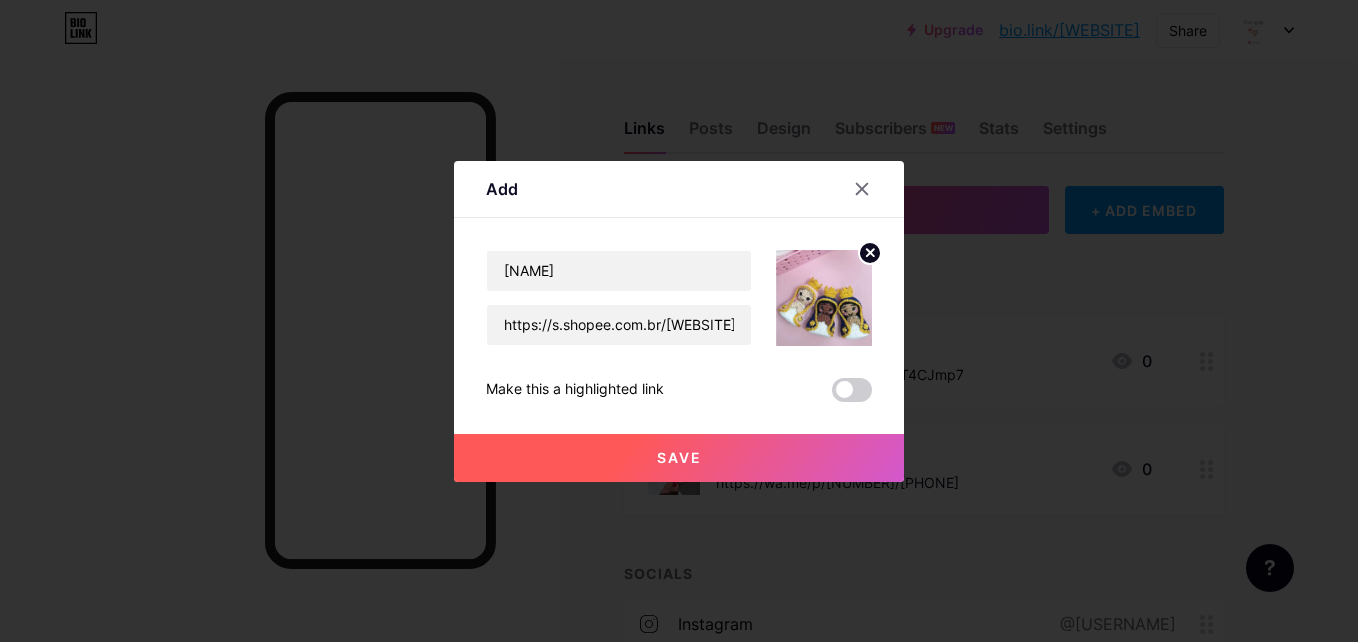click on "Save" at bounding box center [679, 458] 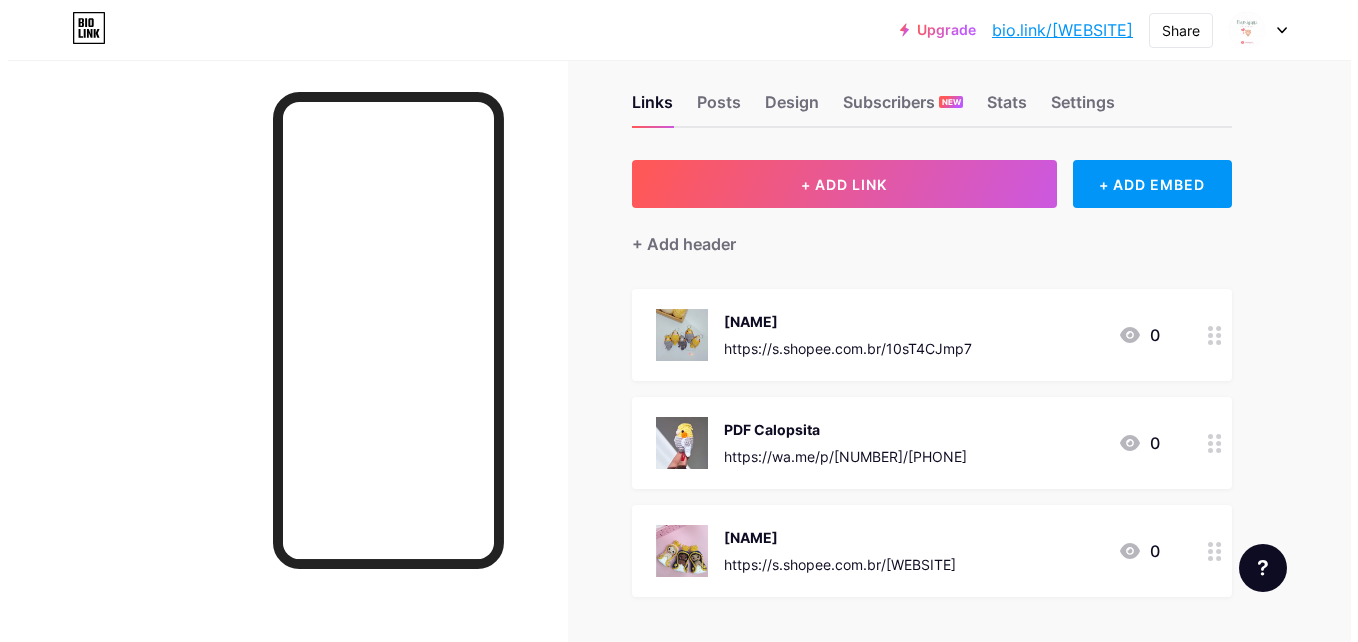 scroll, scrollTop: 0, scrollLeft: 0, axis: both 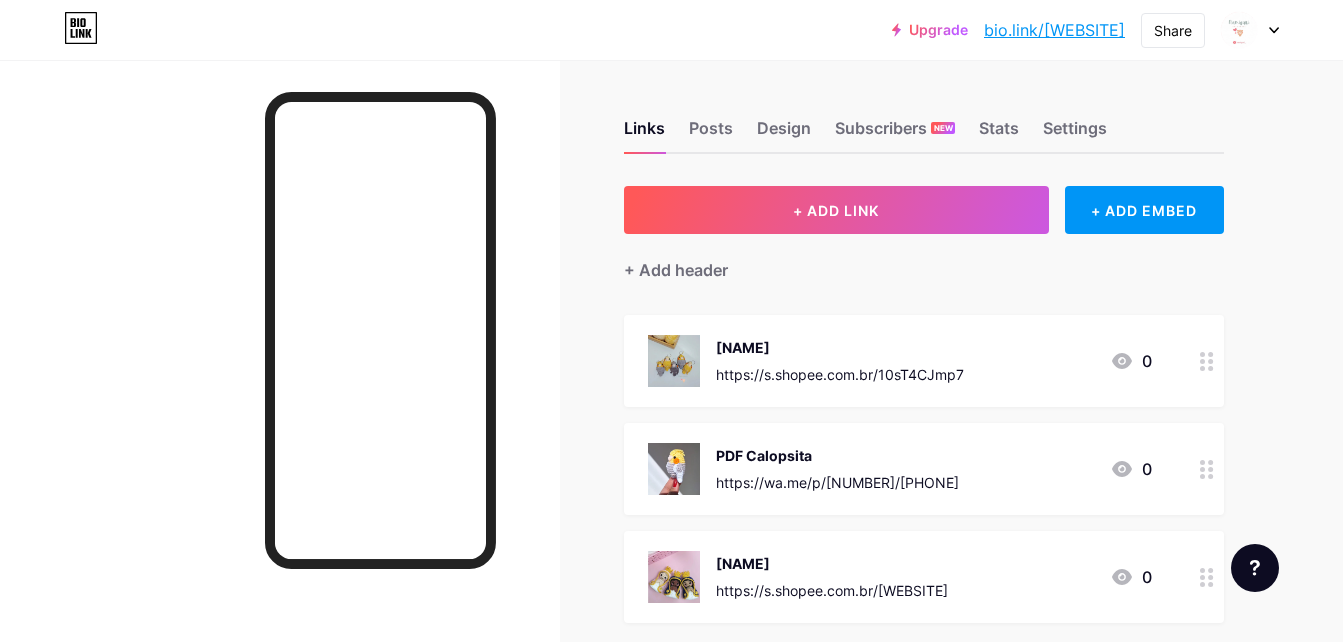 click 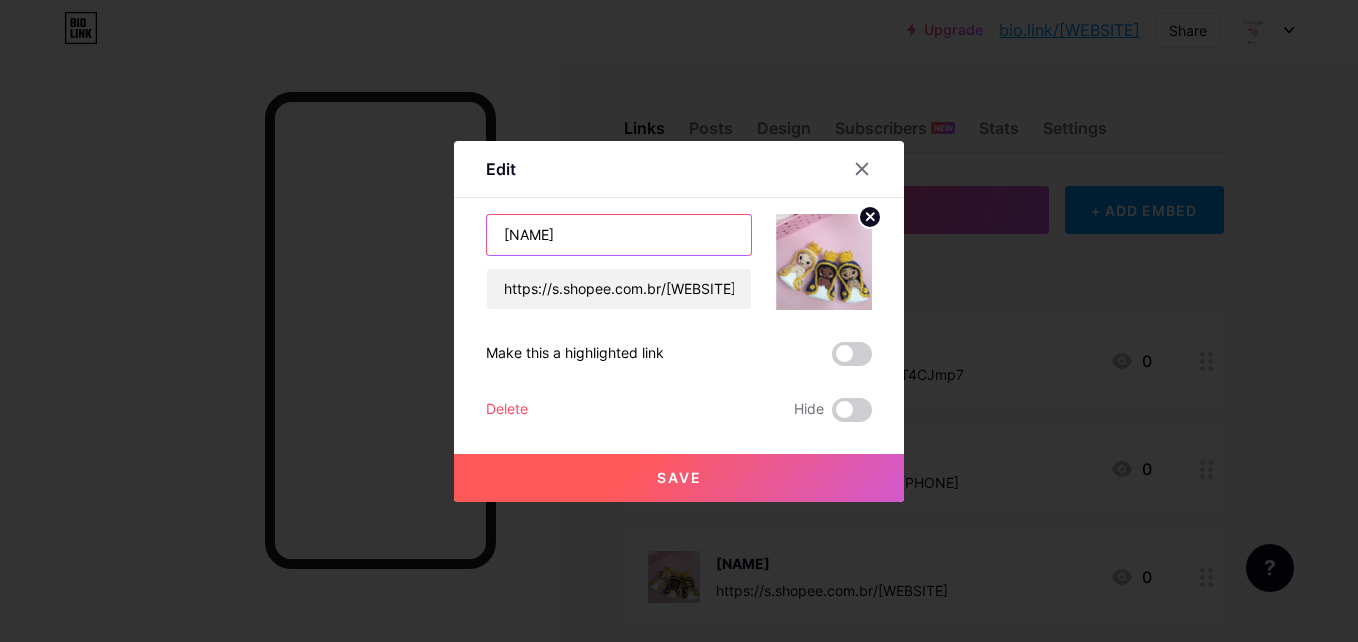 click on "Chaveiro Nossa Senhora" at bounding box center [619, 235] 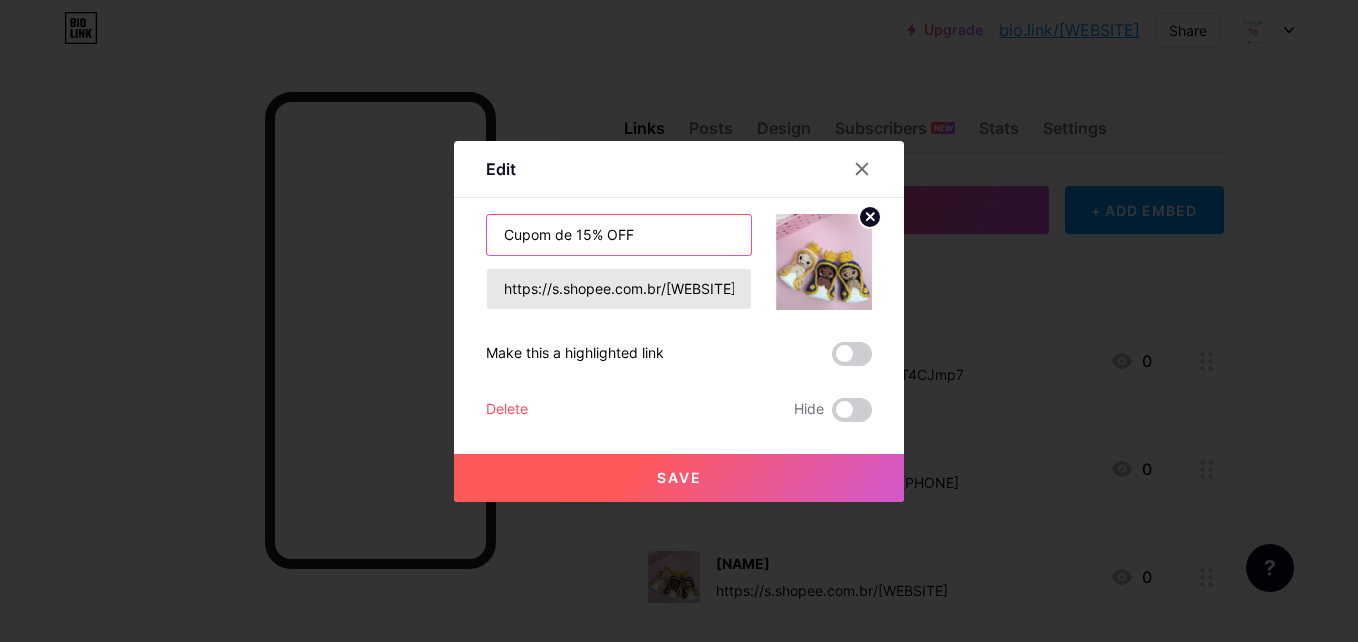 type on "Cupom de 15% OFF" 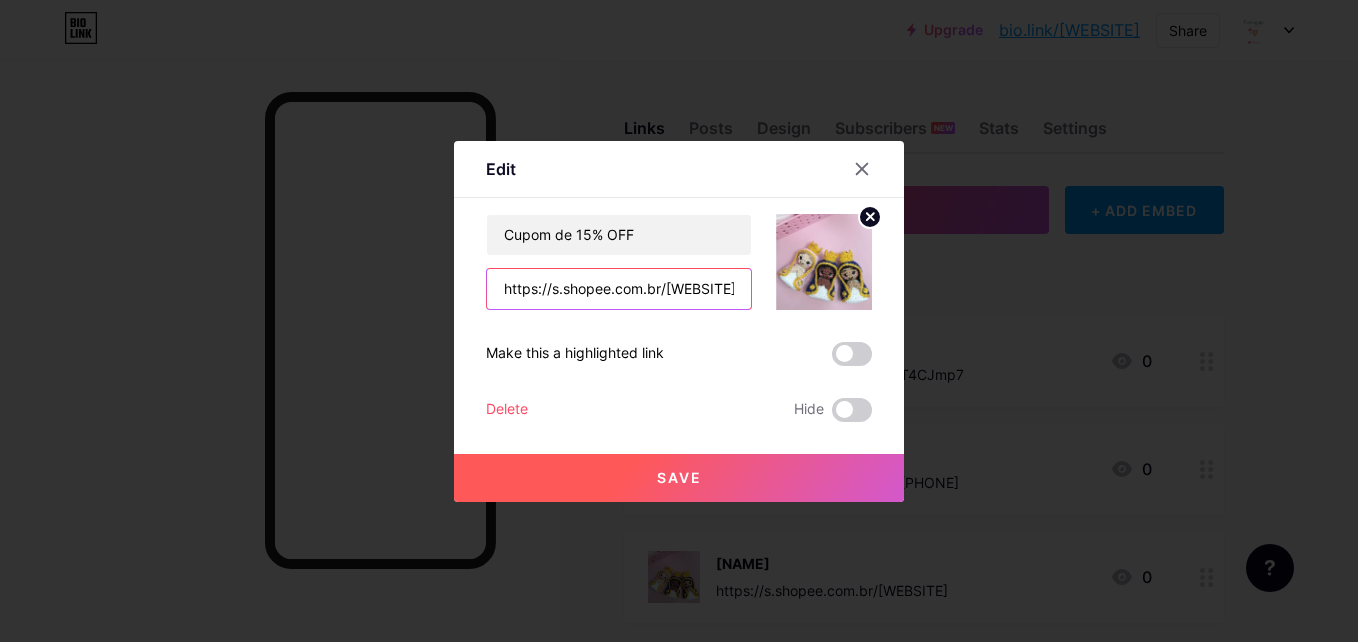 click on "https://s.shopee.com.br/qZ2v76S6z" at bounding box center (619, 289) 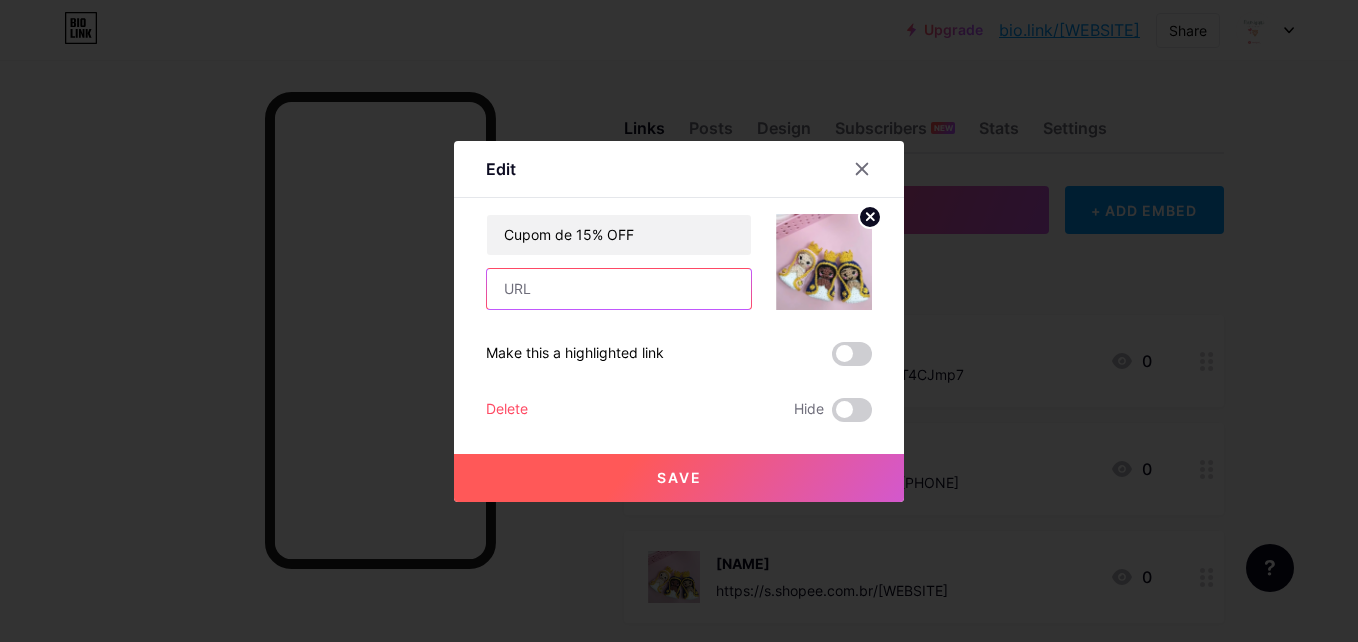 type on "V" 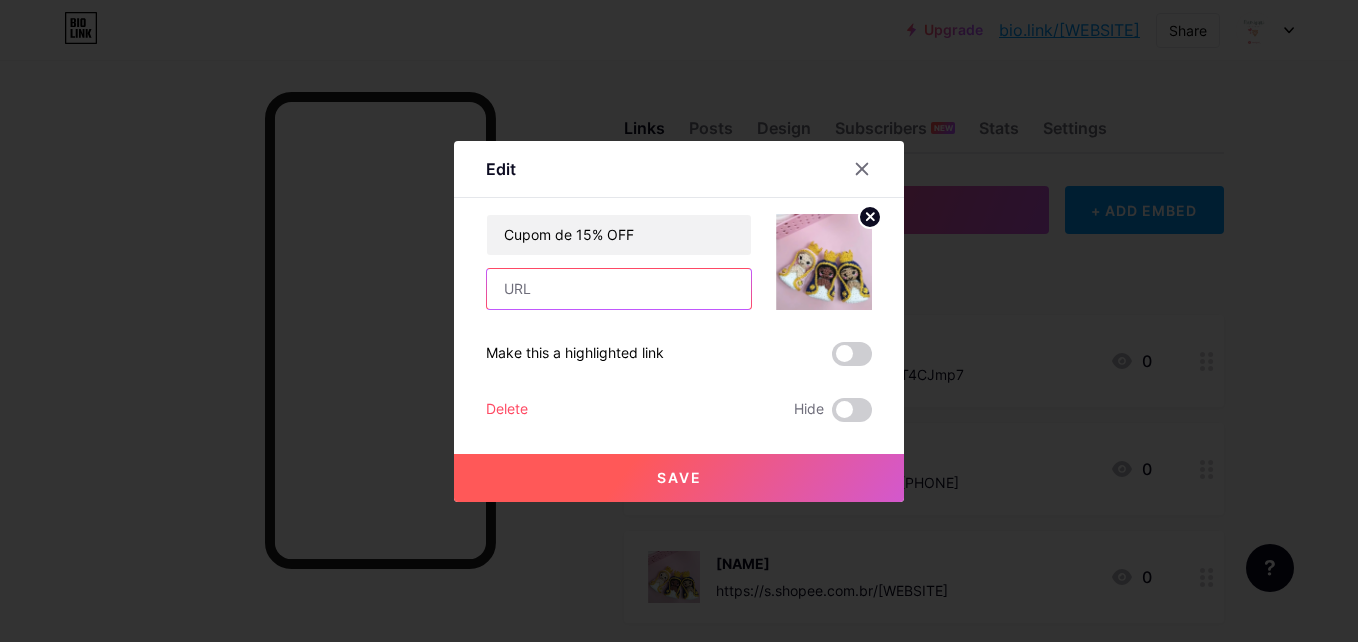 paste on "https://s.shopee.com.br/qZ2v76S6z" 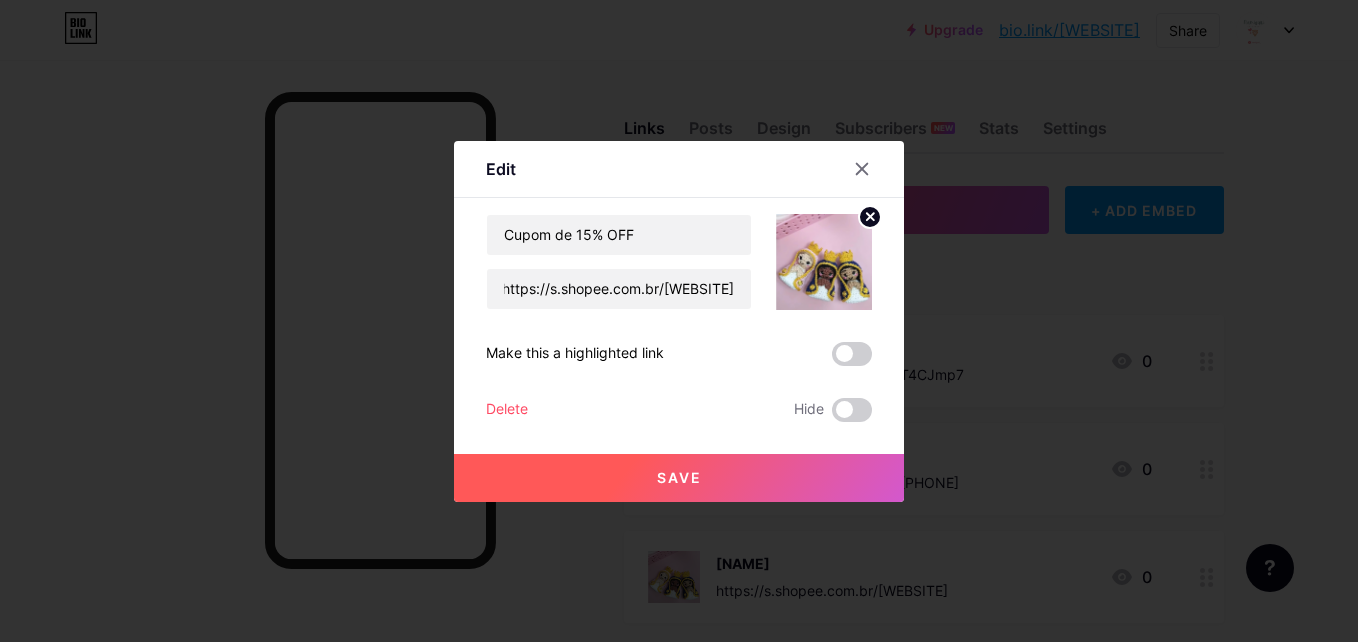 scroll, scrollTop: 0, scrollLeft: 0, axis: both 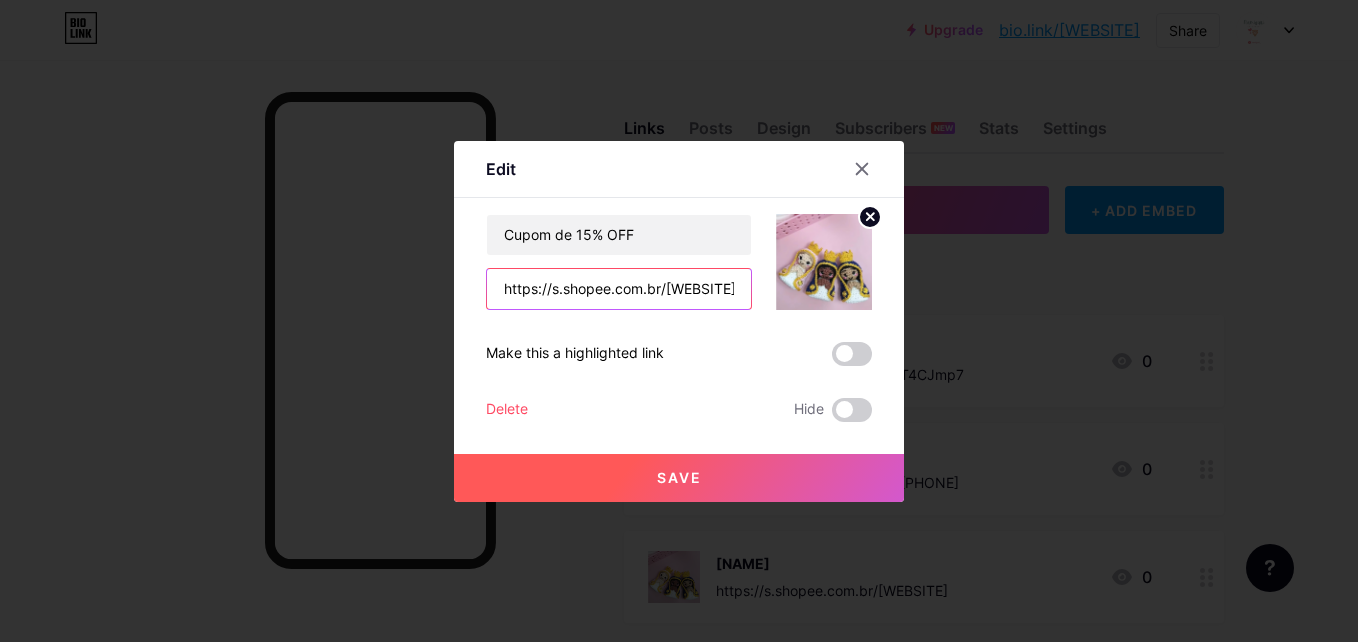 click on "https://s.shopee.com.br/qZ2v76S6z" at bounding box center (619, 289) 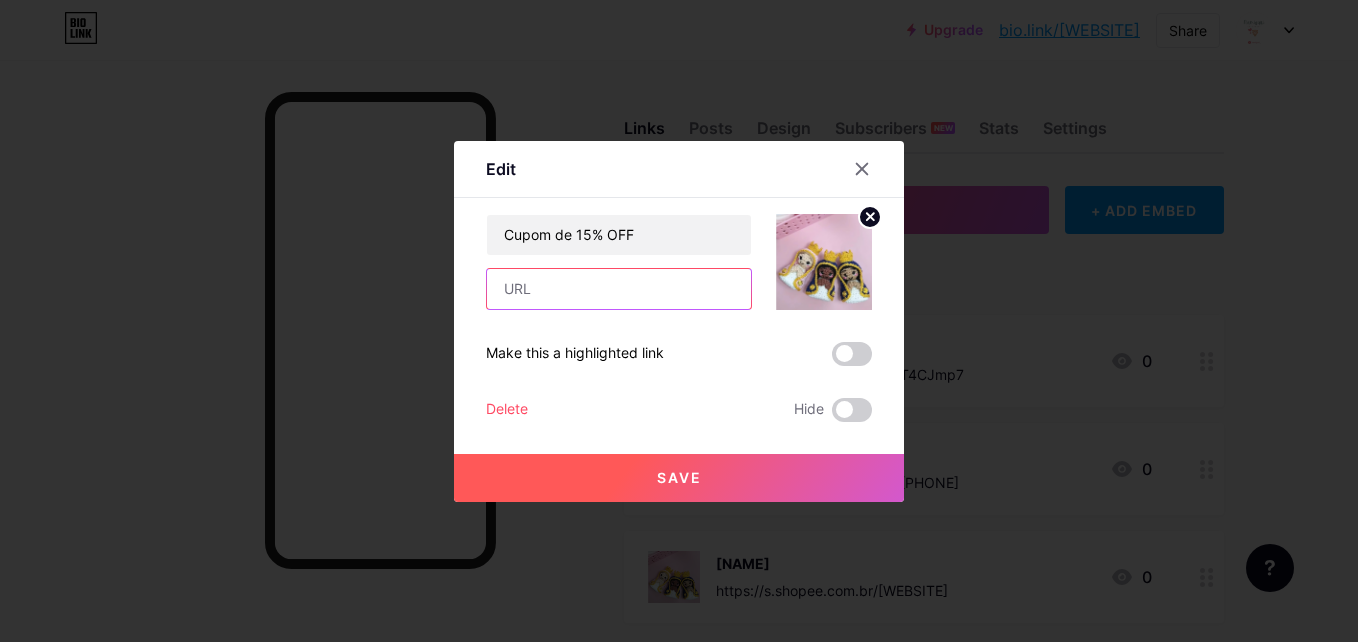 paste on "https://br.shp.ee/fd1zoy6?smtt=0.0.9" 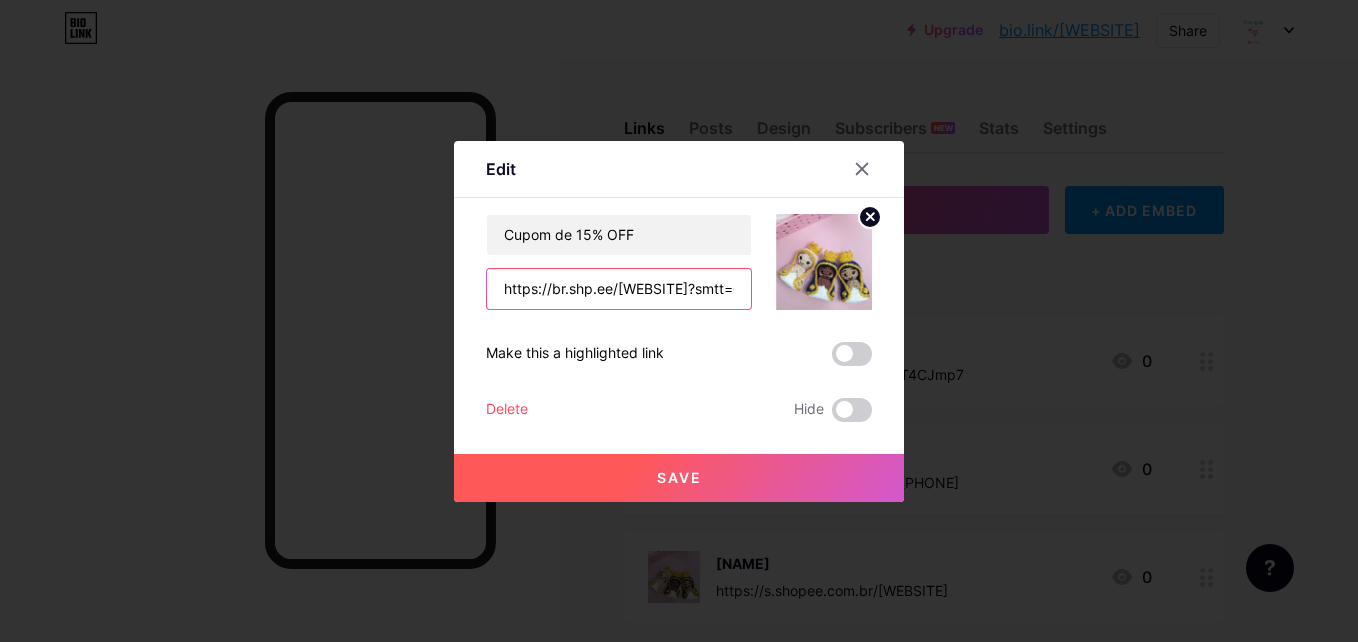 scroll, scrollTop: 0, scrollLeft: 15, axis: horizontal 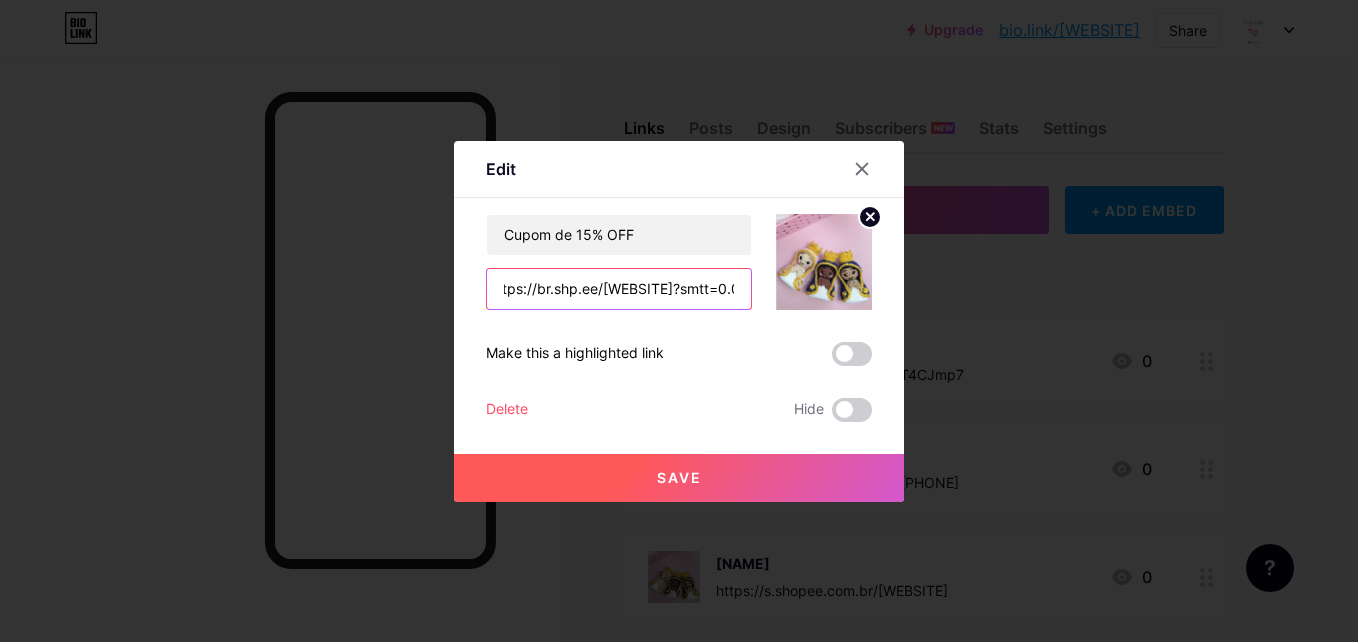 type on "https://br.shp.ee/fd1zoy6?smtt=0.0.9" 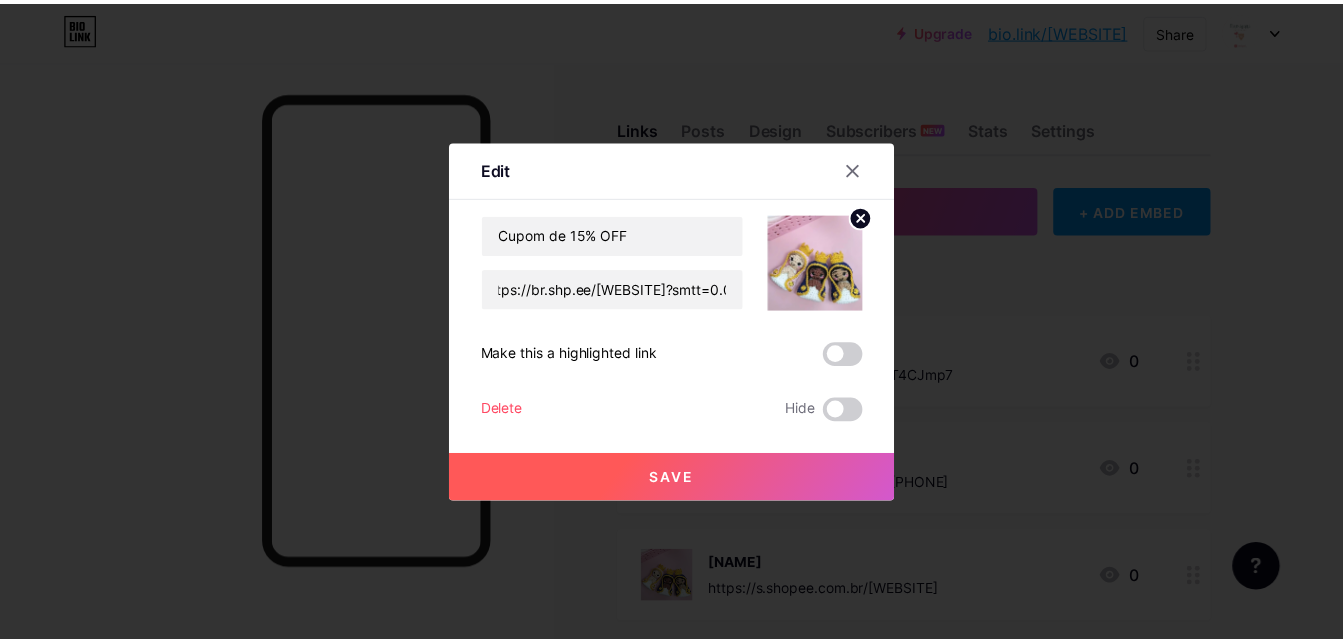scroll, scrollTop: 0, scrollLeft: 0, axis: both 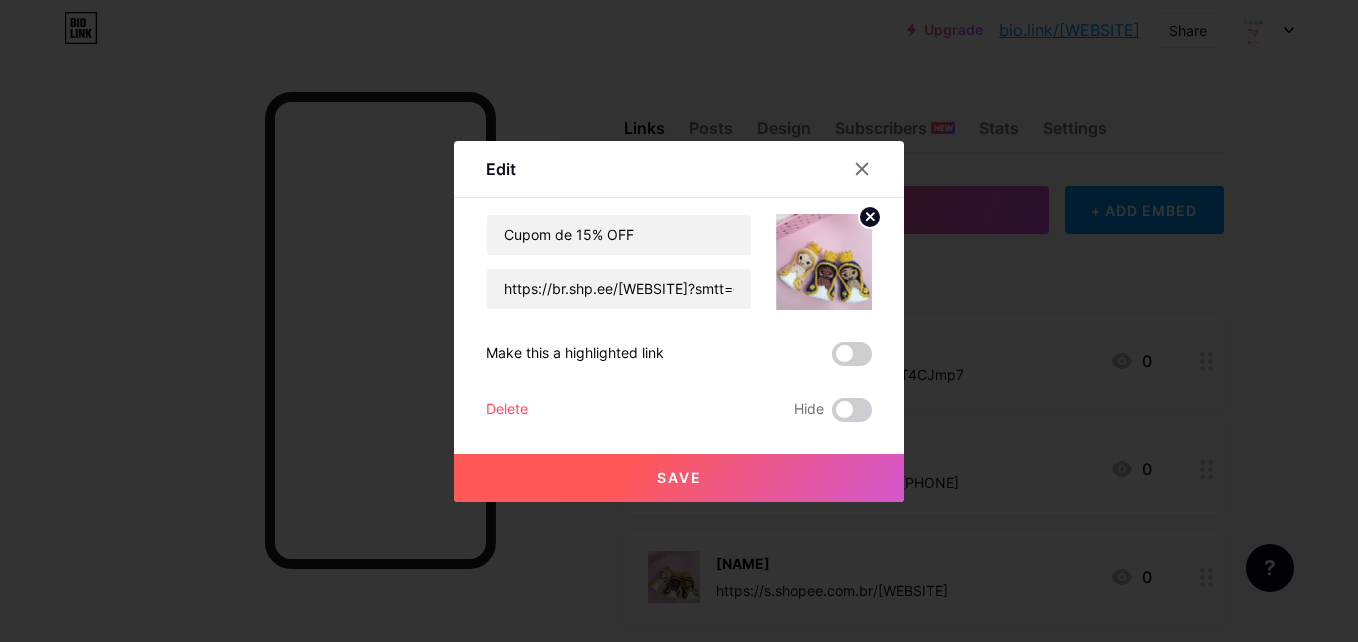 click on "Save" at bounding box center (679, 477) 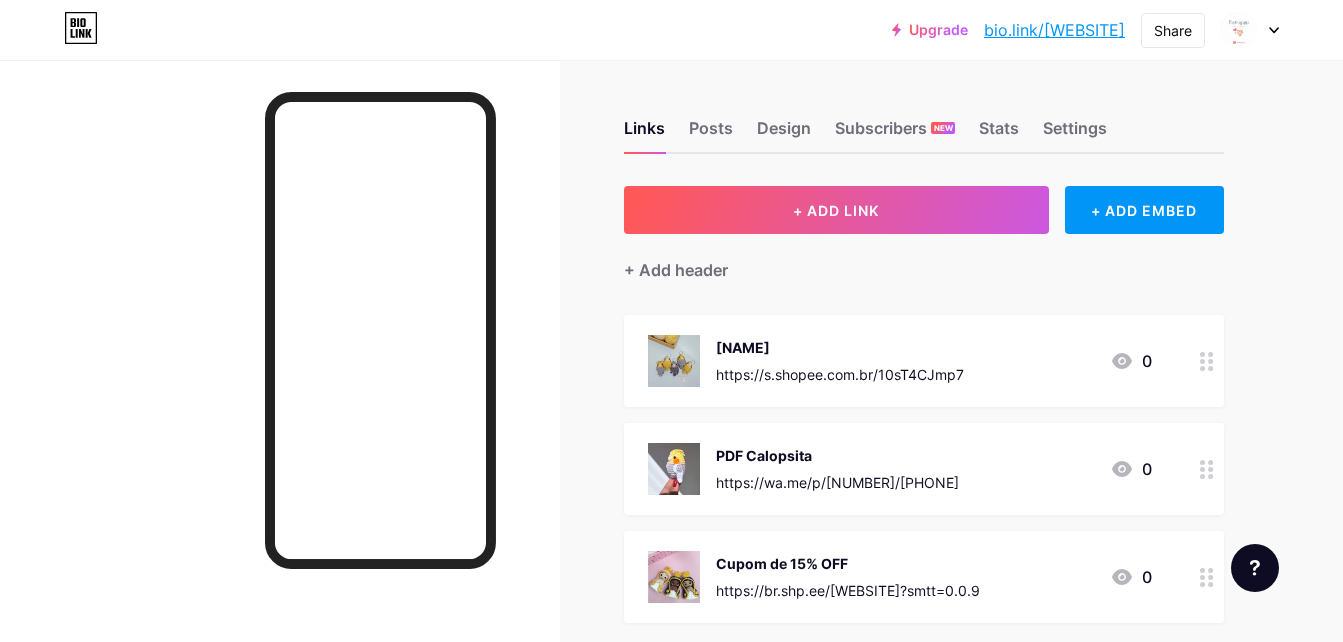 click 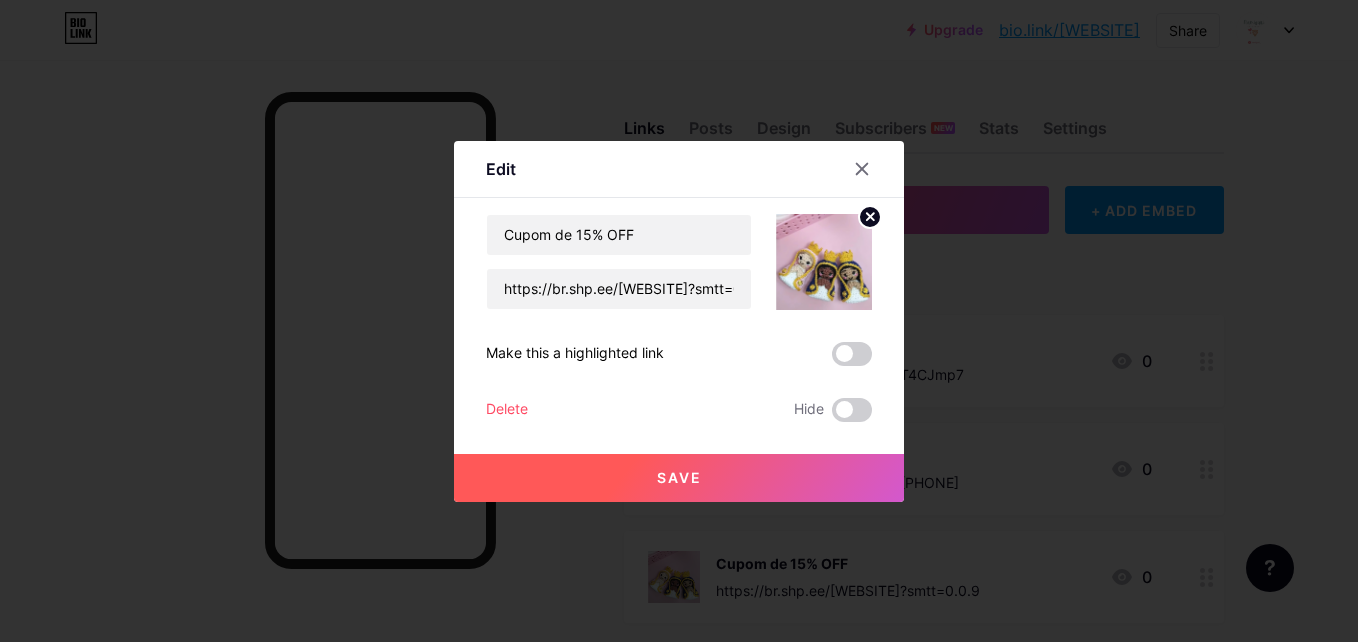 click 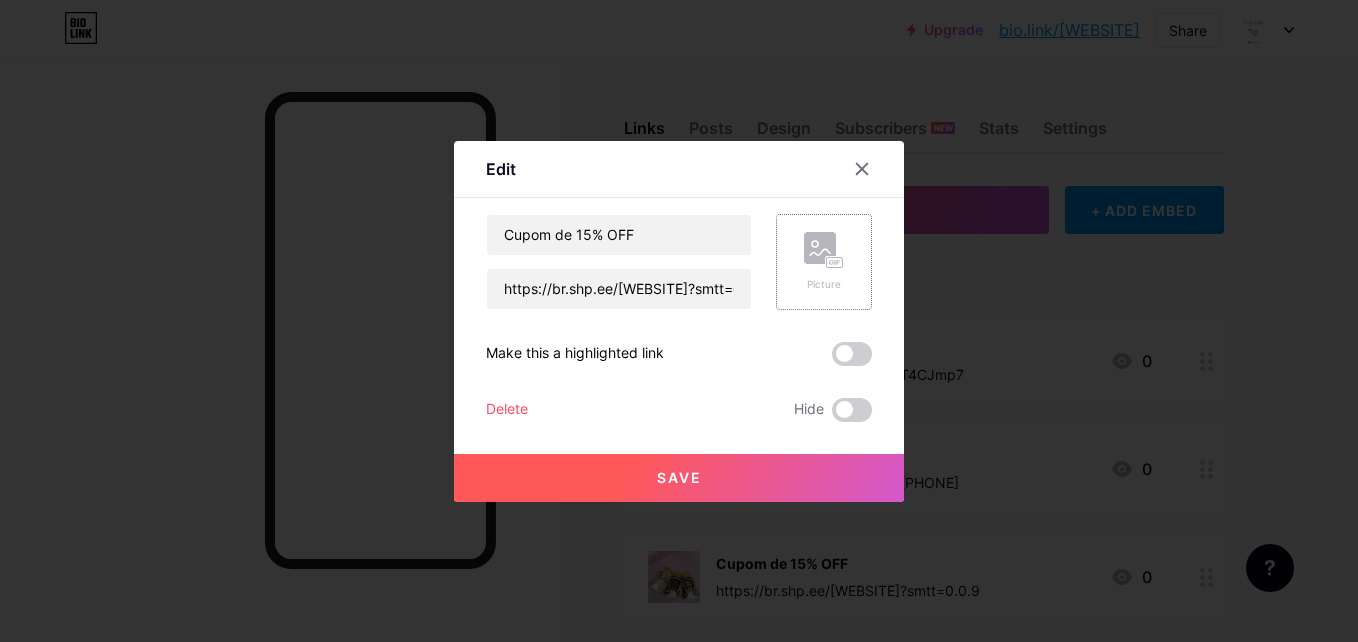 click 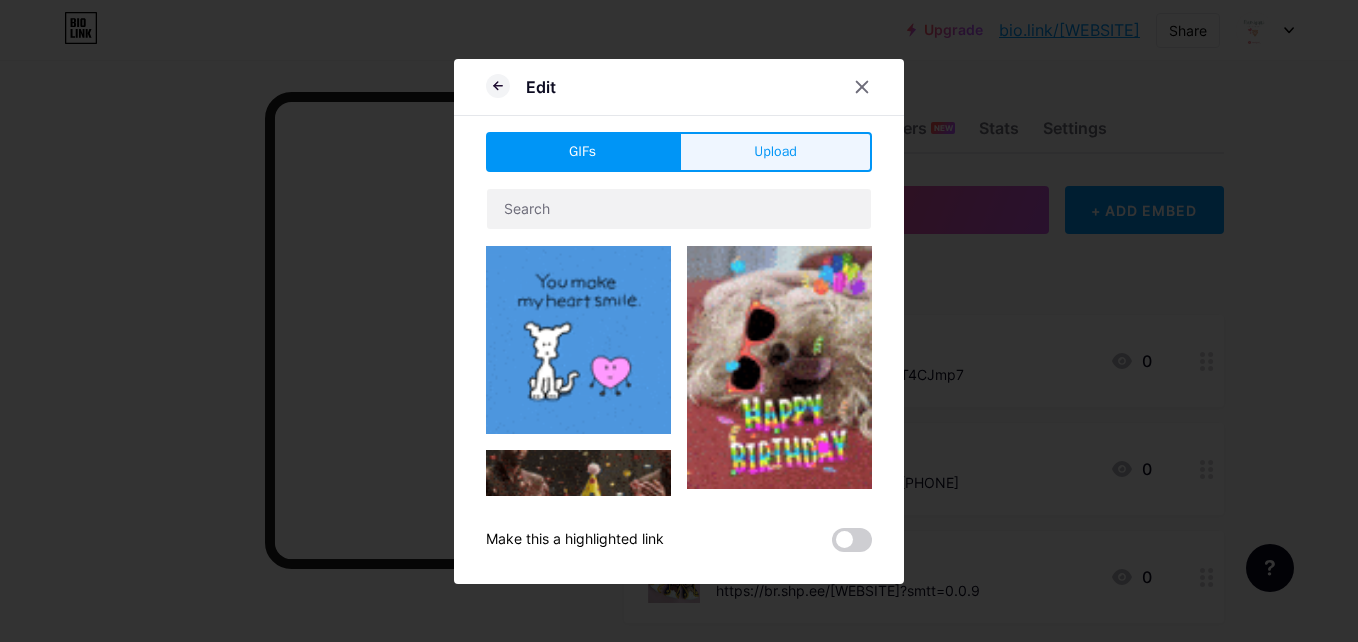 click on "Upload" at bounding box center [775, 152] 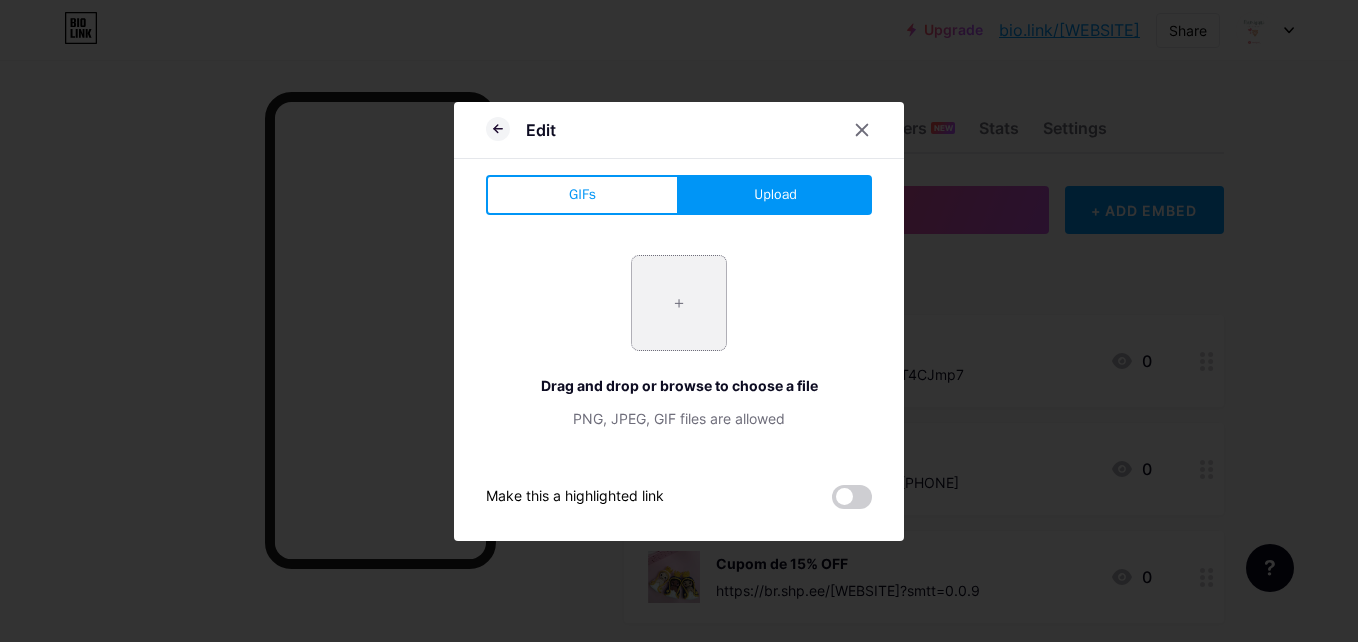 click at bounding box center (679, 303) 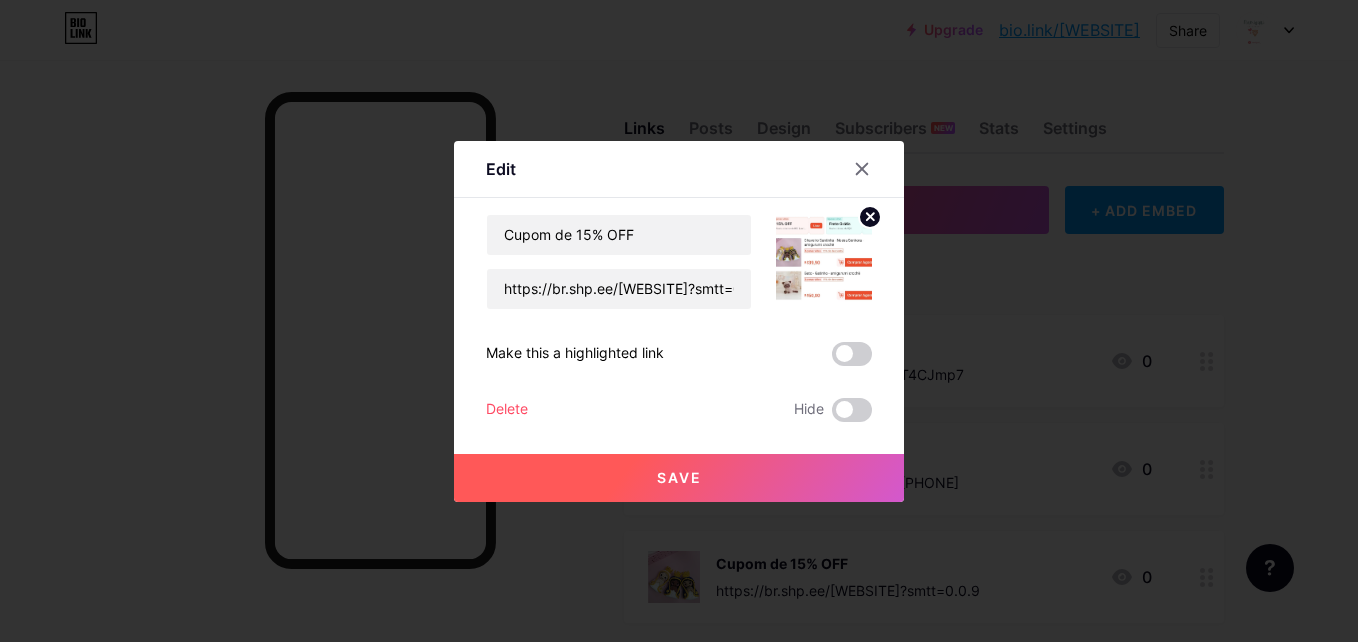 click on "Save" at bounding box center [679, 478] 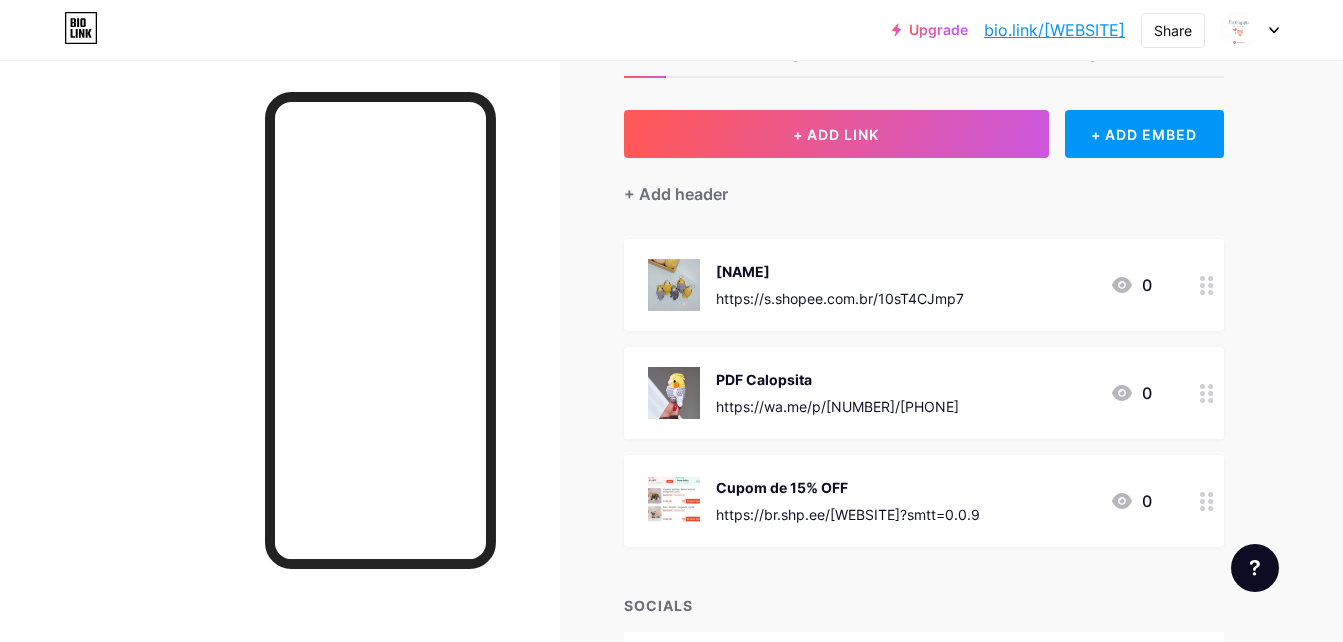 scroll, scrollTop: 80, scrollLeft: 0, axis: vertical 